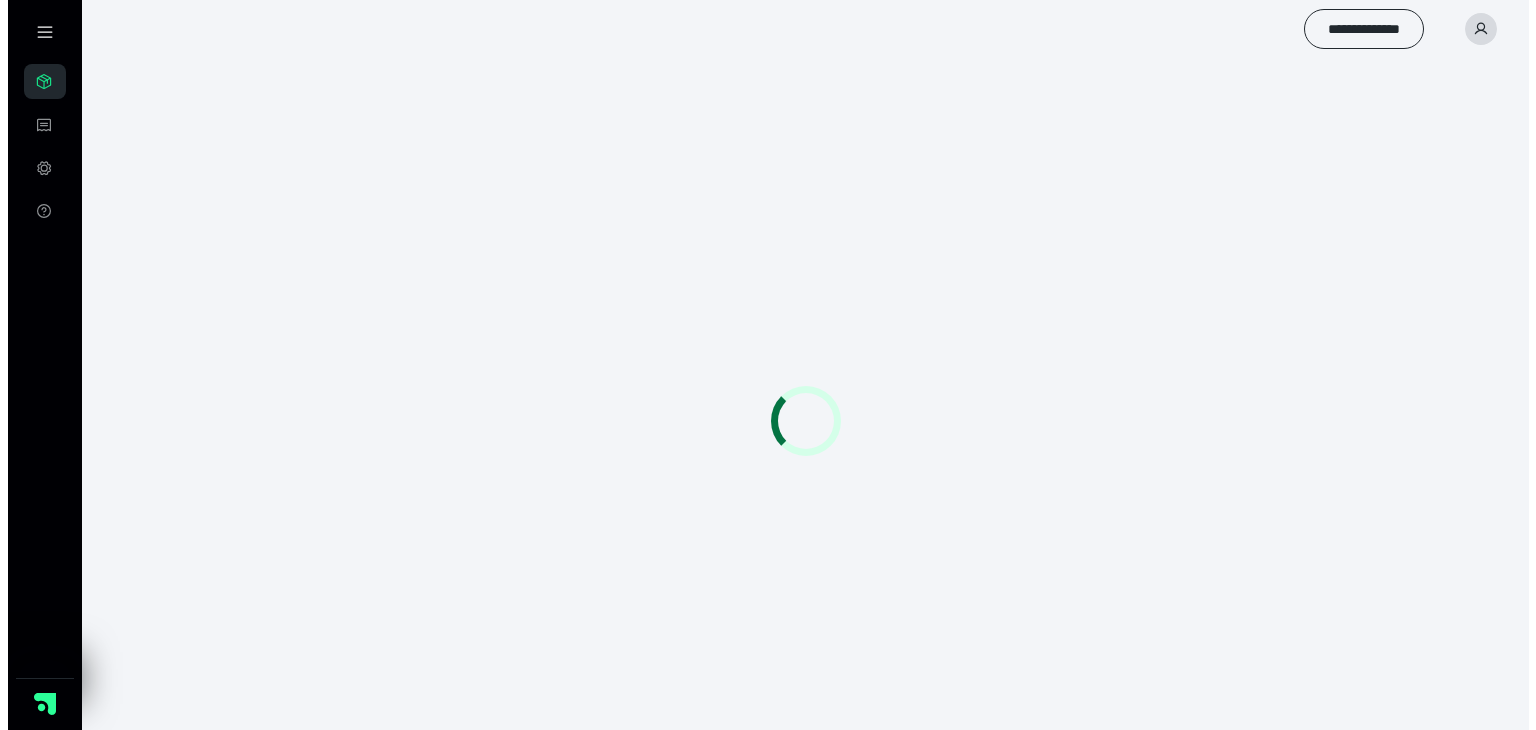 scroll, scrollTop: 0, scrollLeft: 0, axis: both 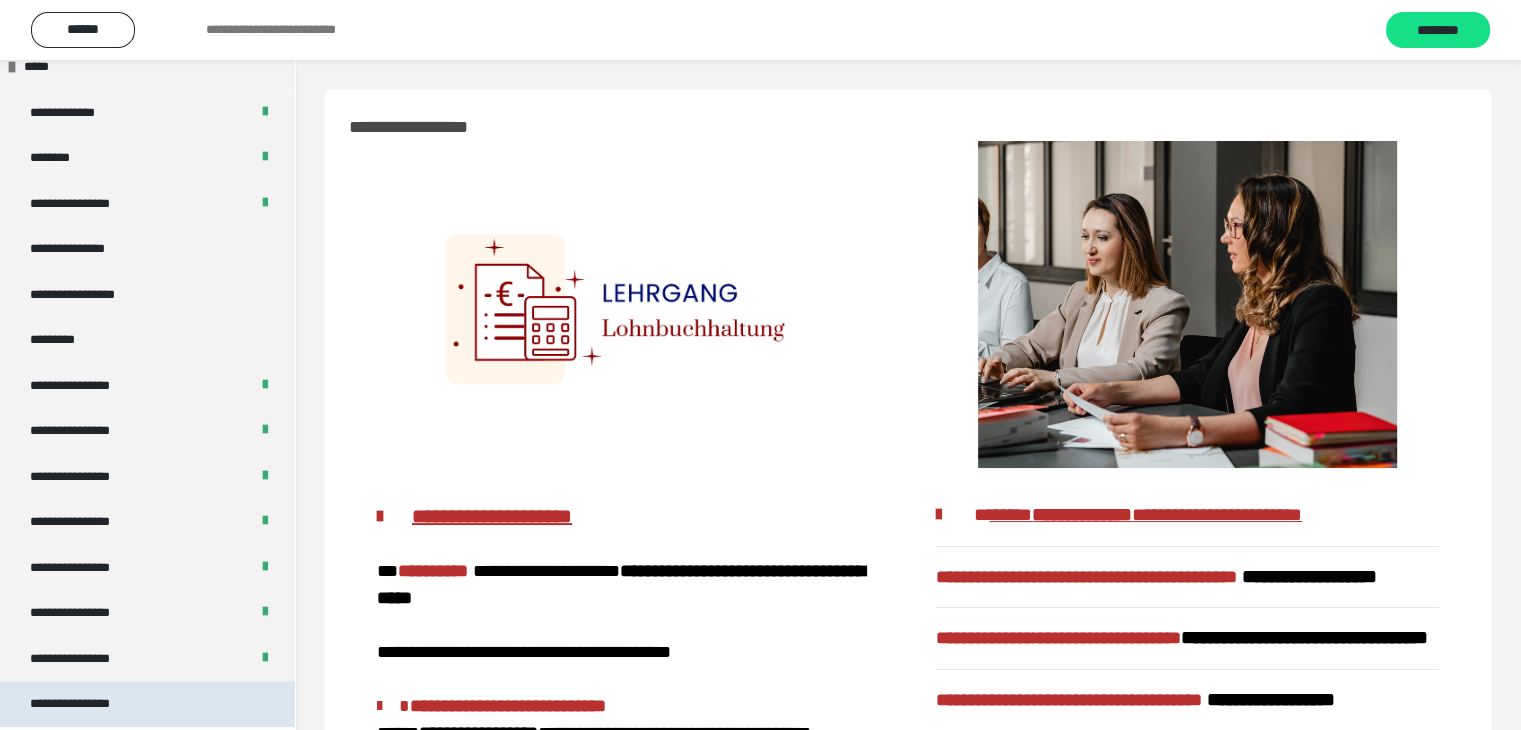 click on "**********" at bounding box center (87, 704) 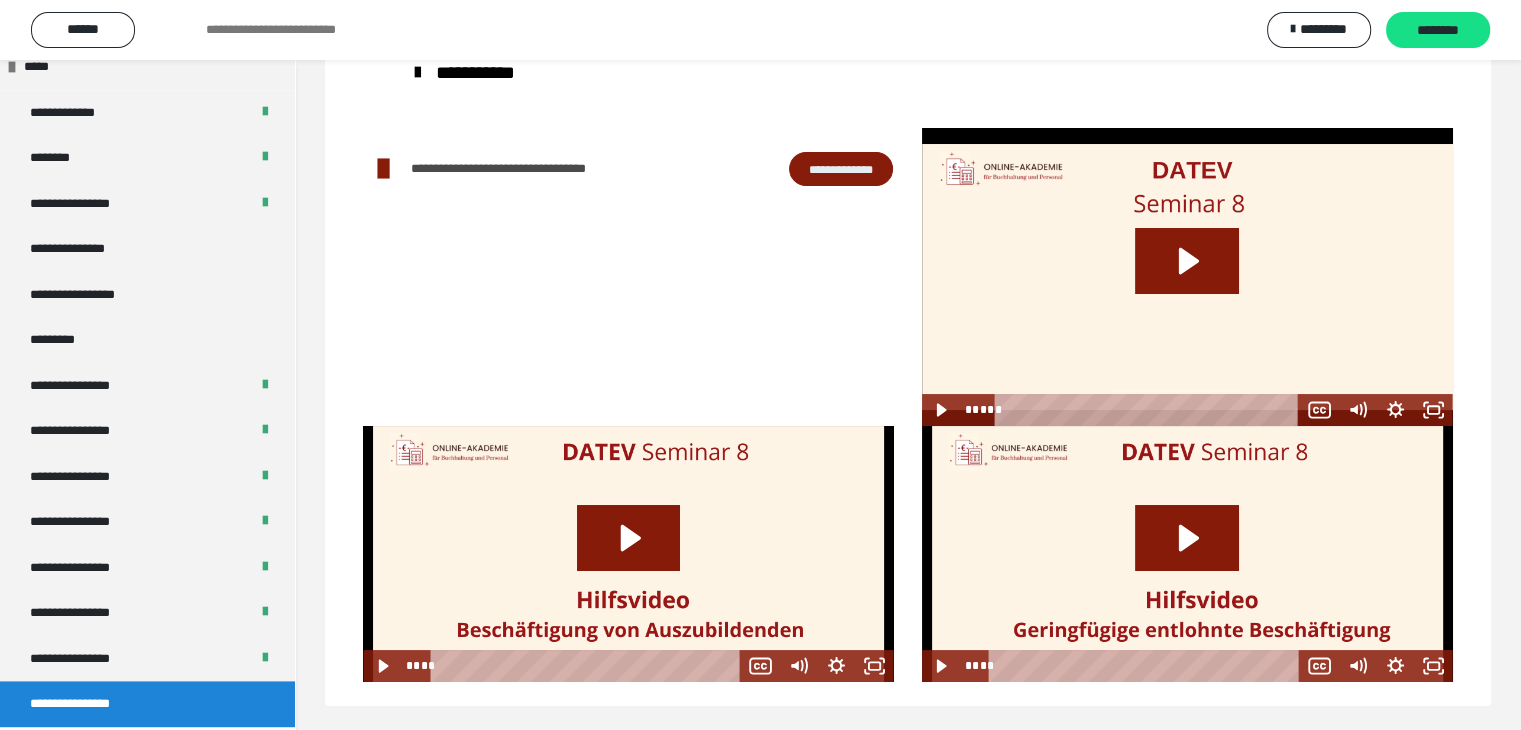 scroll, scrollTop: 104, scrollLeft: 0, axis: vertical 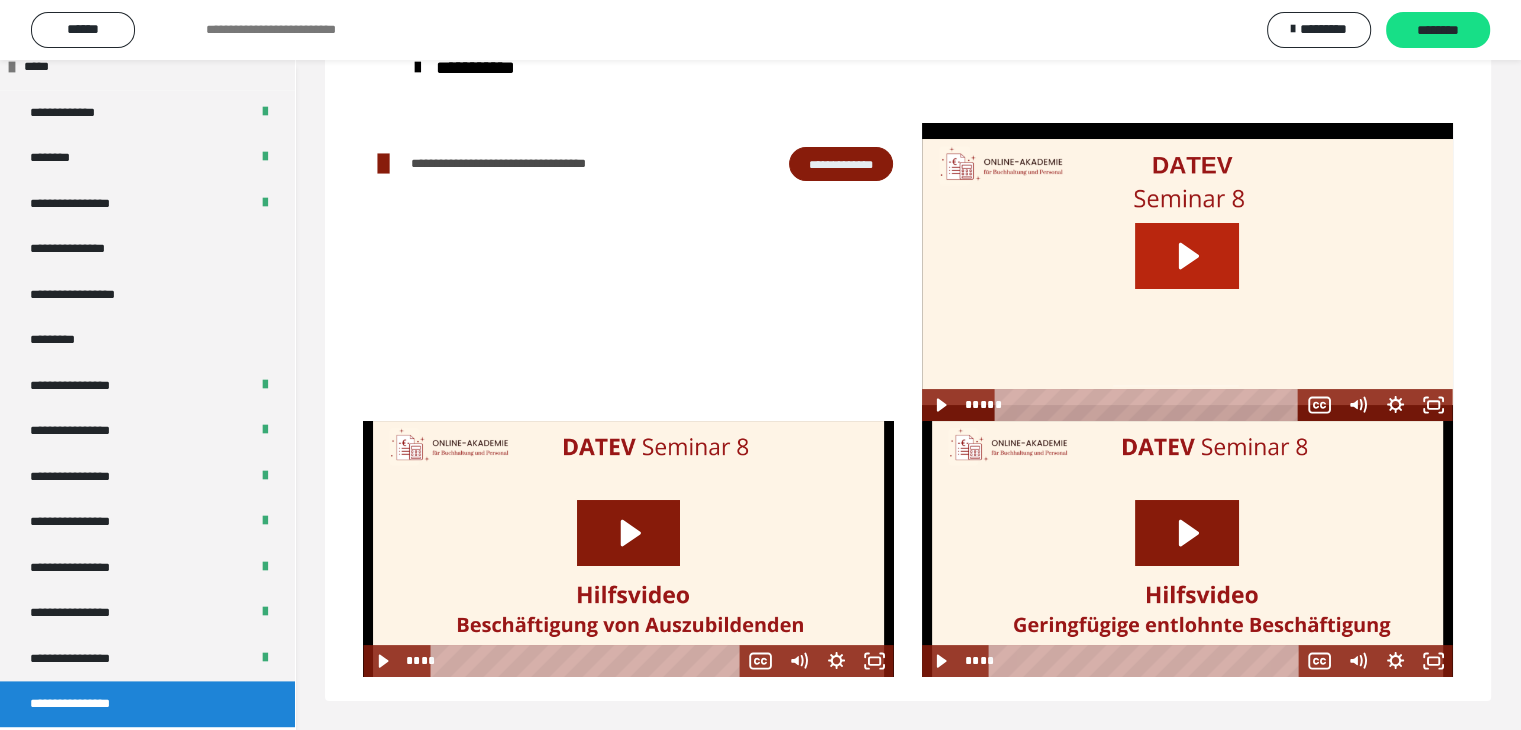 click 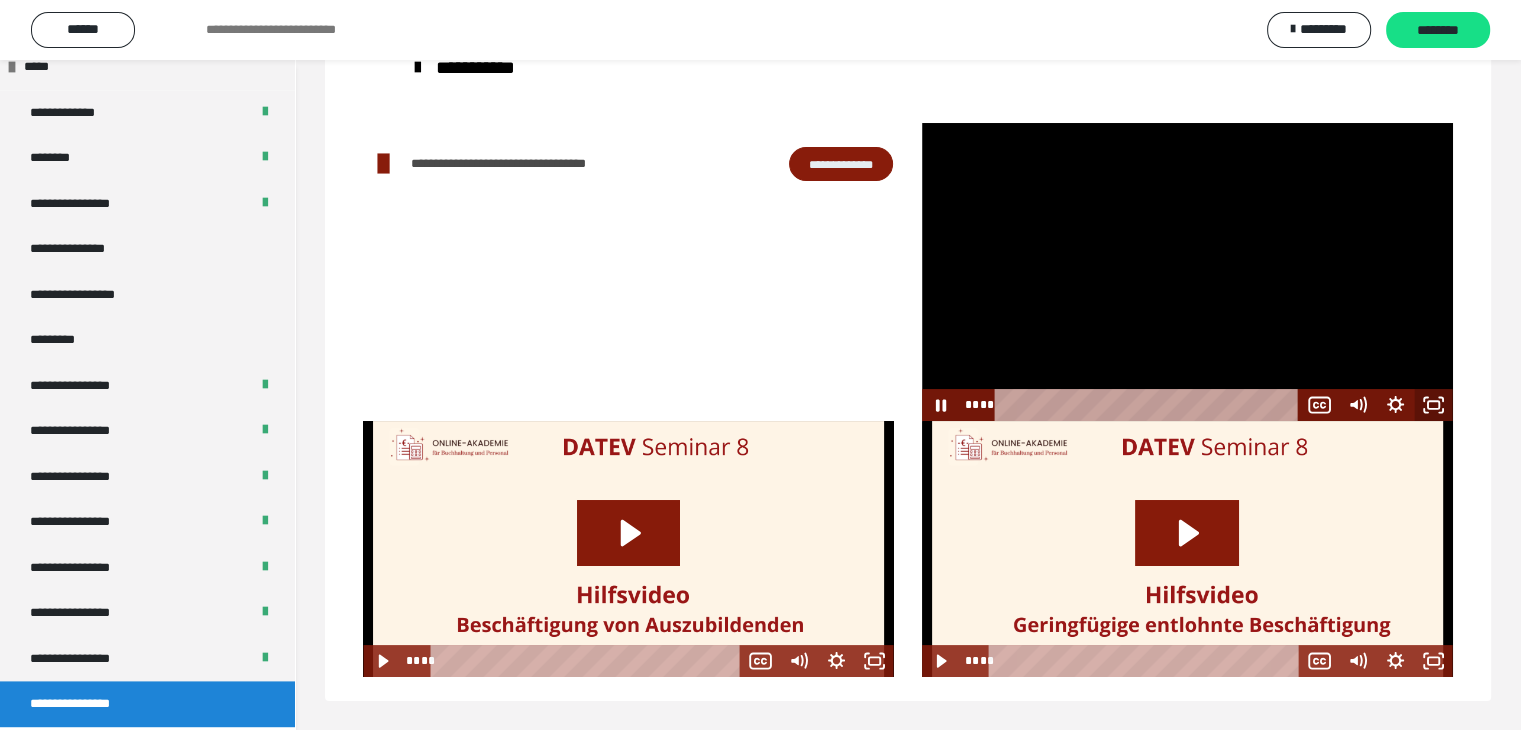 click 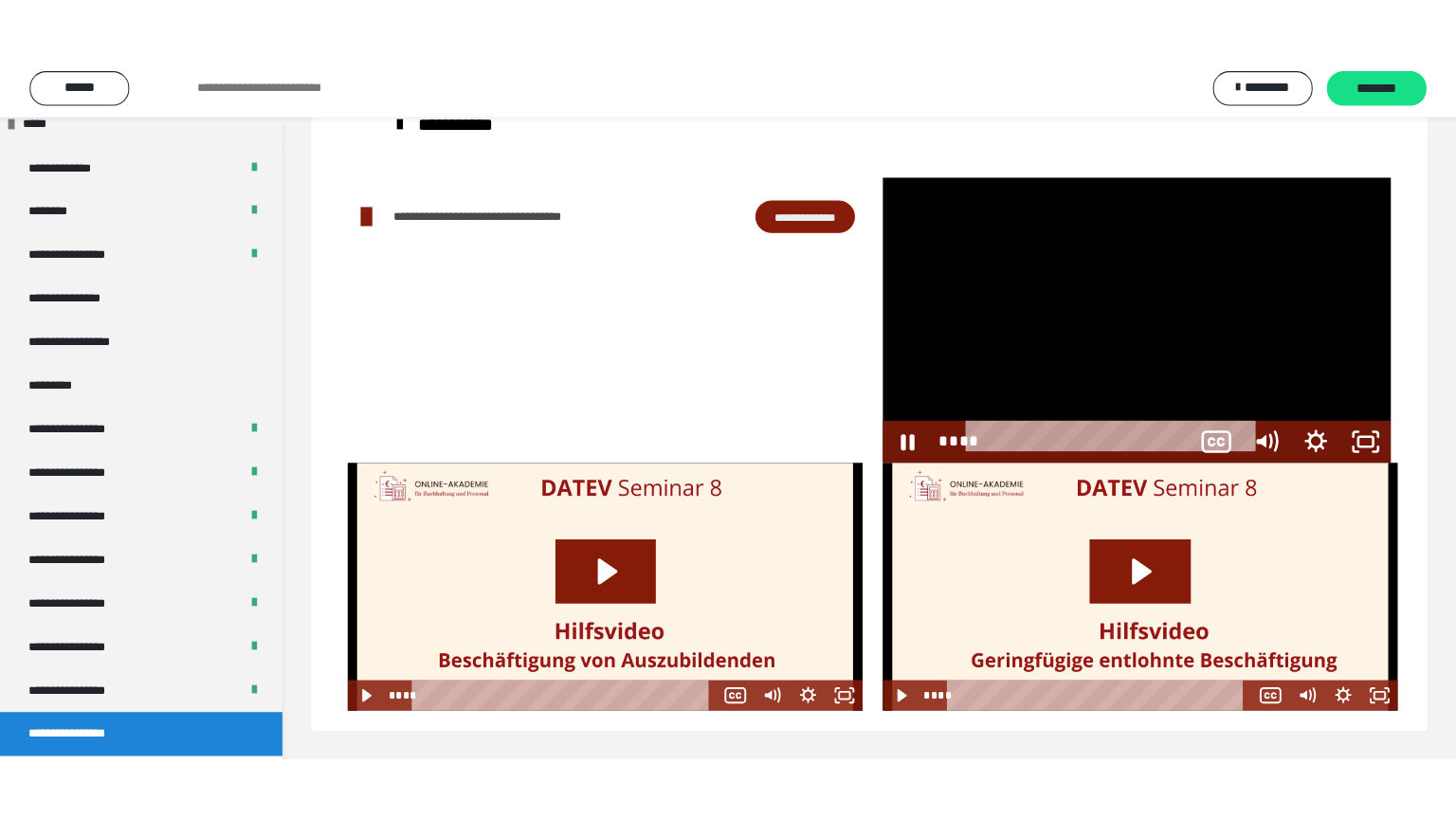 scroll, scrollTop: 57, scrollLeft: 0, axis: vertical 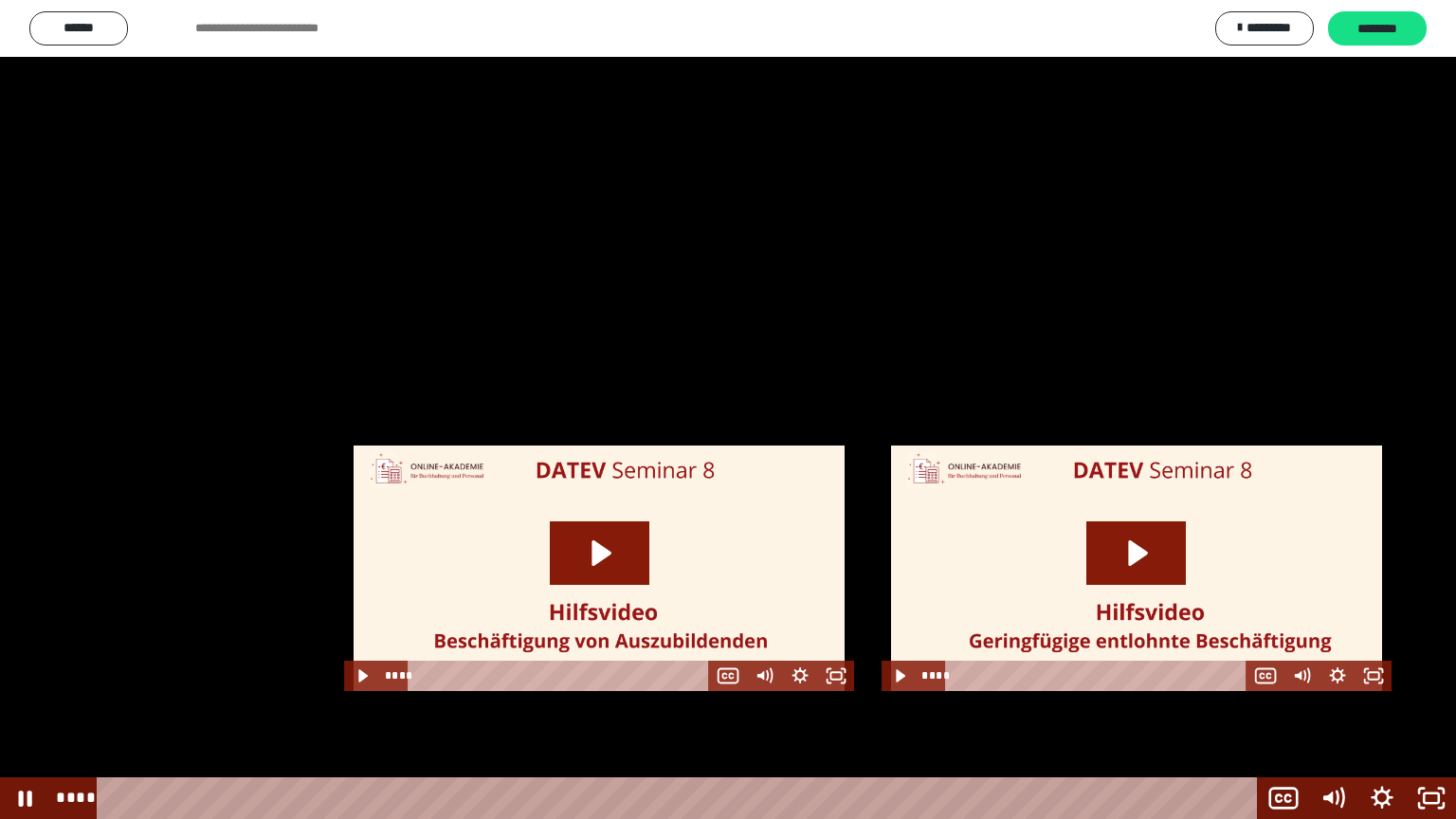 click at bounding box center (728, 410) 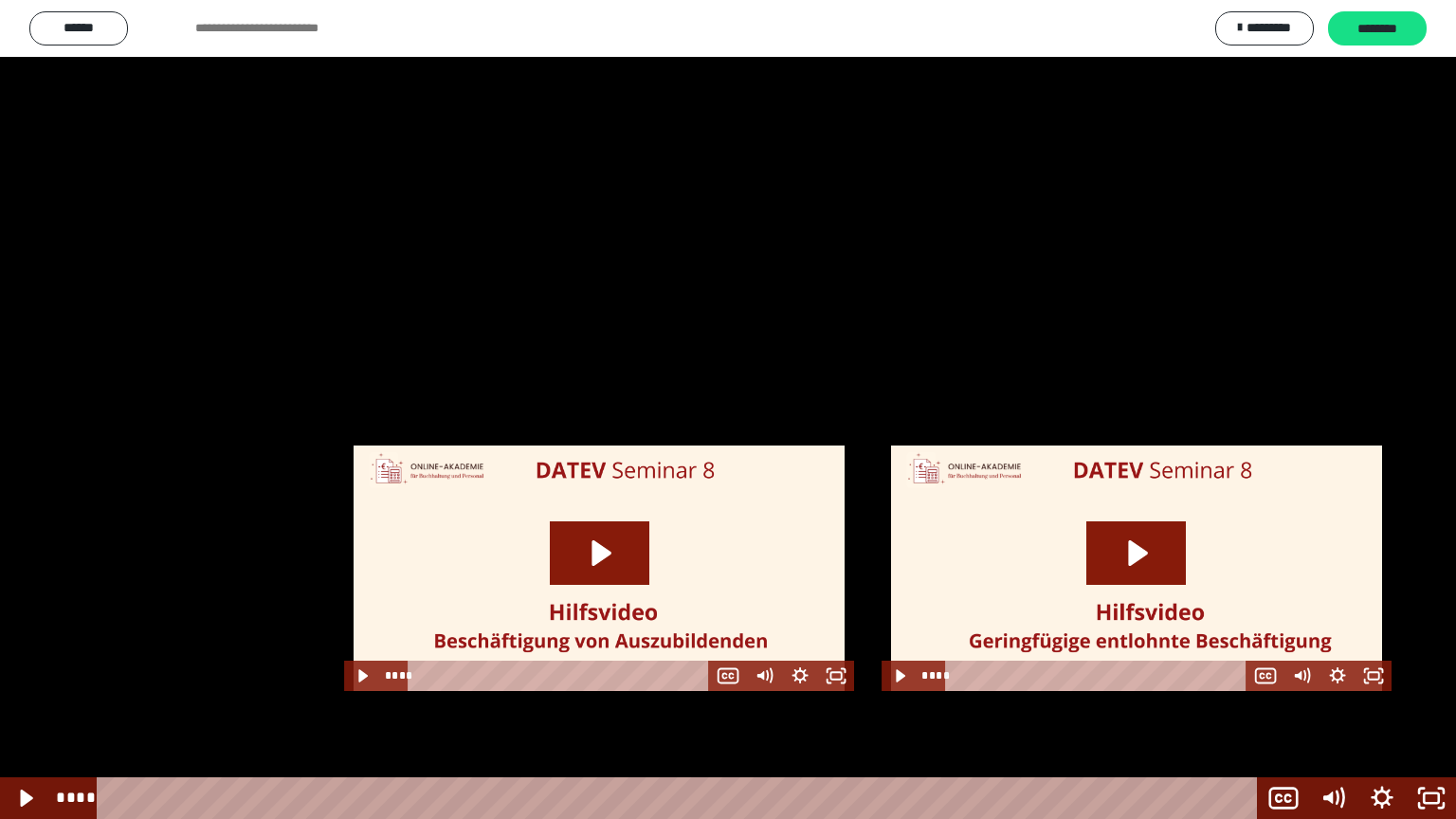 click at bounding box center [728, 410] 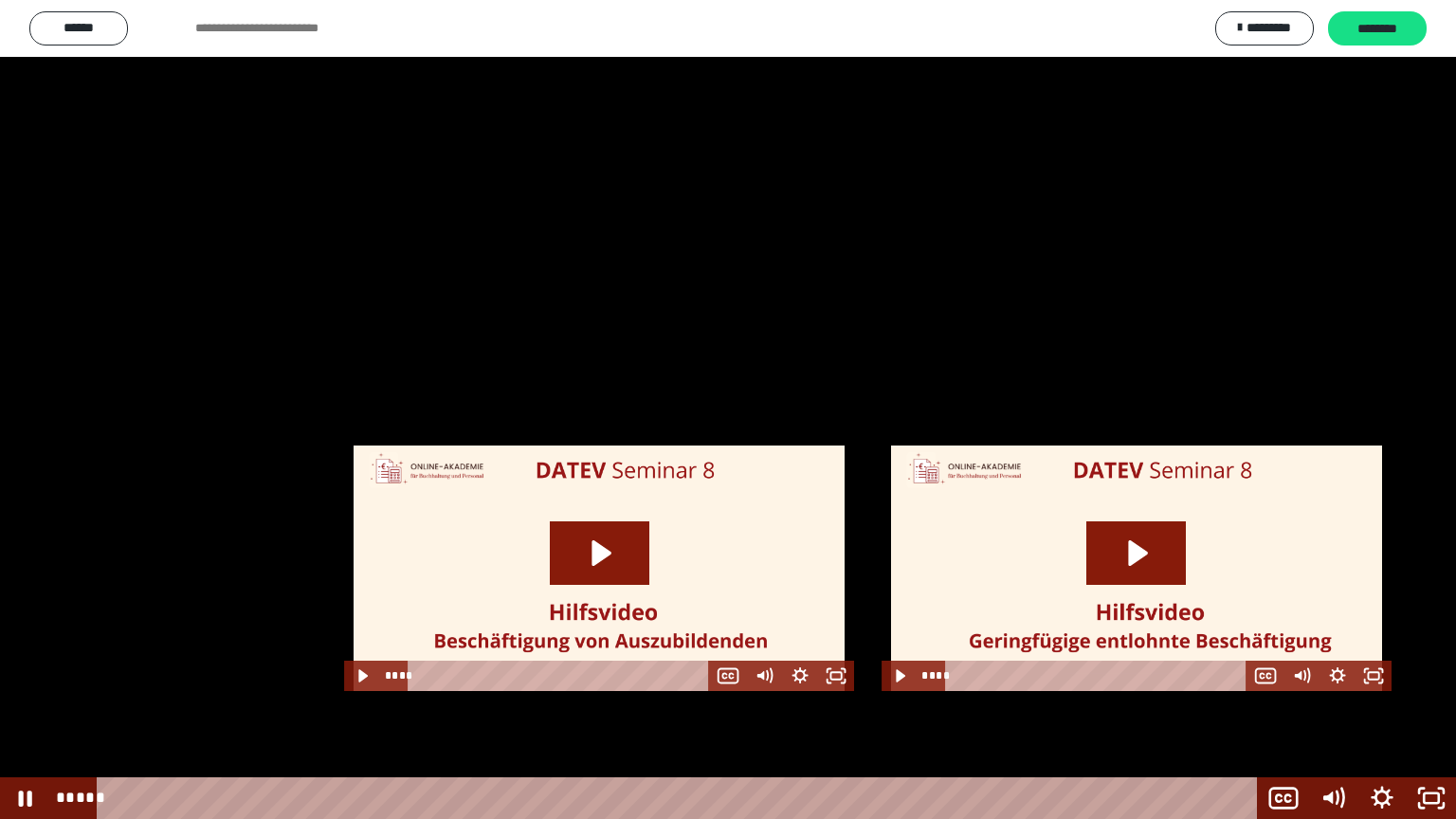 click at bounding box center (728, 410) 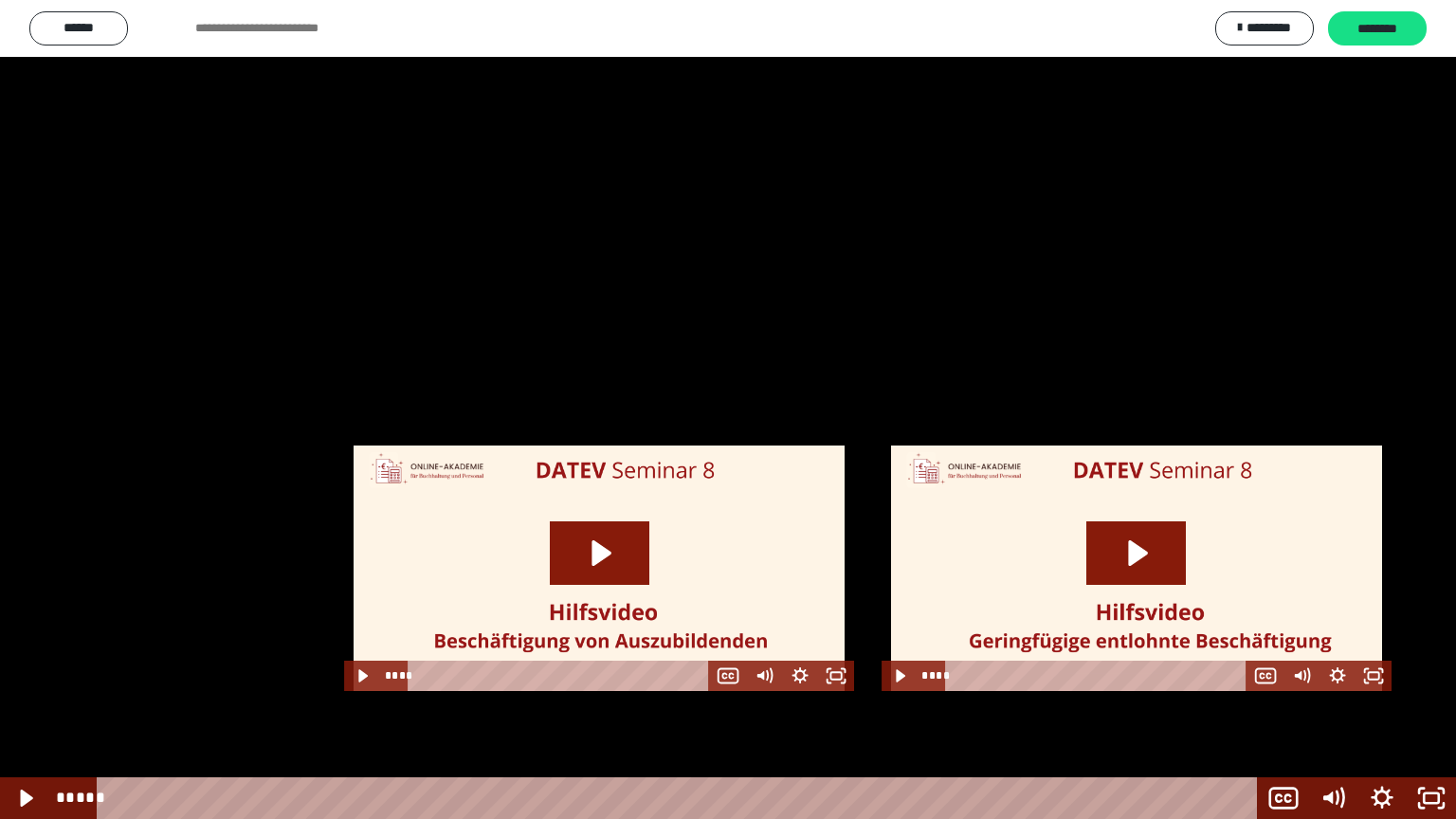 click at bounding box center (728, 410) 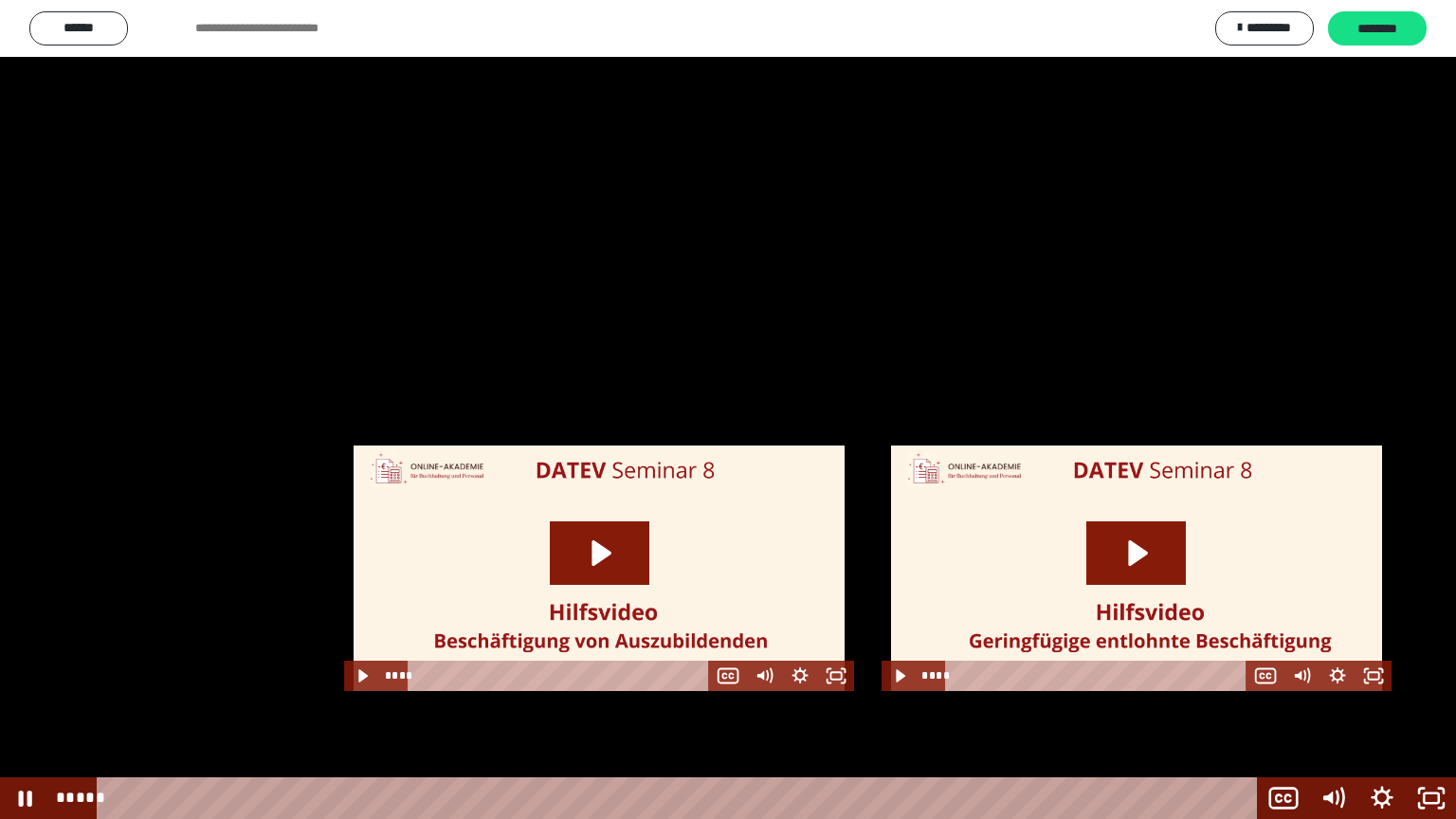 click at bounding box center [728, 410] 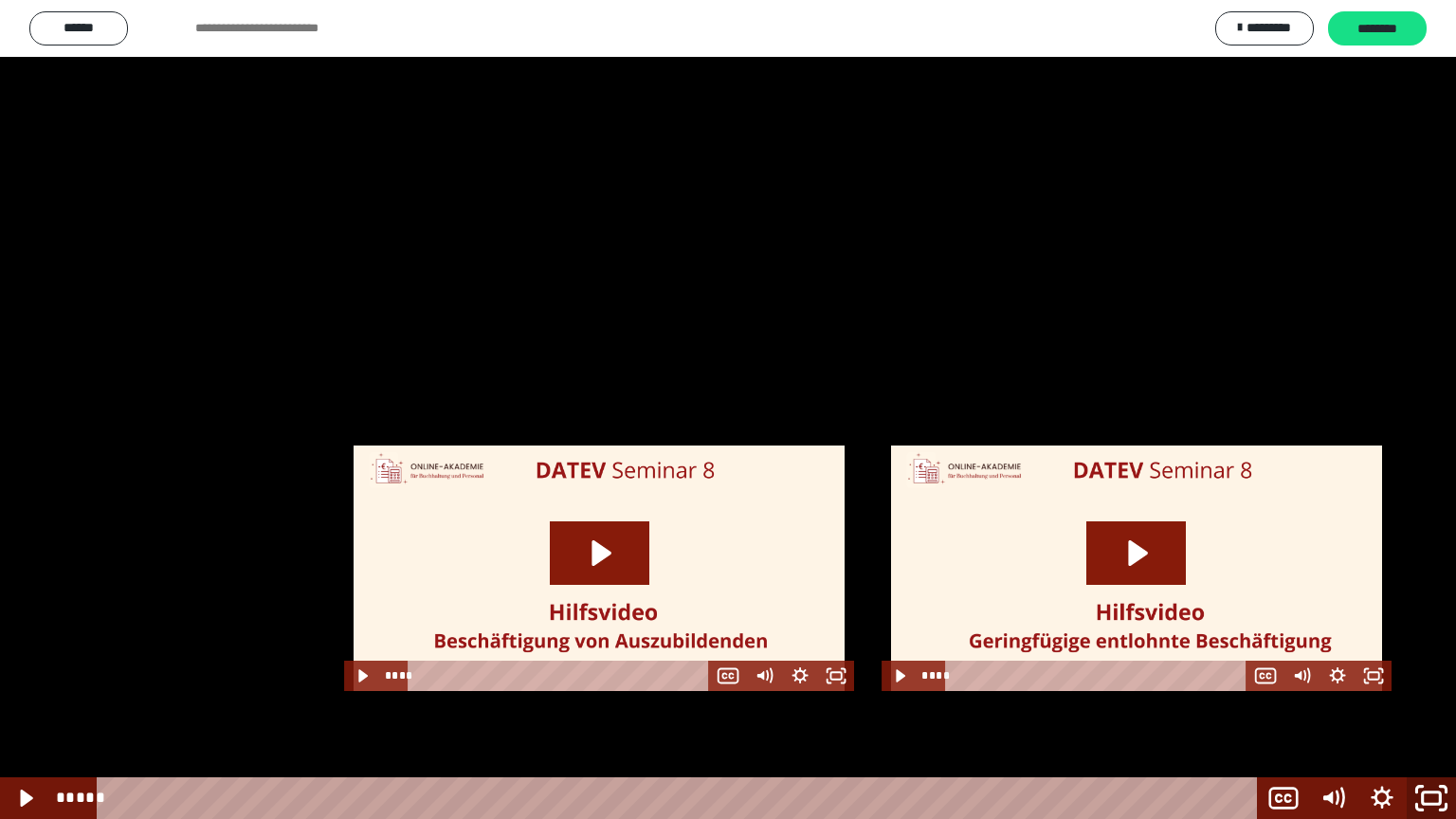 click 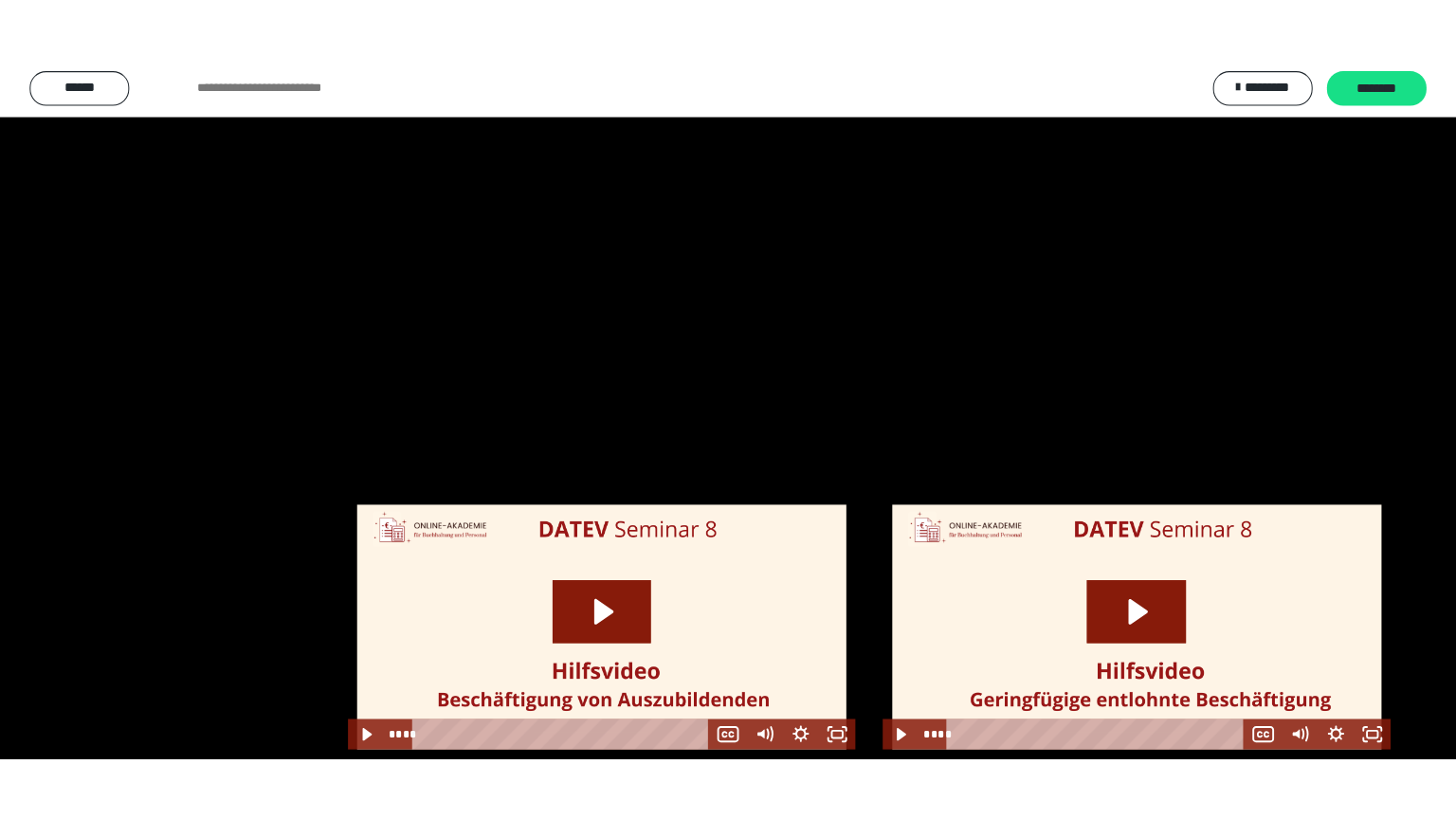 scroll, scrollTop: 2373, scrollLeft: 0, axis: vertical 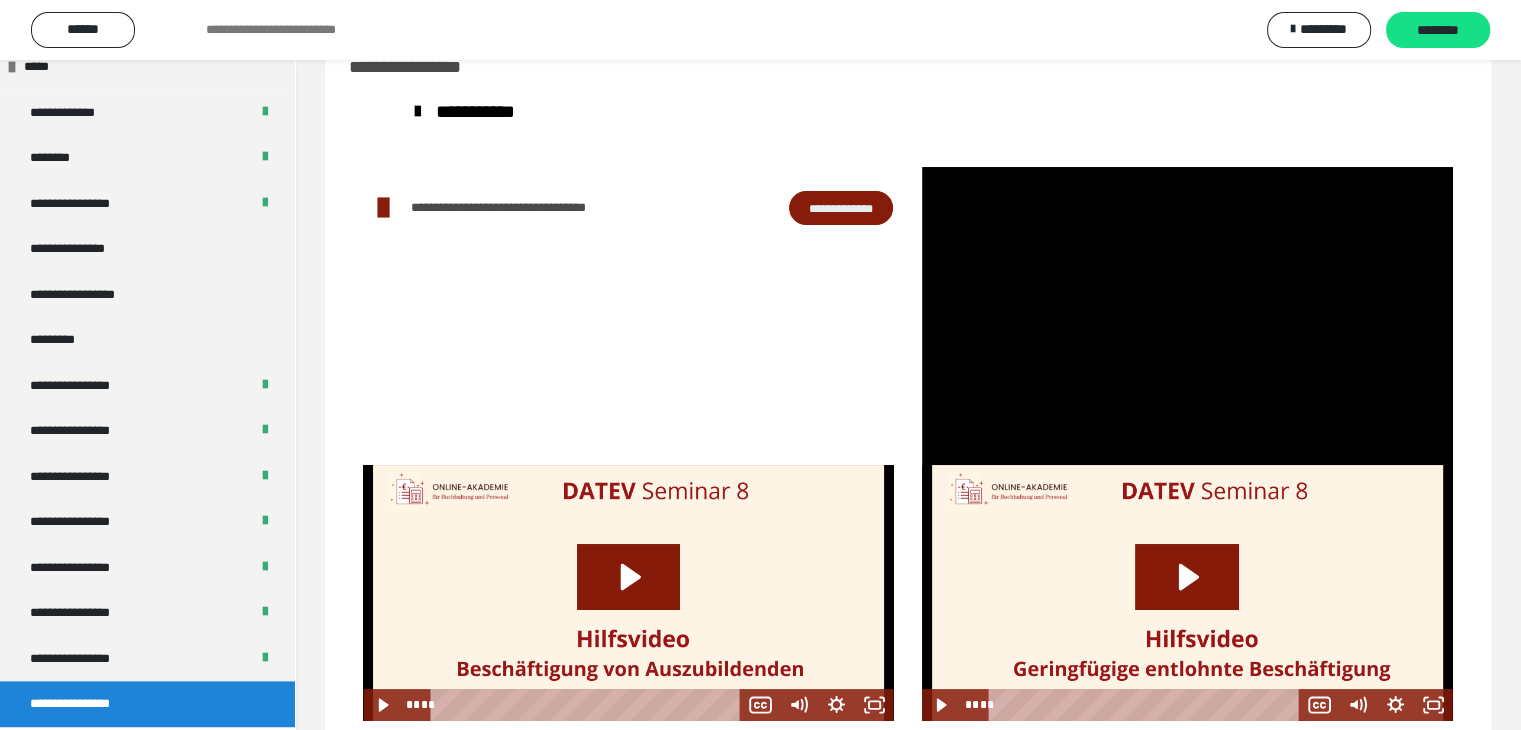 type 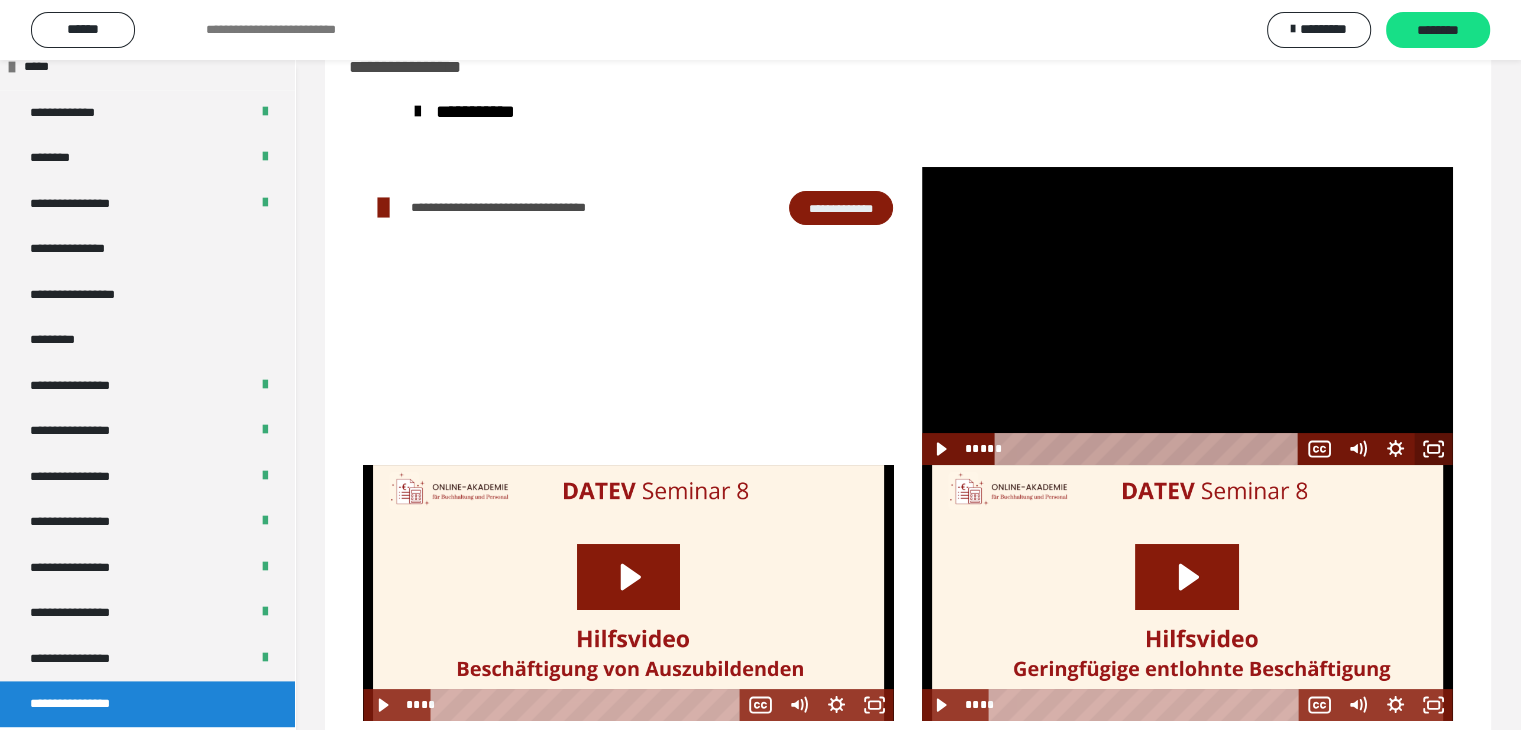 click 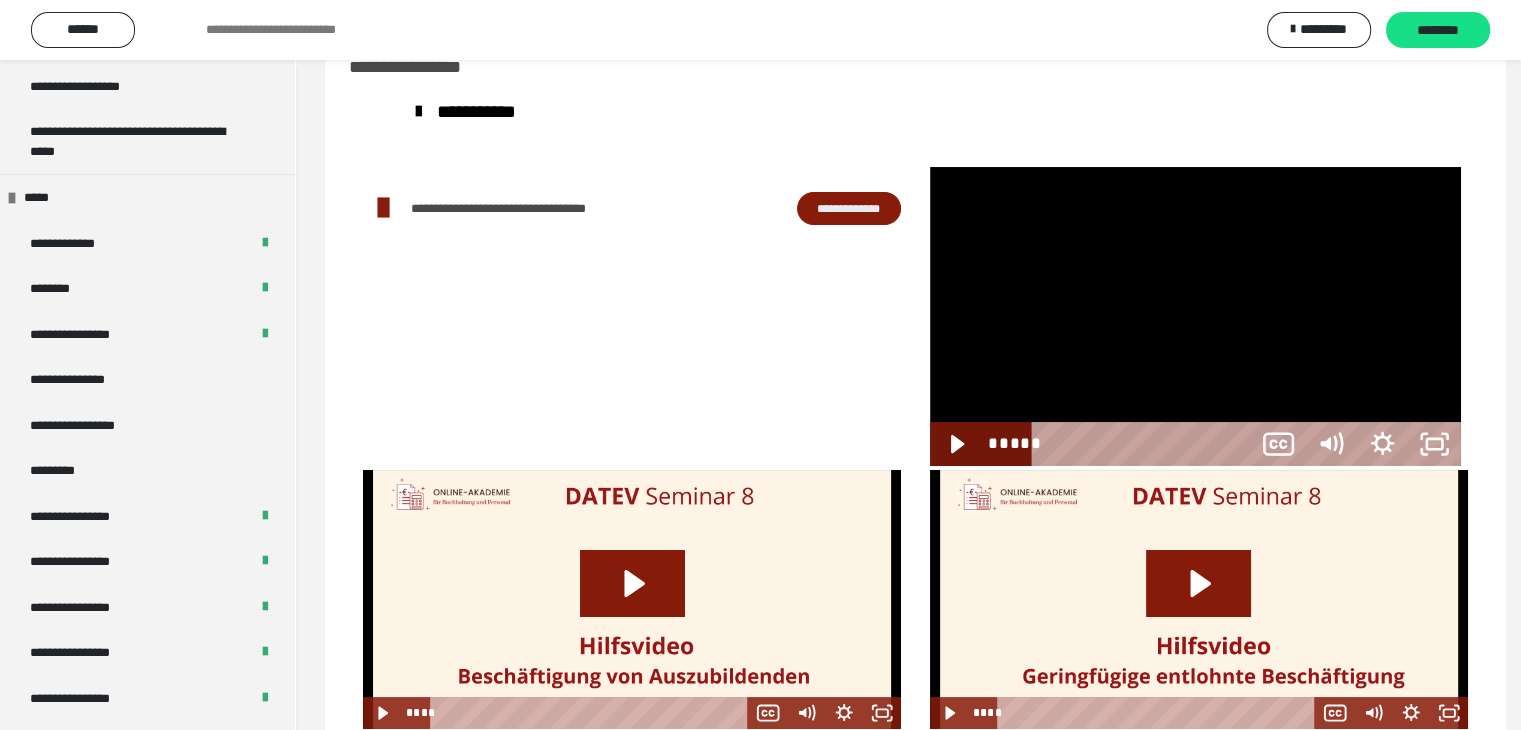 scroll, scrollTop: 2368, scrollLeft: 0, axis: vertical 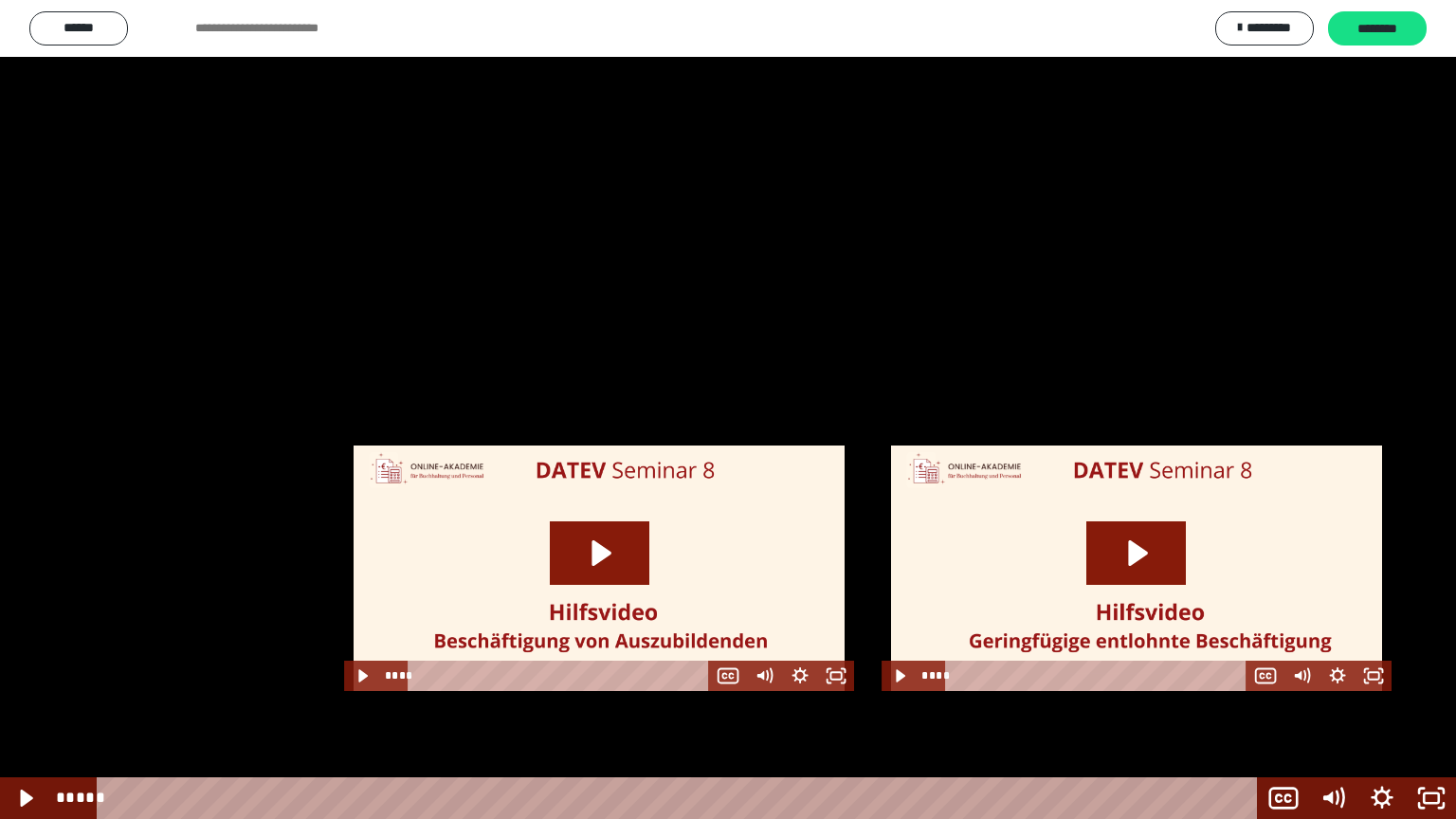 click at bounding box center [728, 410] 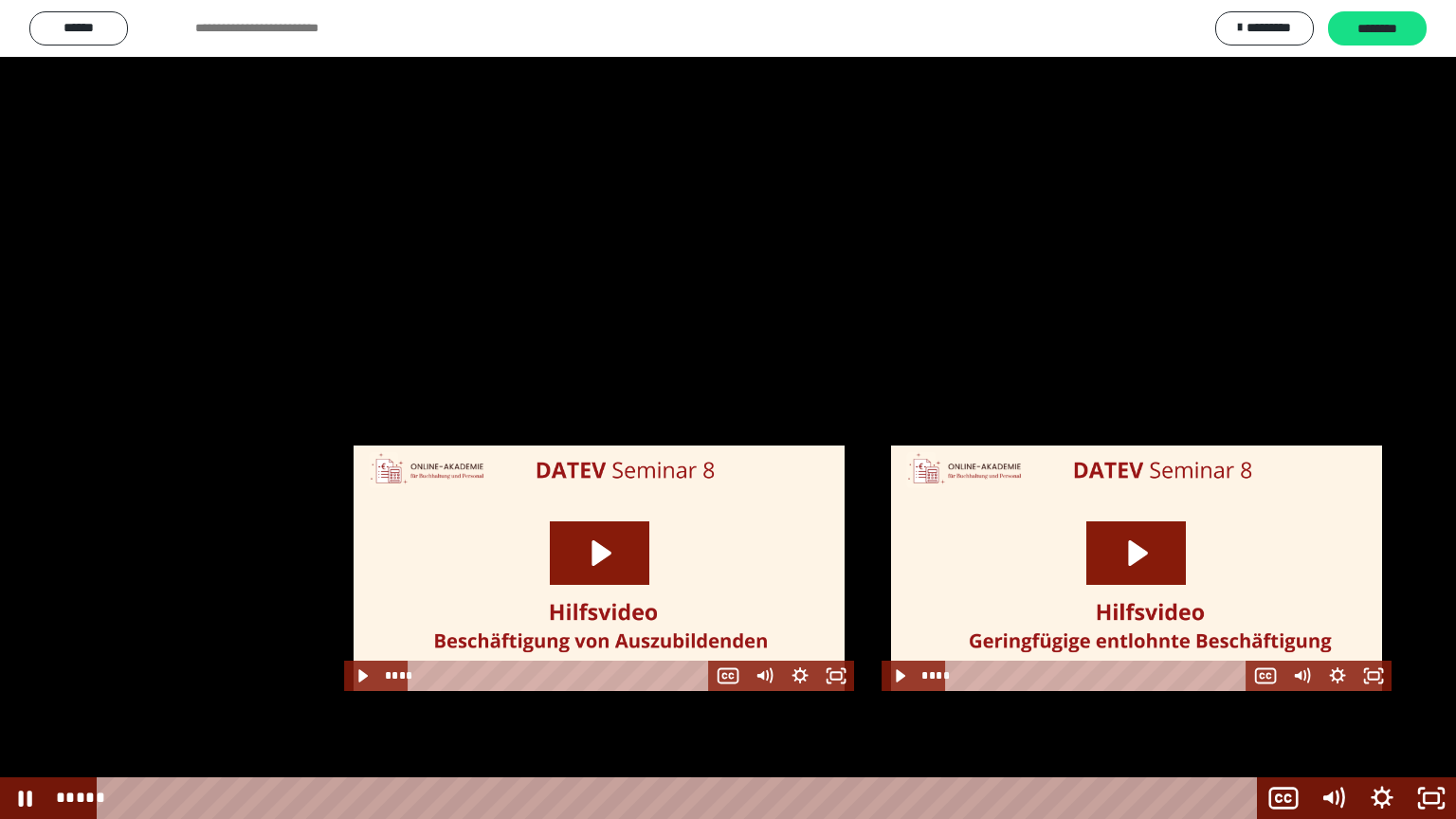 click at bounding box center (728, 410) 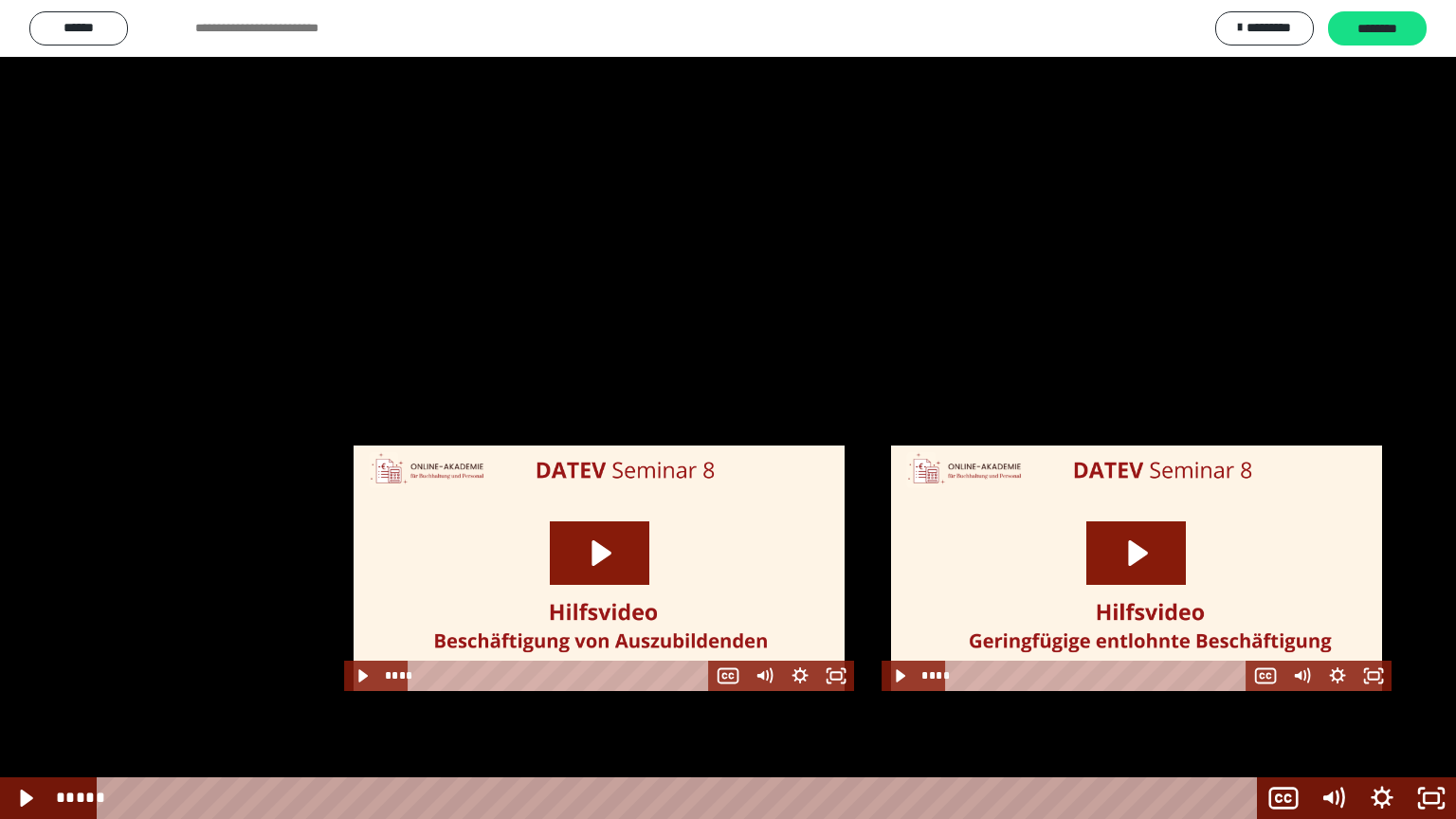 click at bounding box center (728, 410) 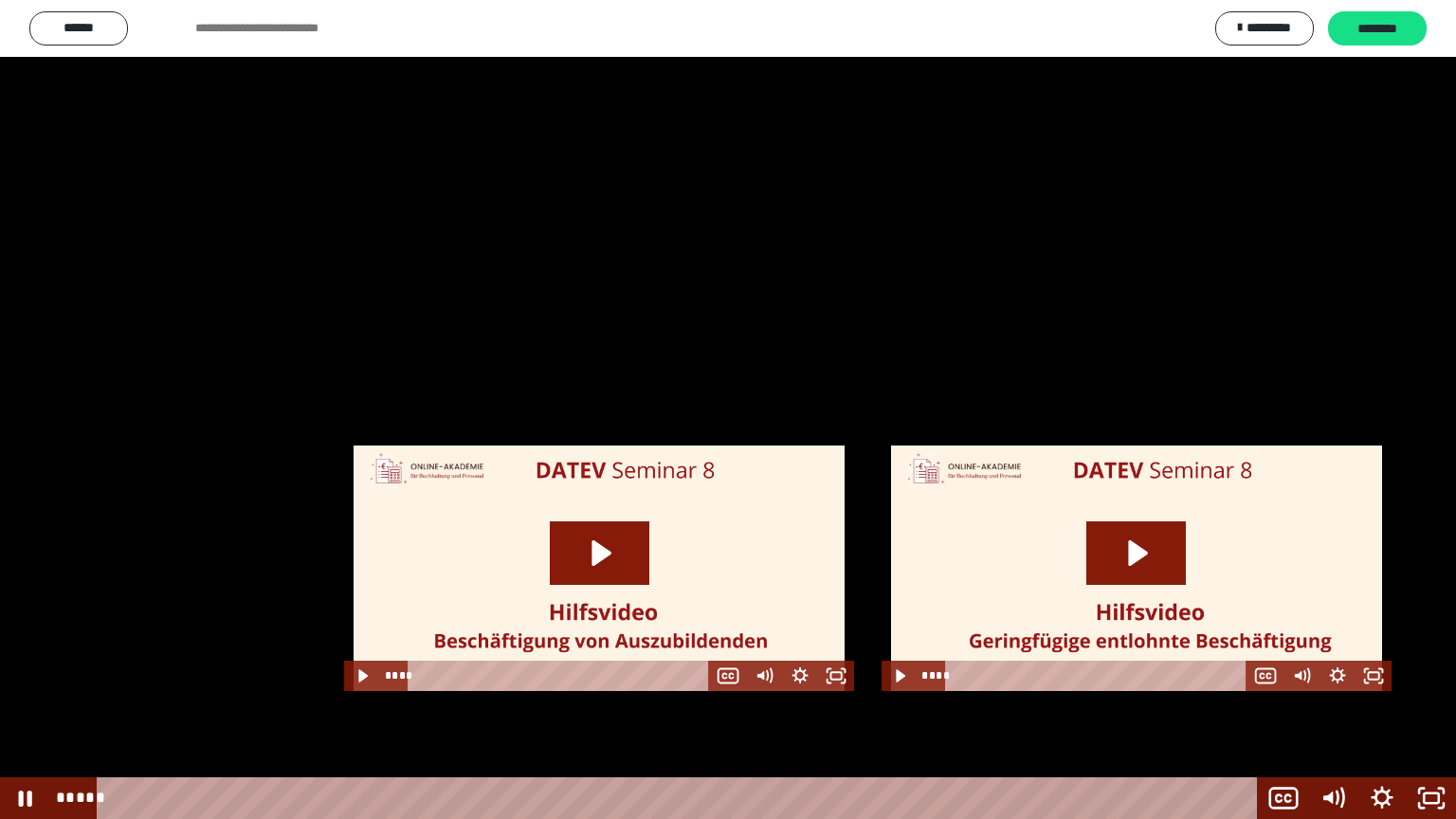 click at bounding box center [728, 410] 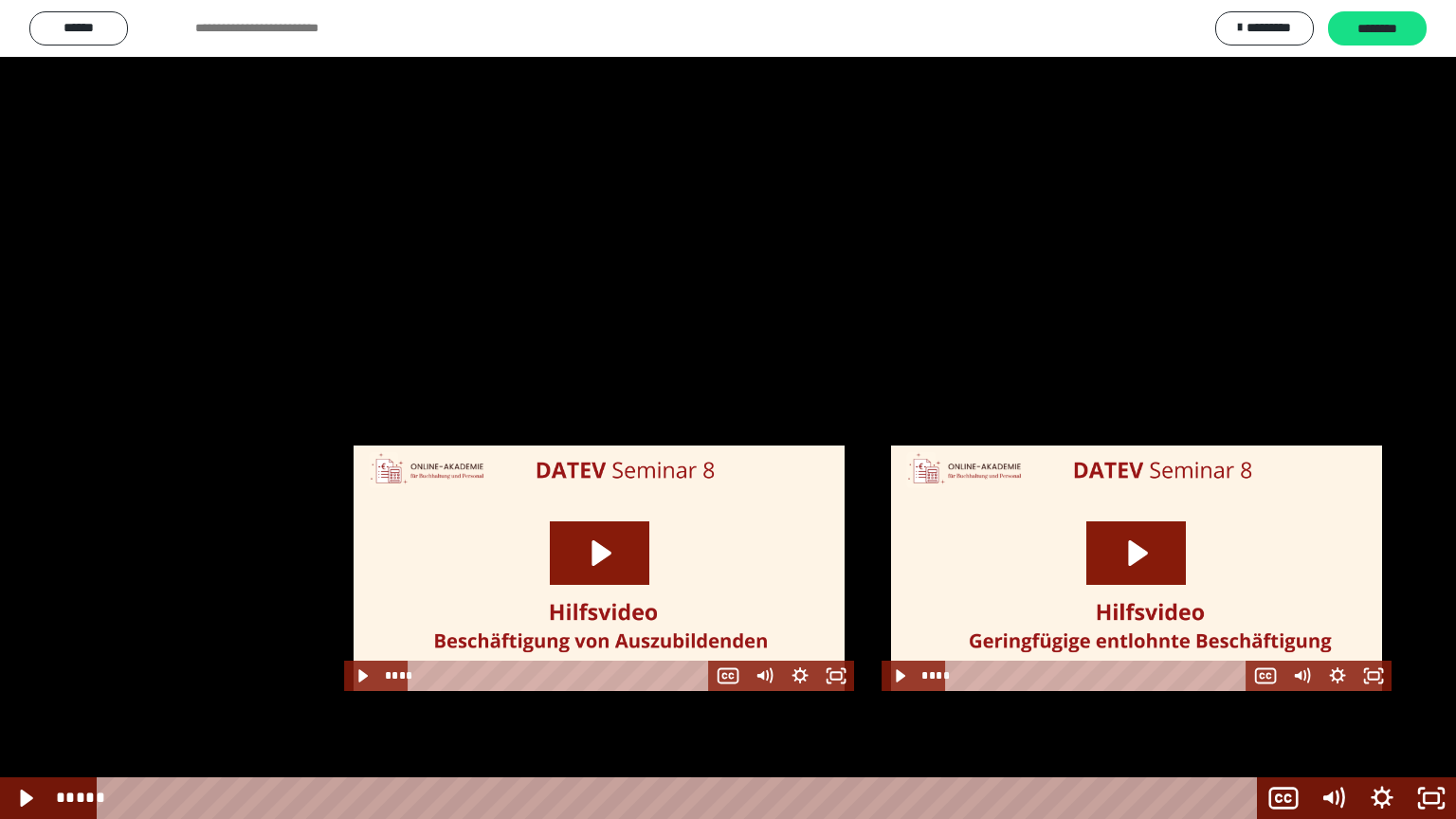 click at bounding box center [728, 410] 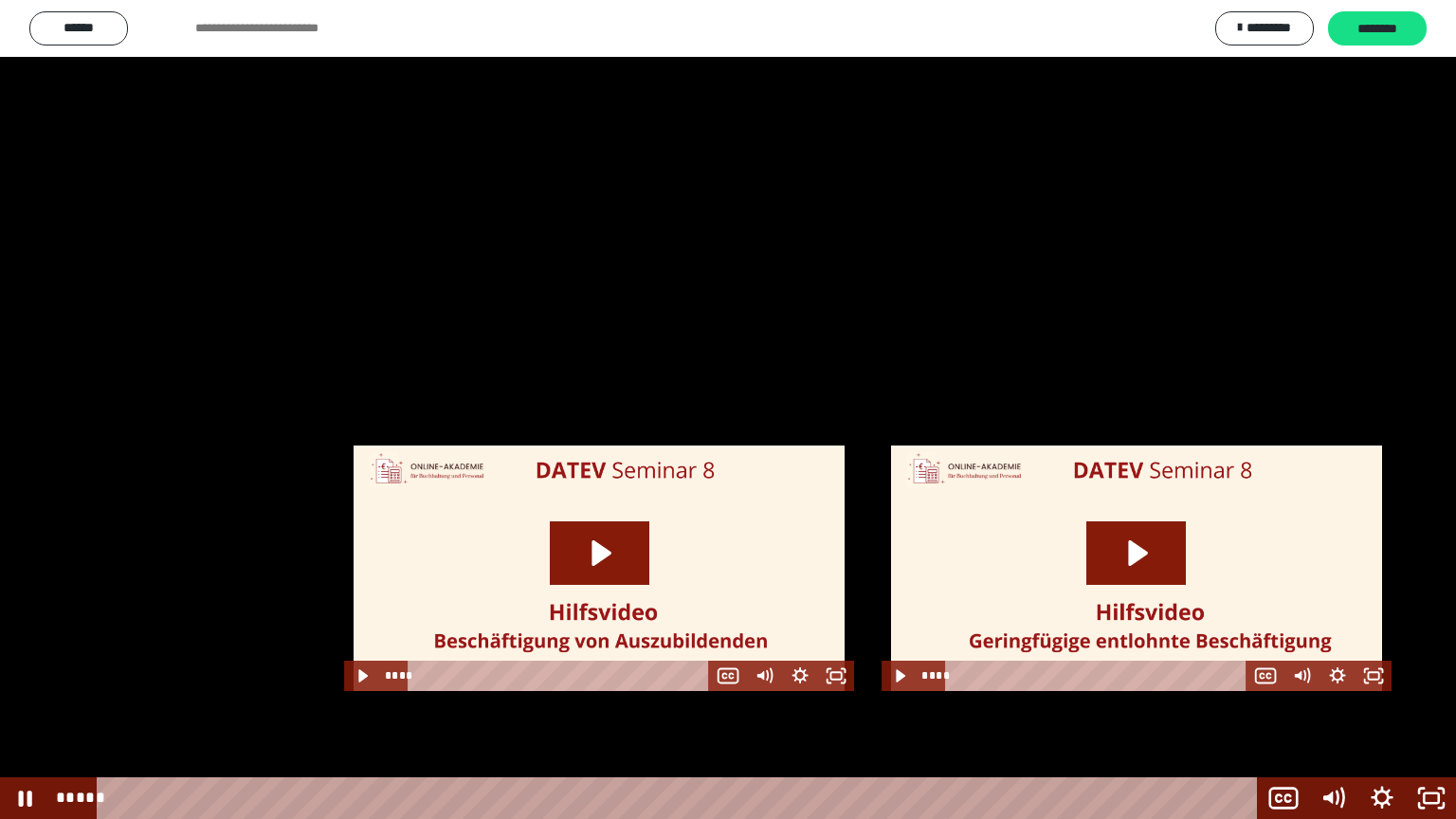 click at bounding box center (728, 410) 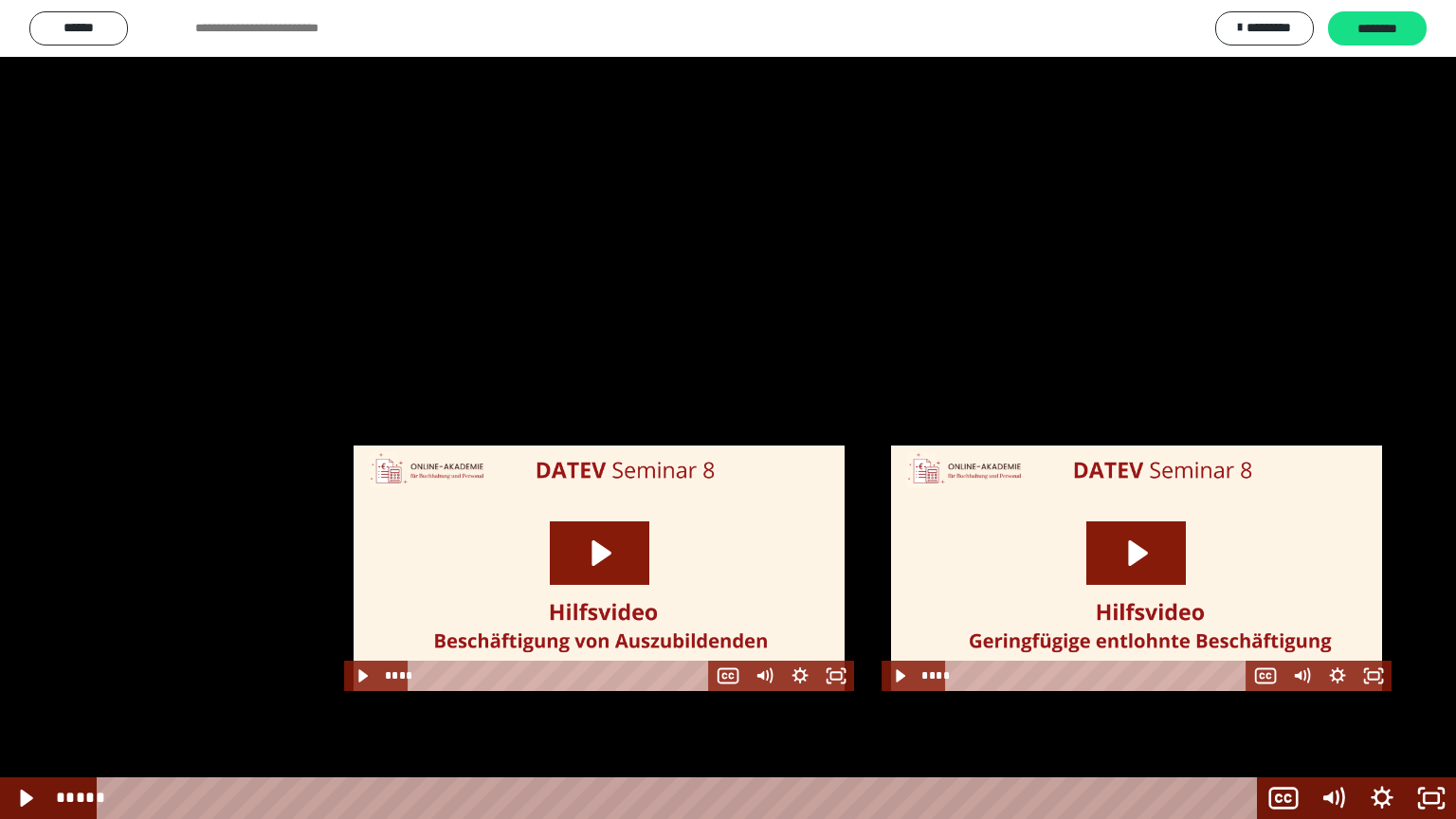 click at bounding box center (728, 410) 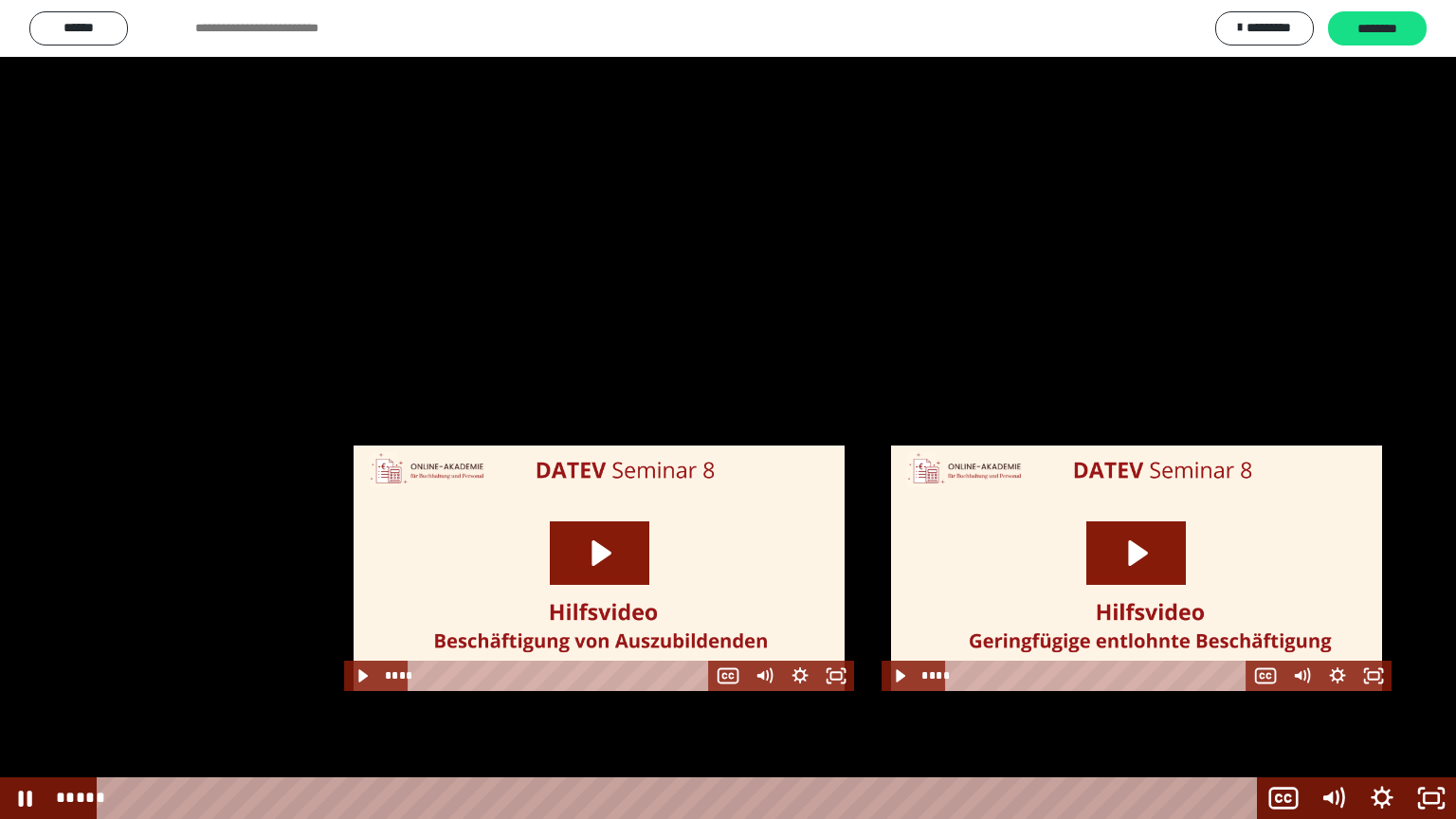 click at bounding box center [728, 410] 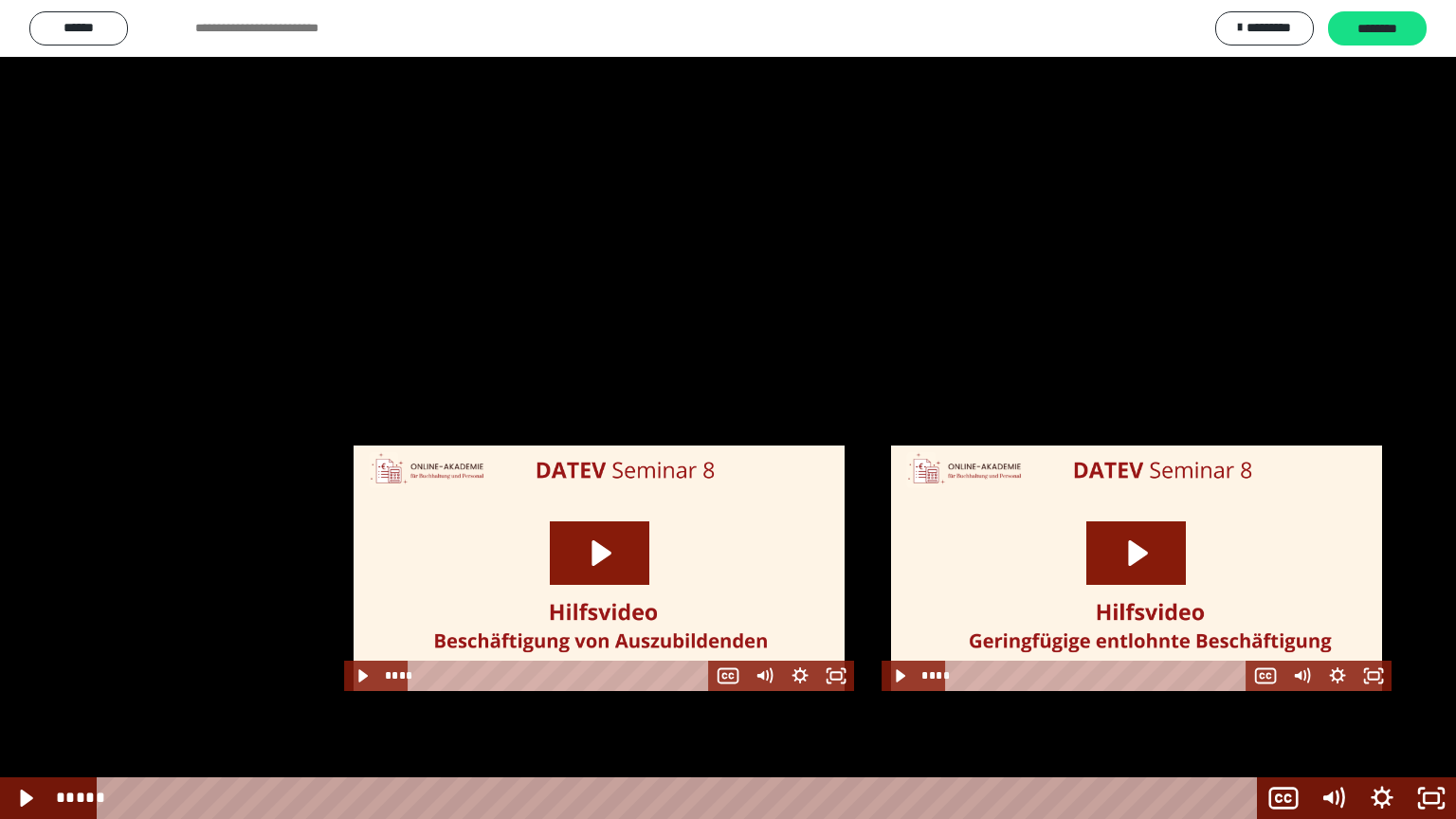 click at bounding box center (728, 410) 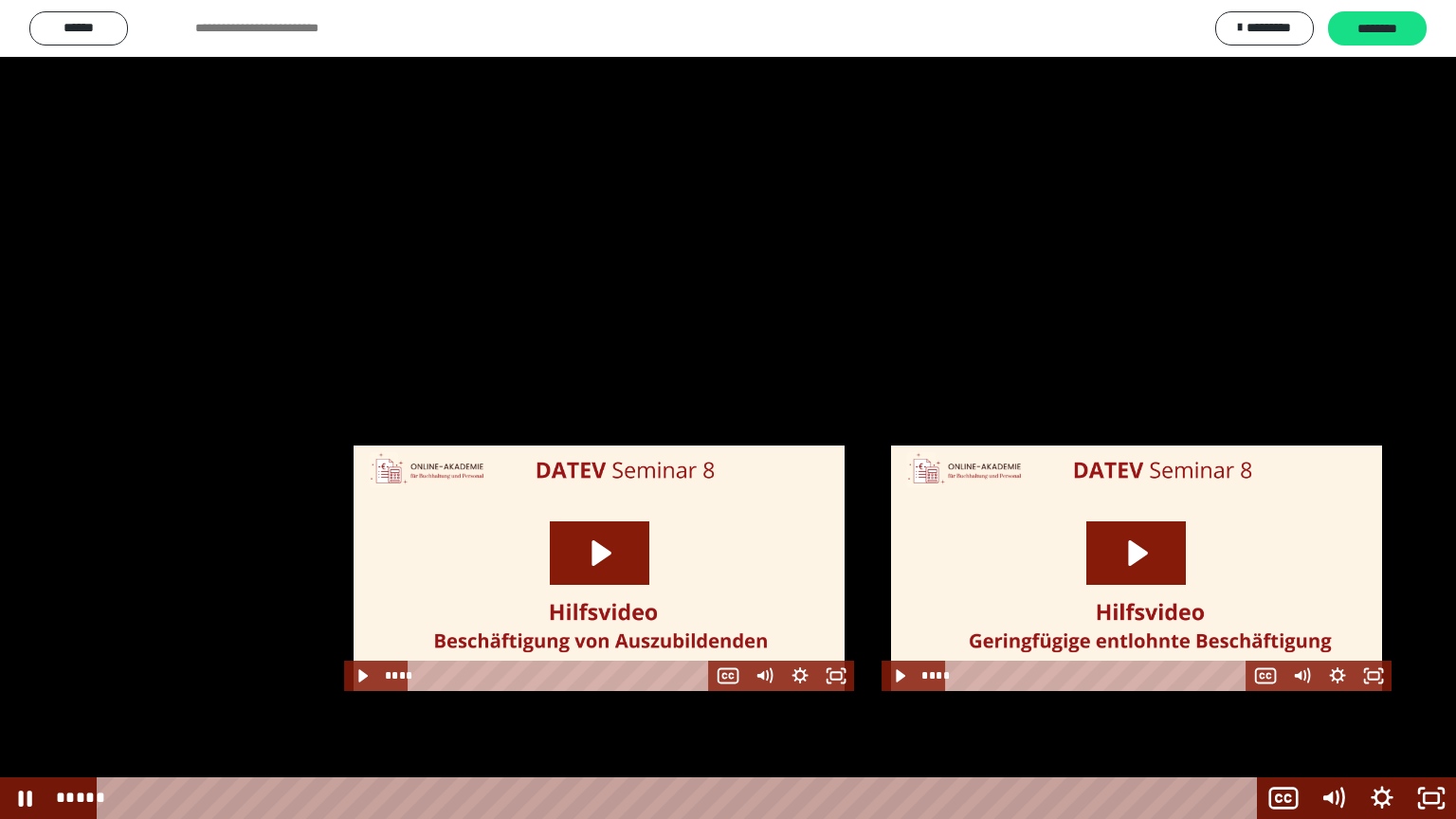 click at bounding box center [728, 410] 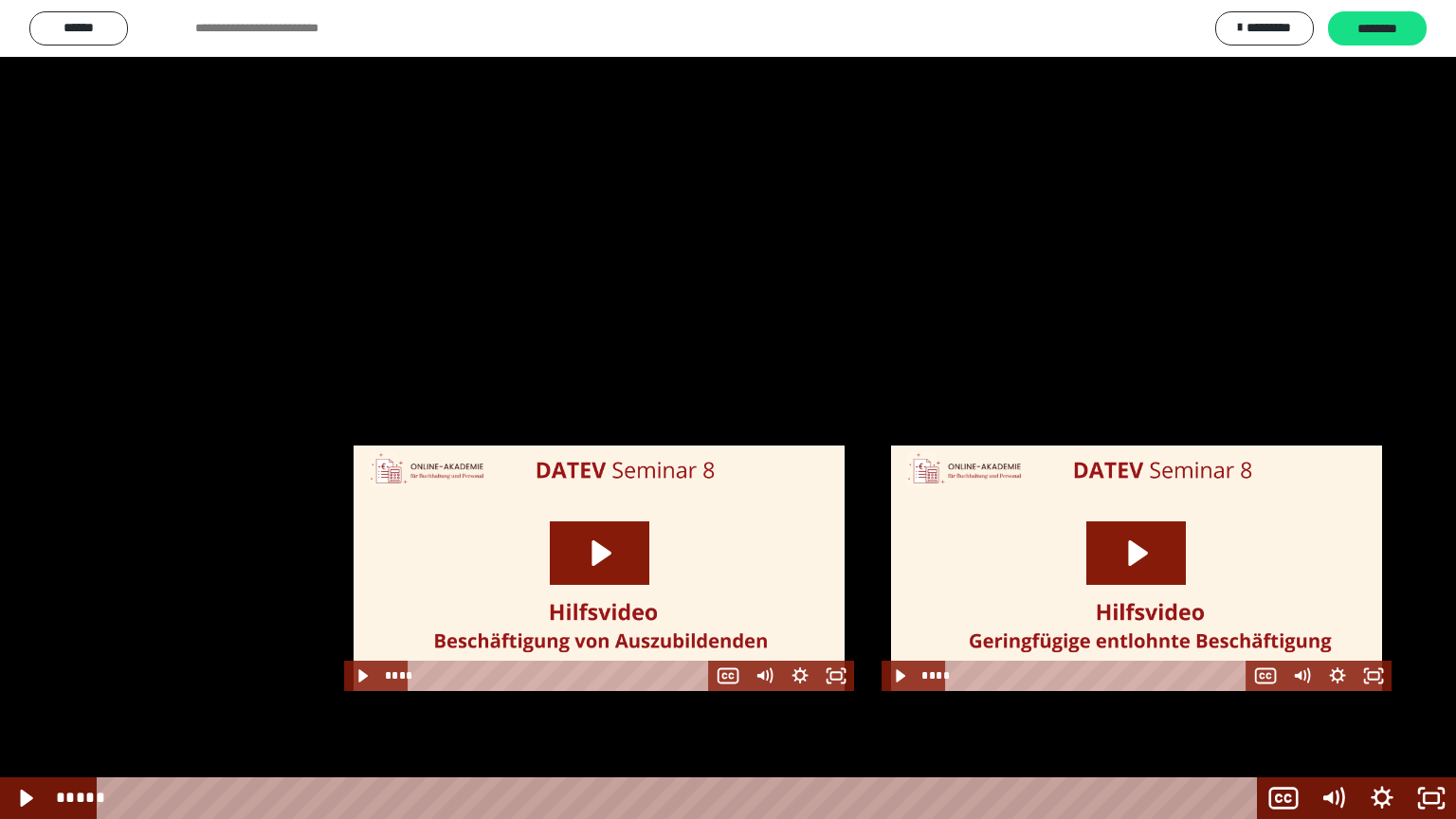 click at bounding box center [728, 410] 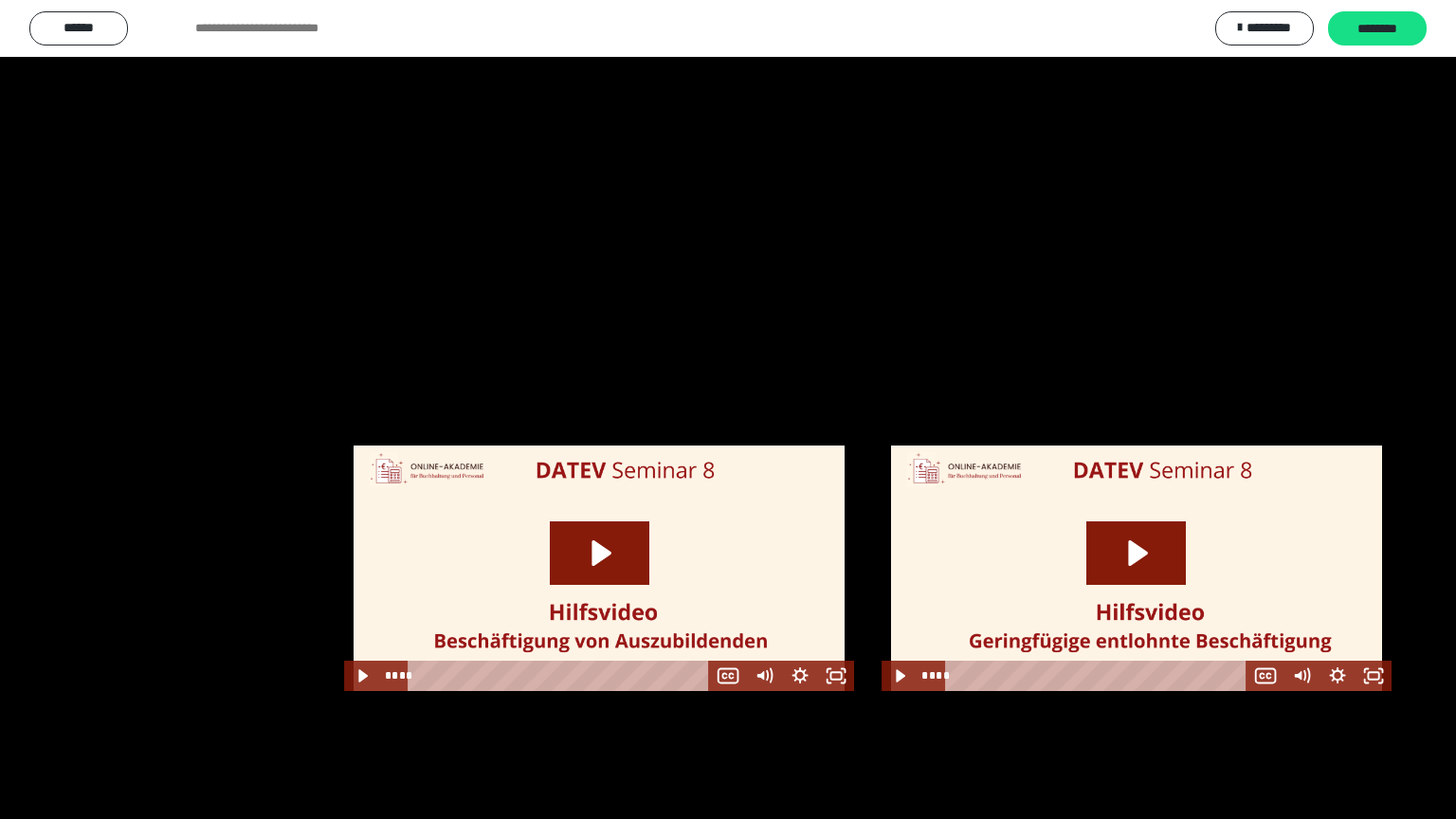 type 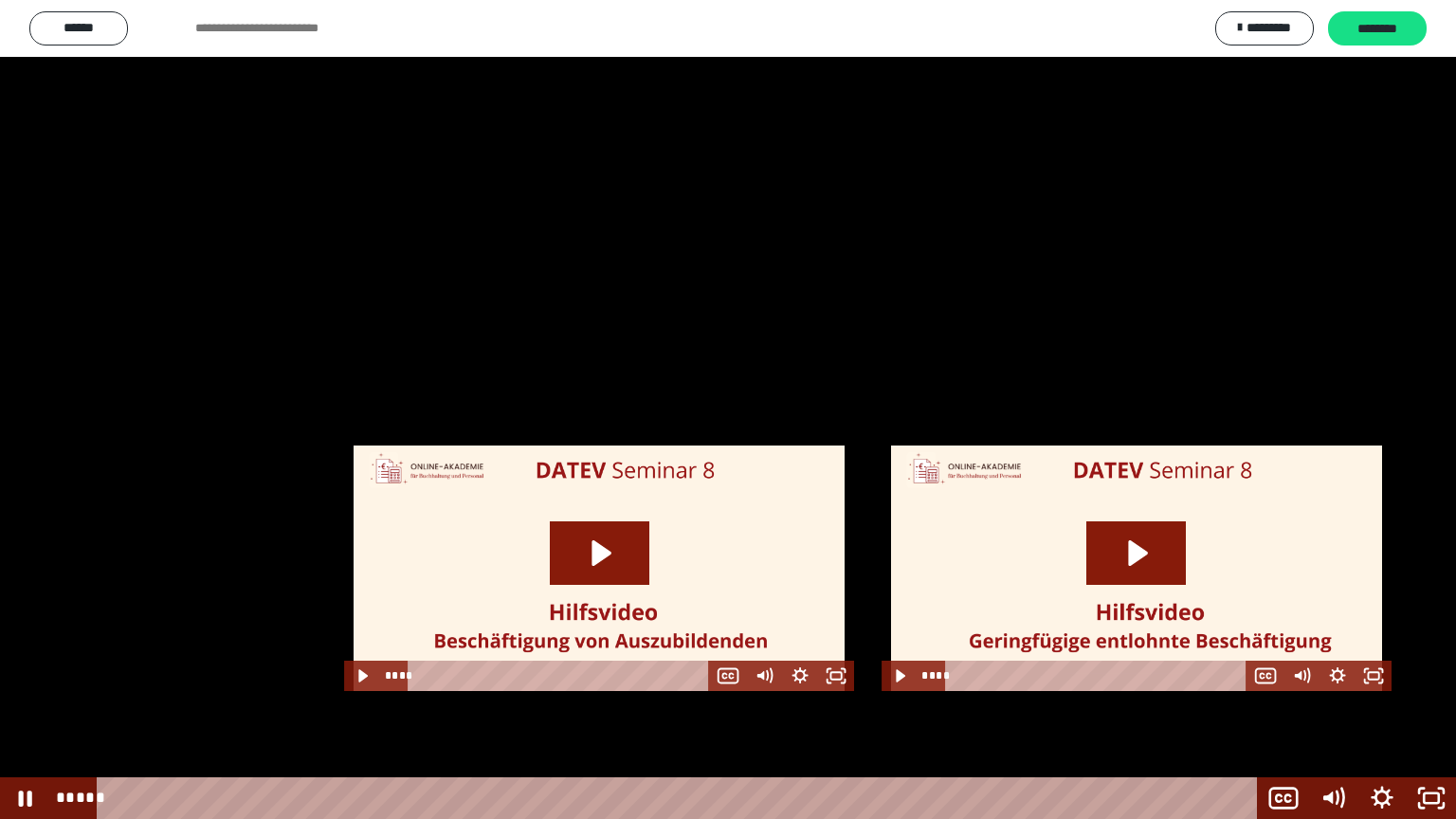 click at bounding box center (728, 410) 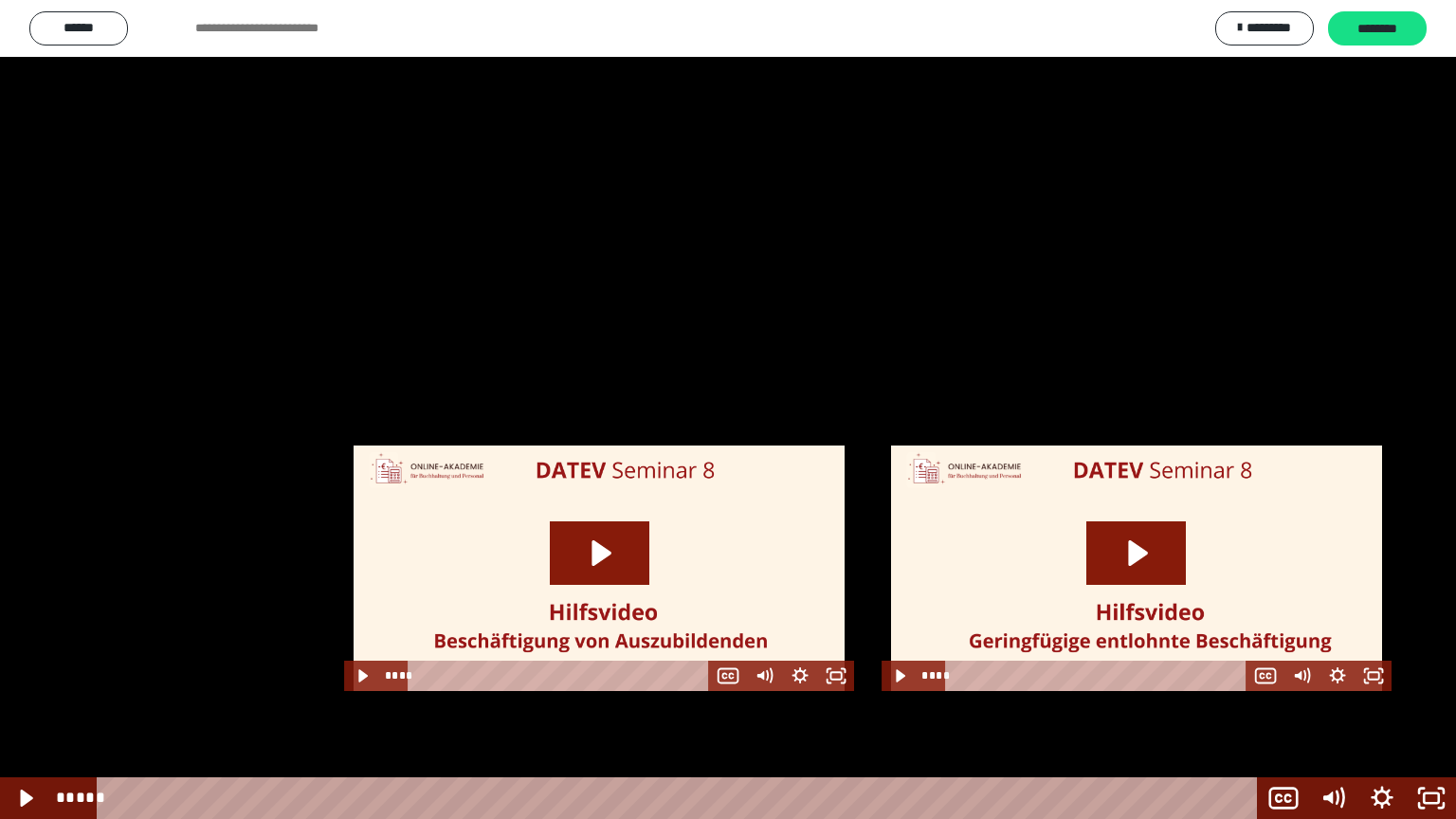 click at bounding box center (728, 410) 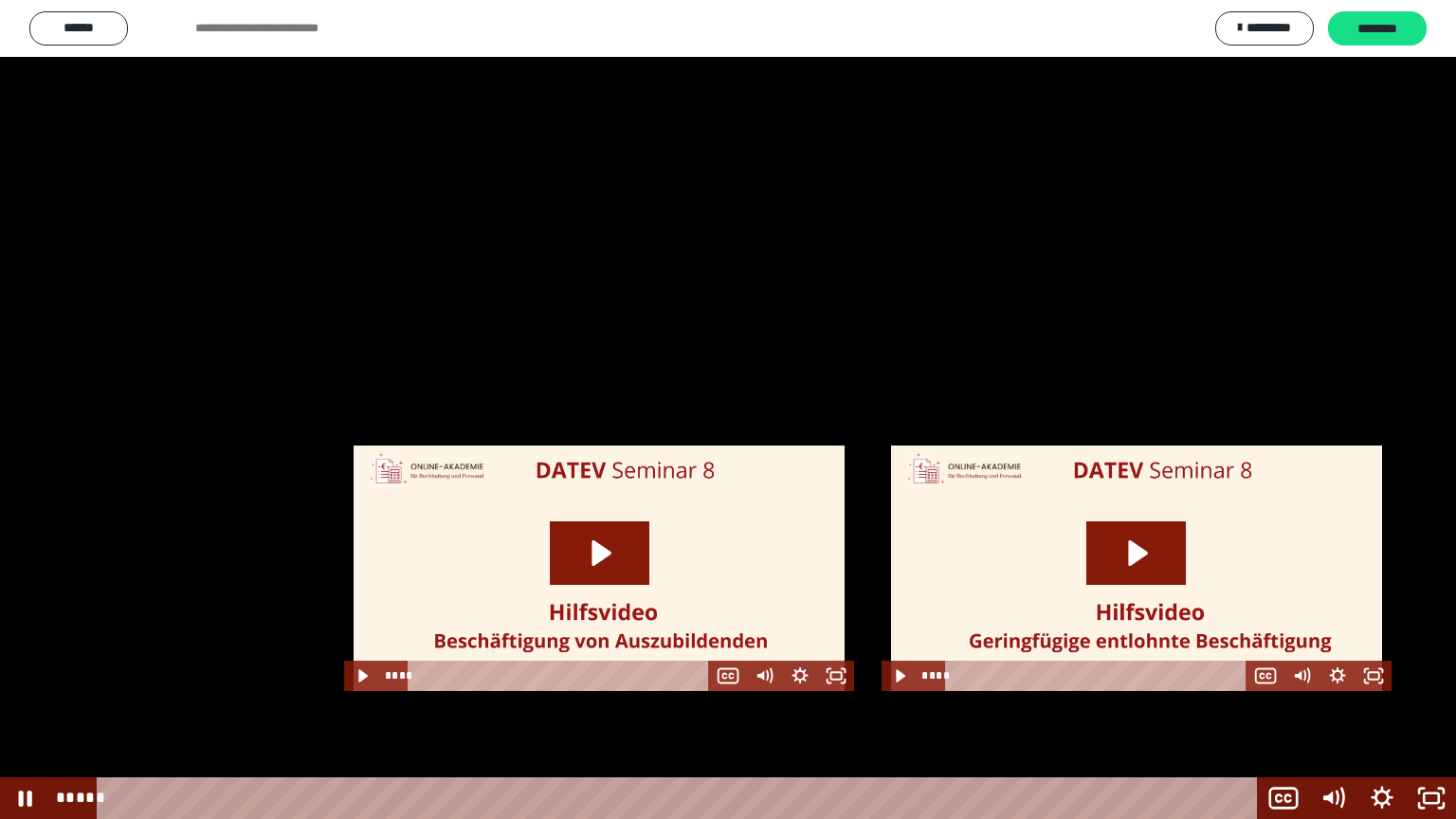 click at bounding box center (728, 410) 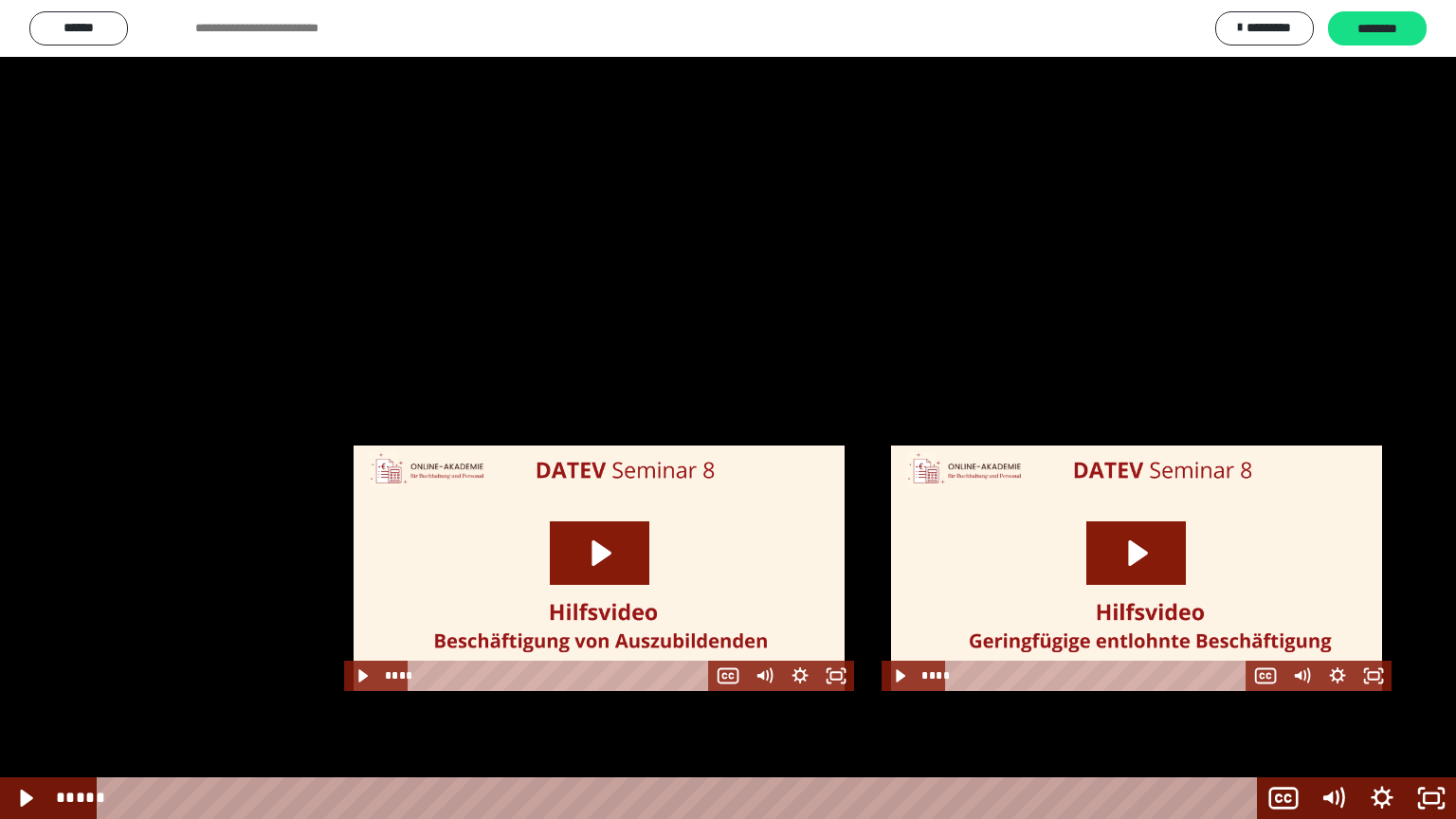 click at bounding box center (728, 410) 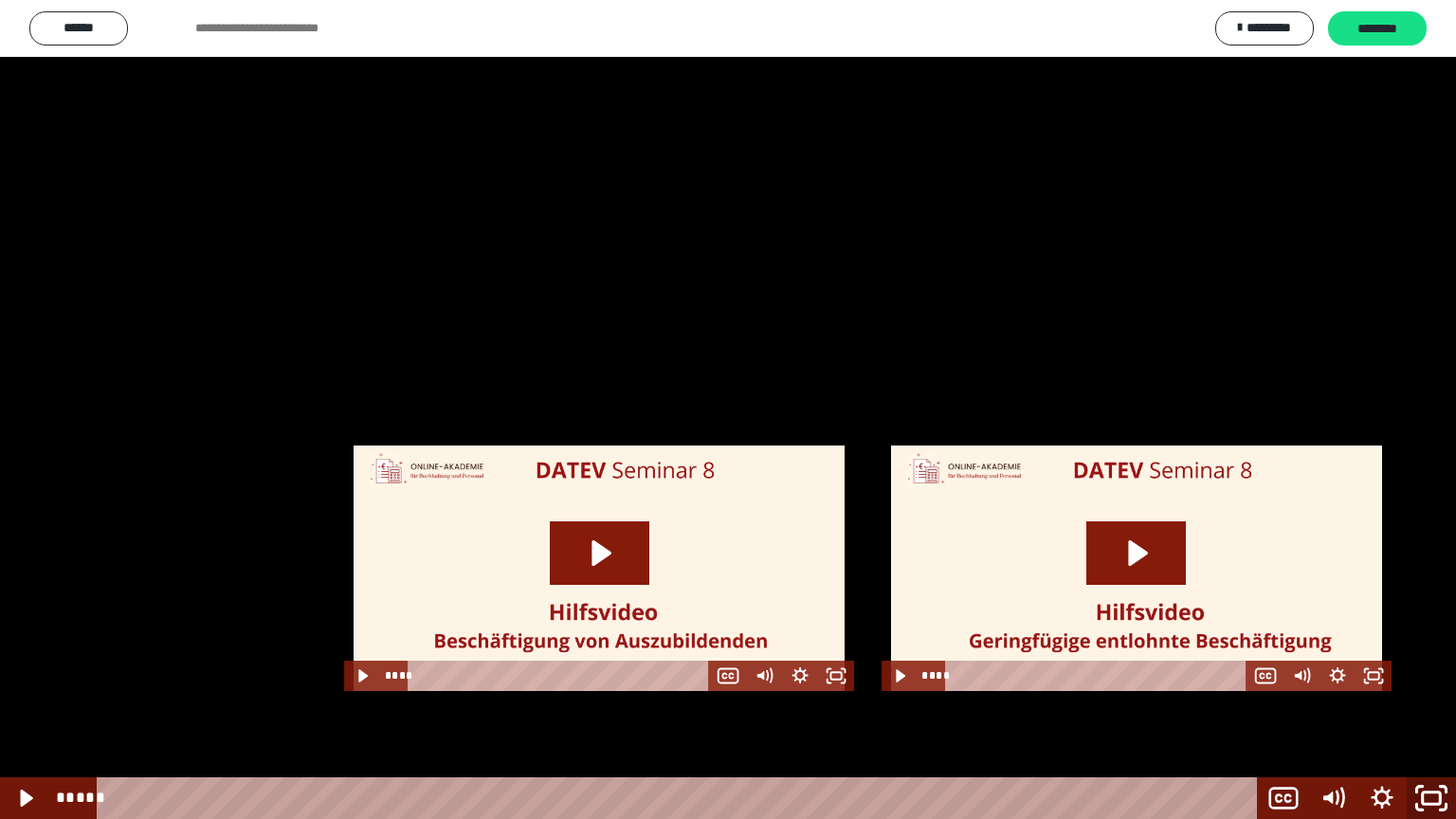 click 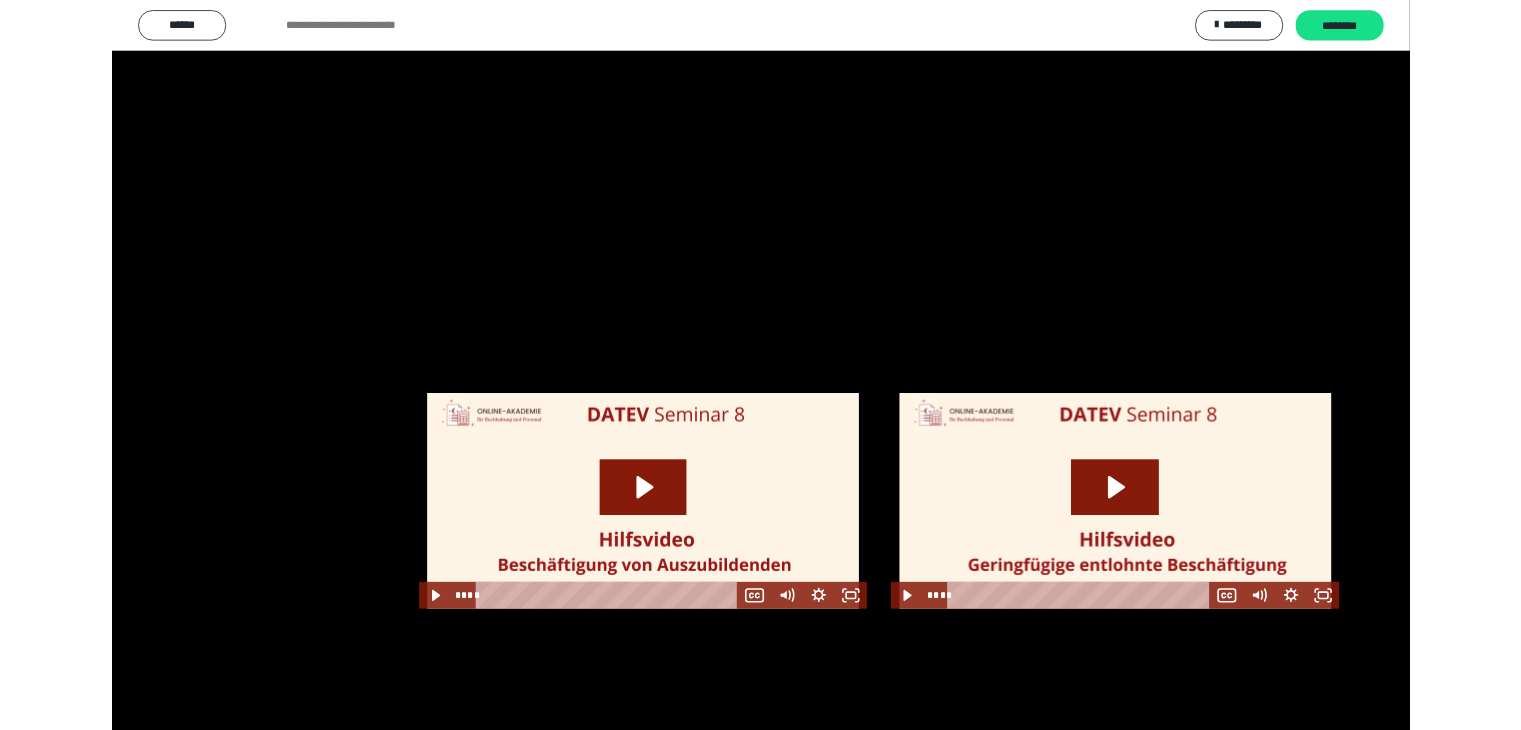 scroll, scrollTop: 2503, scrollLeft: 0, axis: vertical 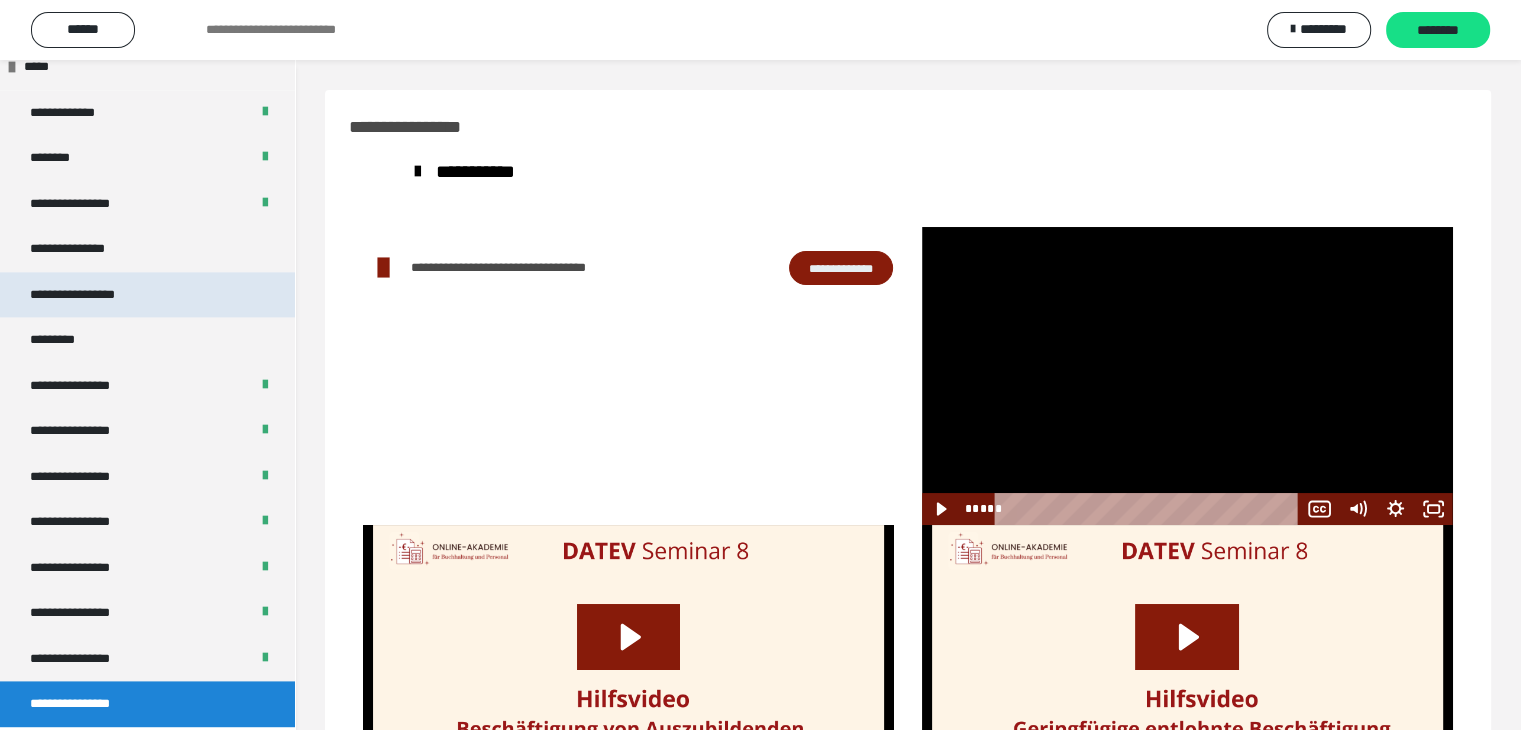 click on "**********" at bounding box center (93, 295) 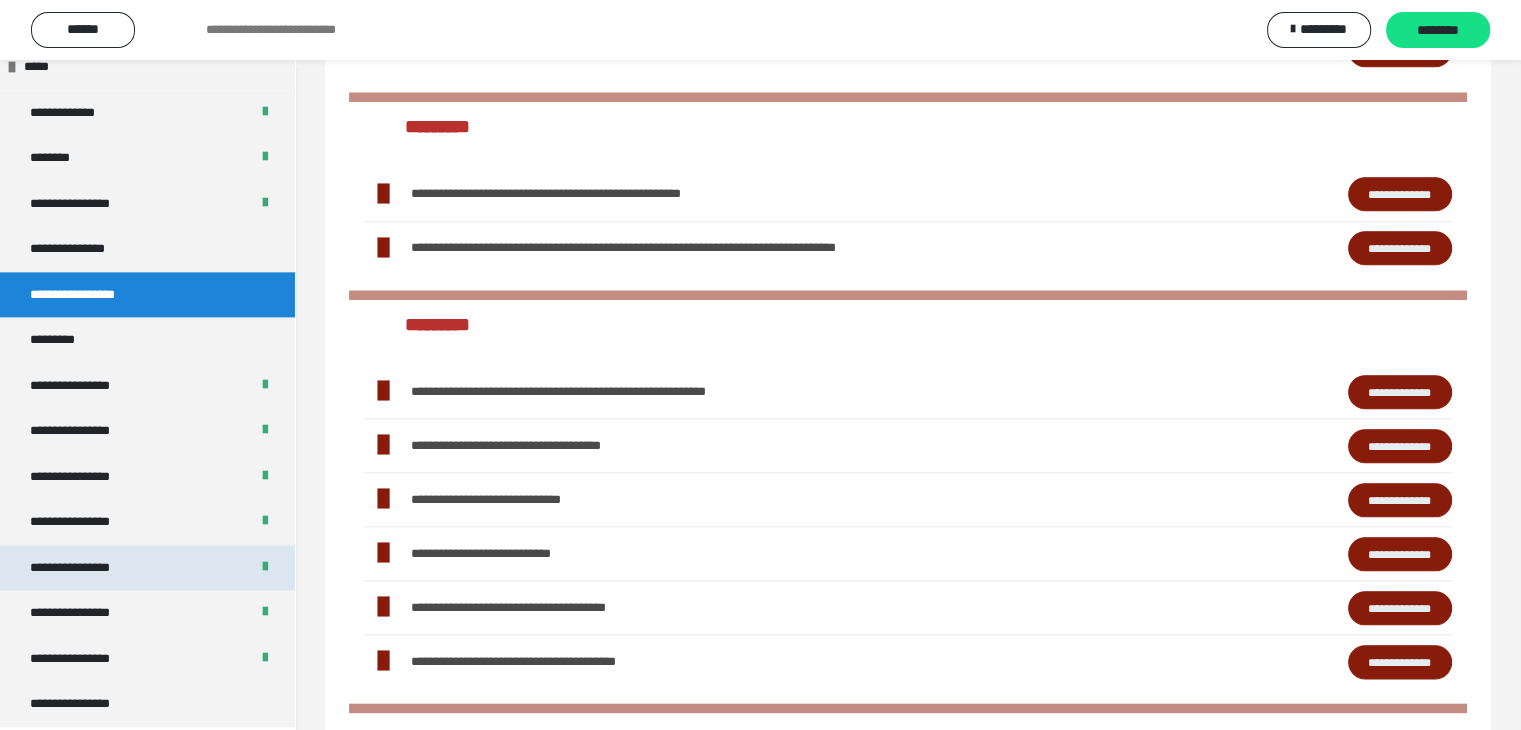 scroll, scrollTop: 2218, scrollLeft: 0, axis: vertical 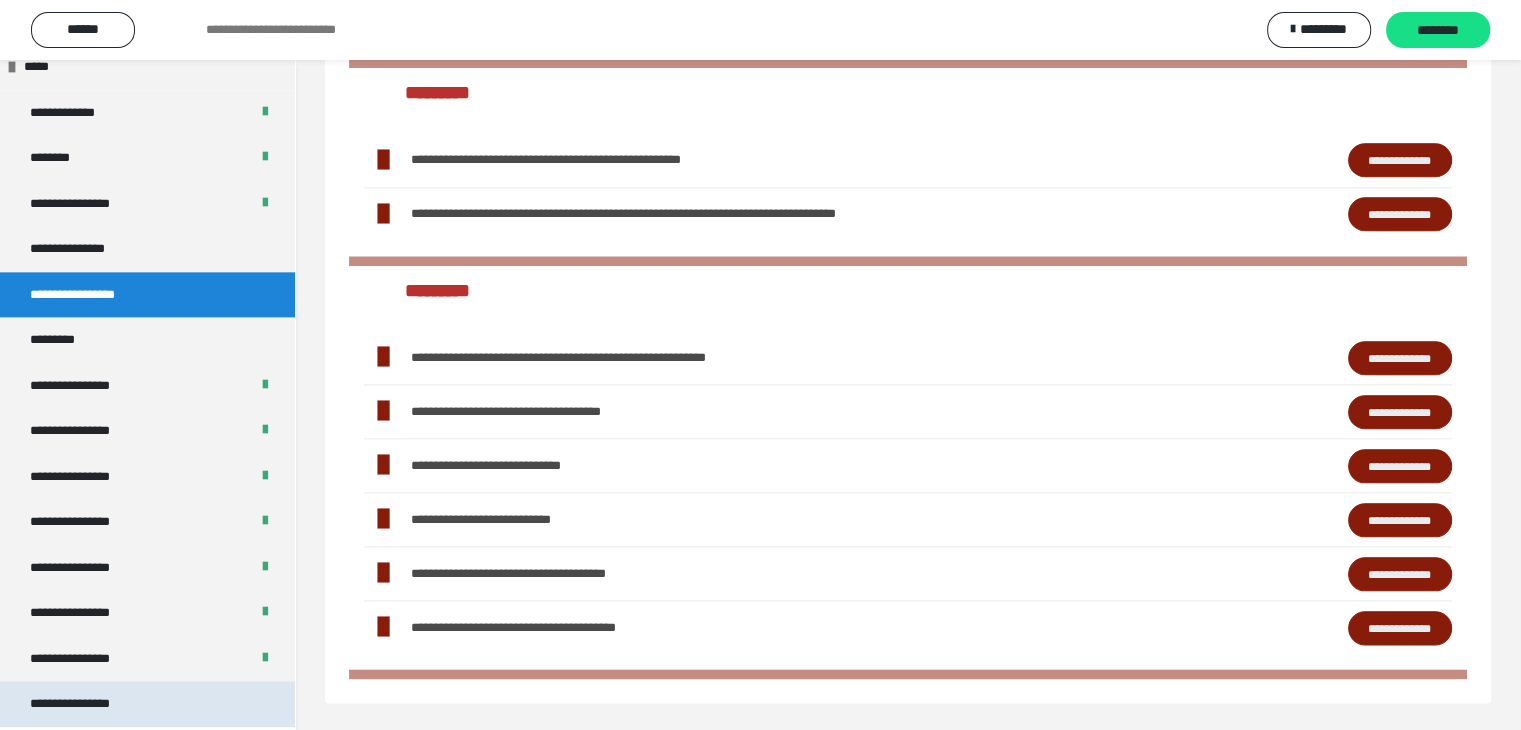 click on "**********" at bounding box center (147, 704) 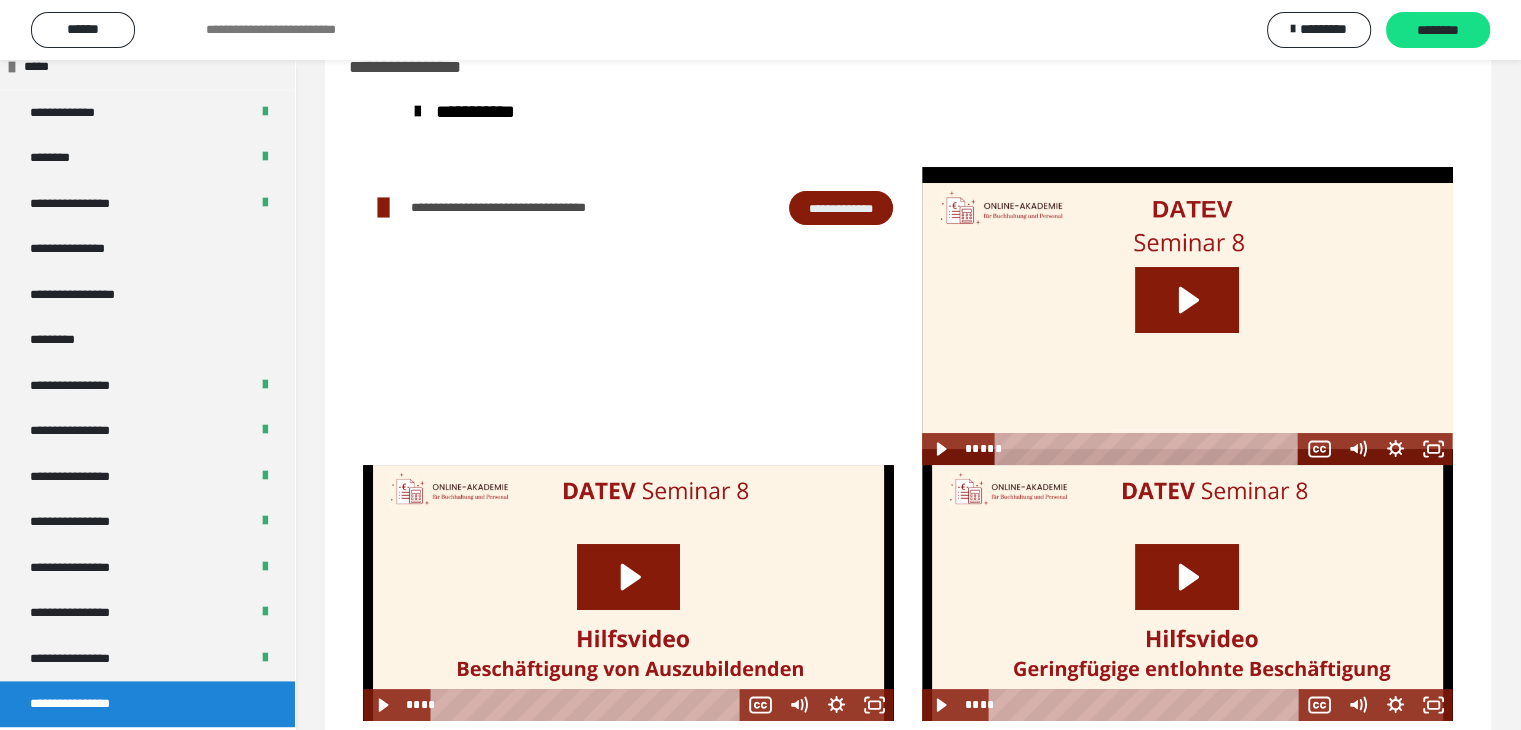 scroll, scrollTop: 104, scrollLeft: 0, axis: vertical 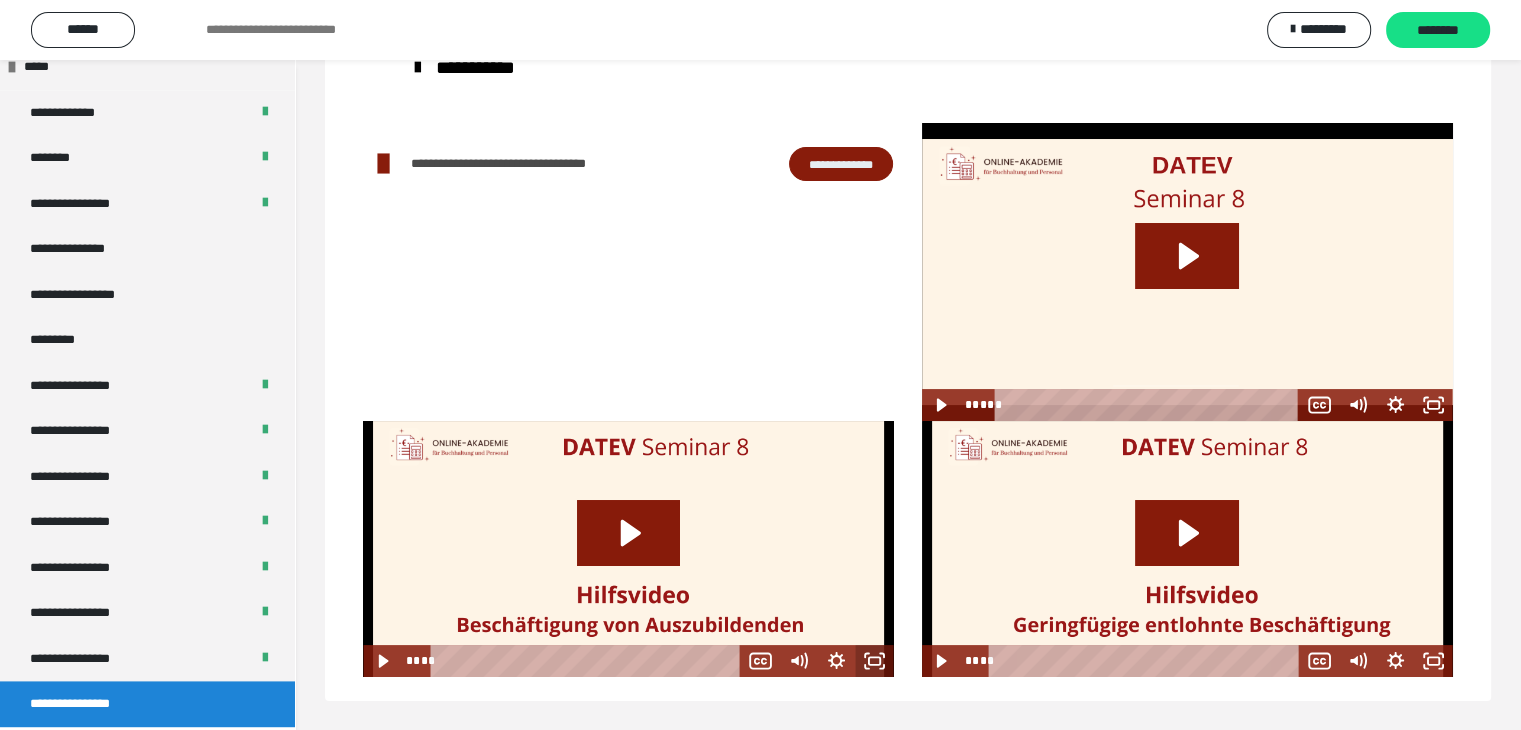 click 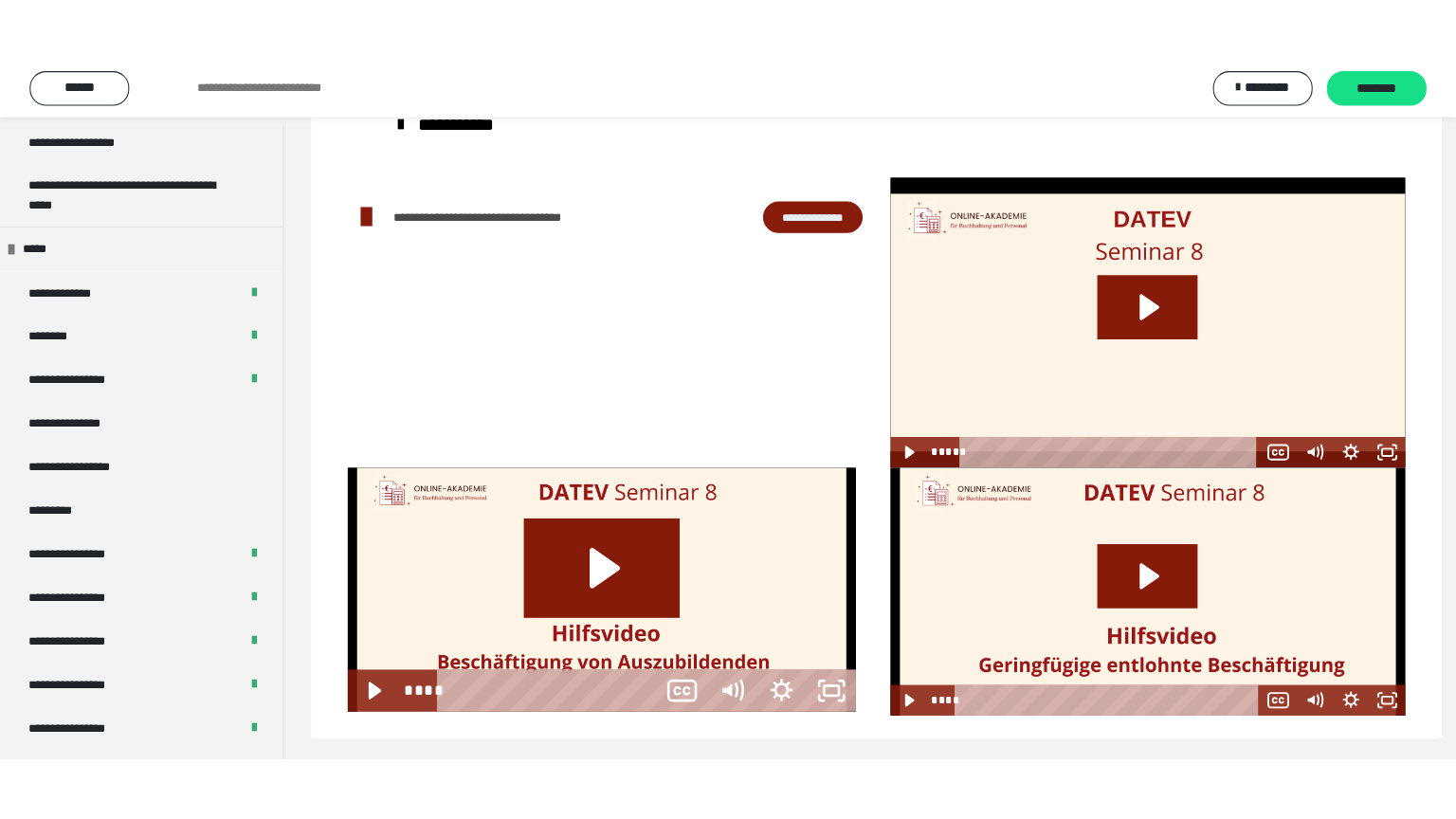 scroll, scrollTop: 57, scrollLeft: 0, axis: vertical 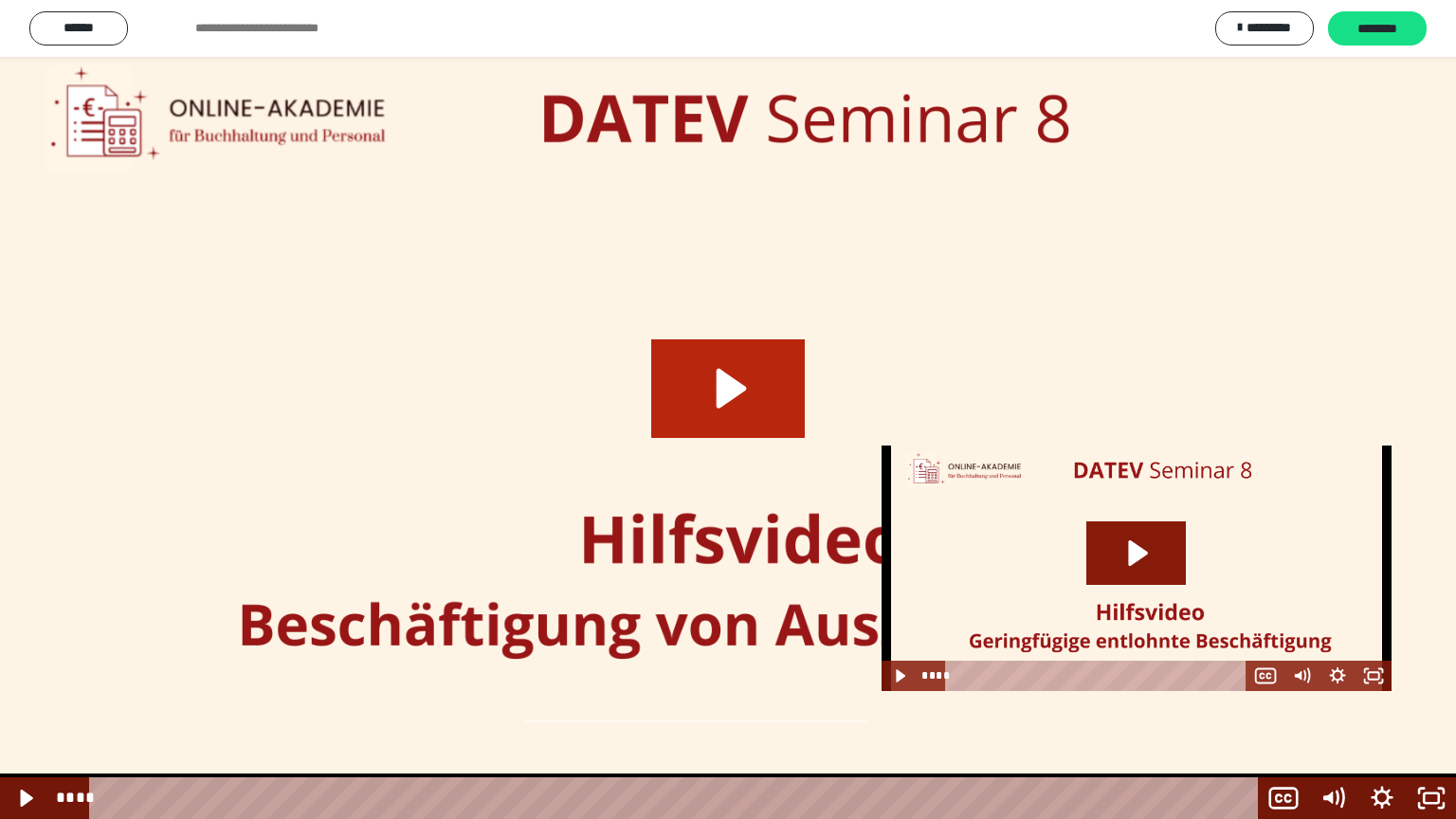 click 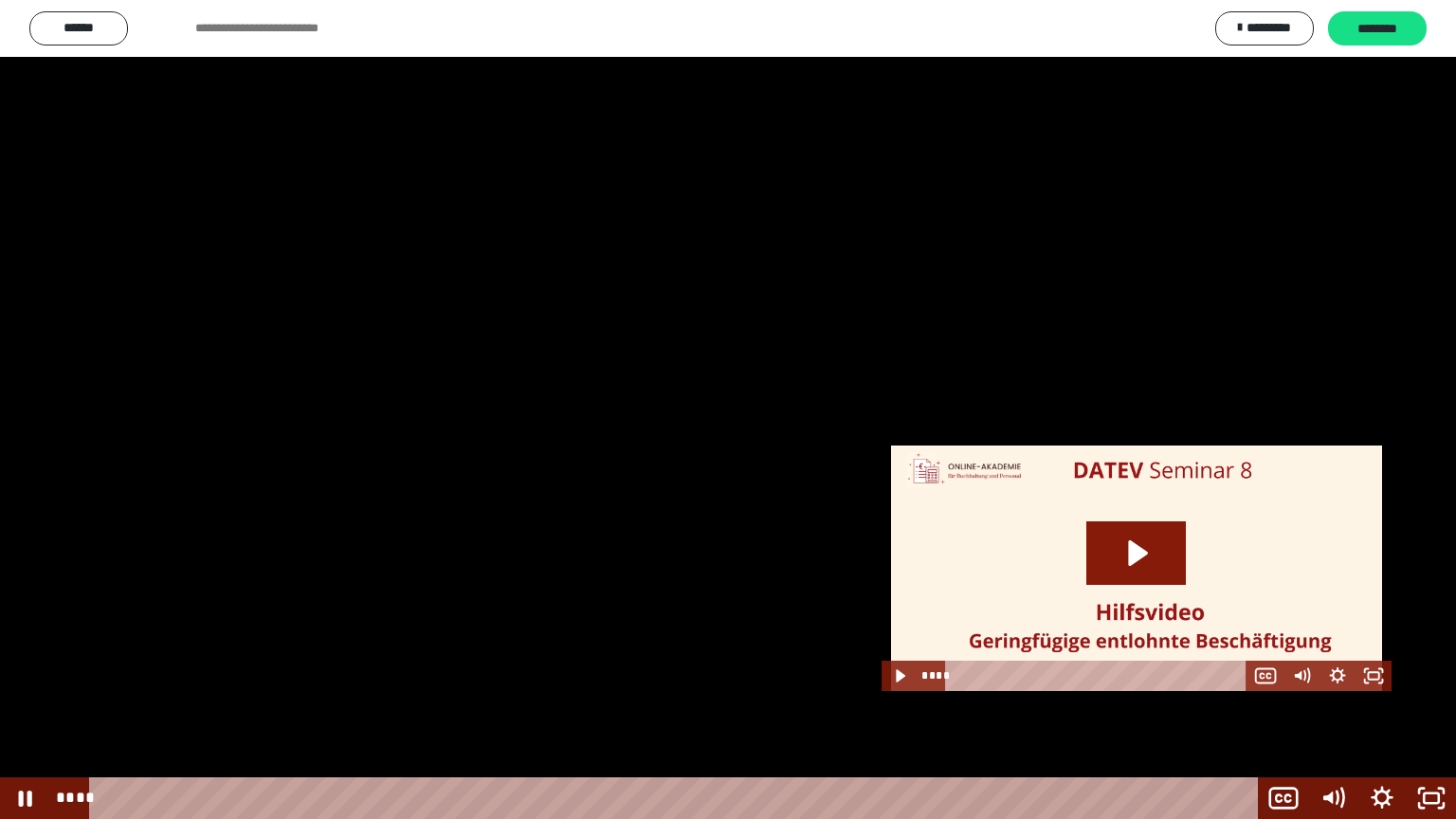 click at bounding box center (728, 410) 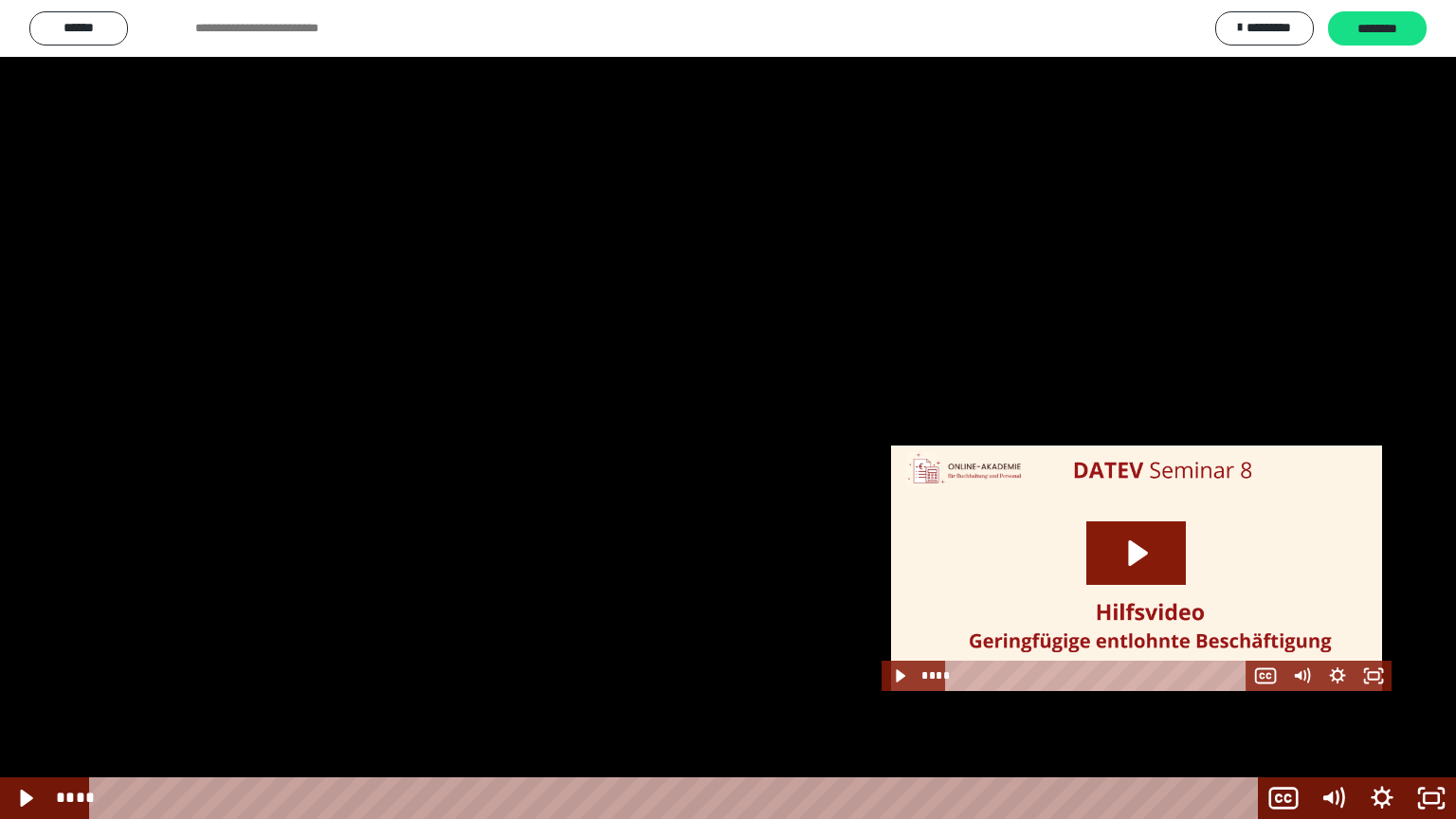 click at bounding box center (728, 410) 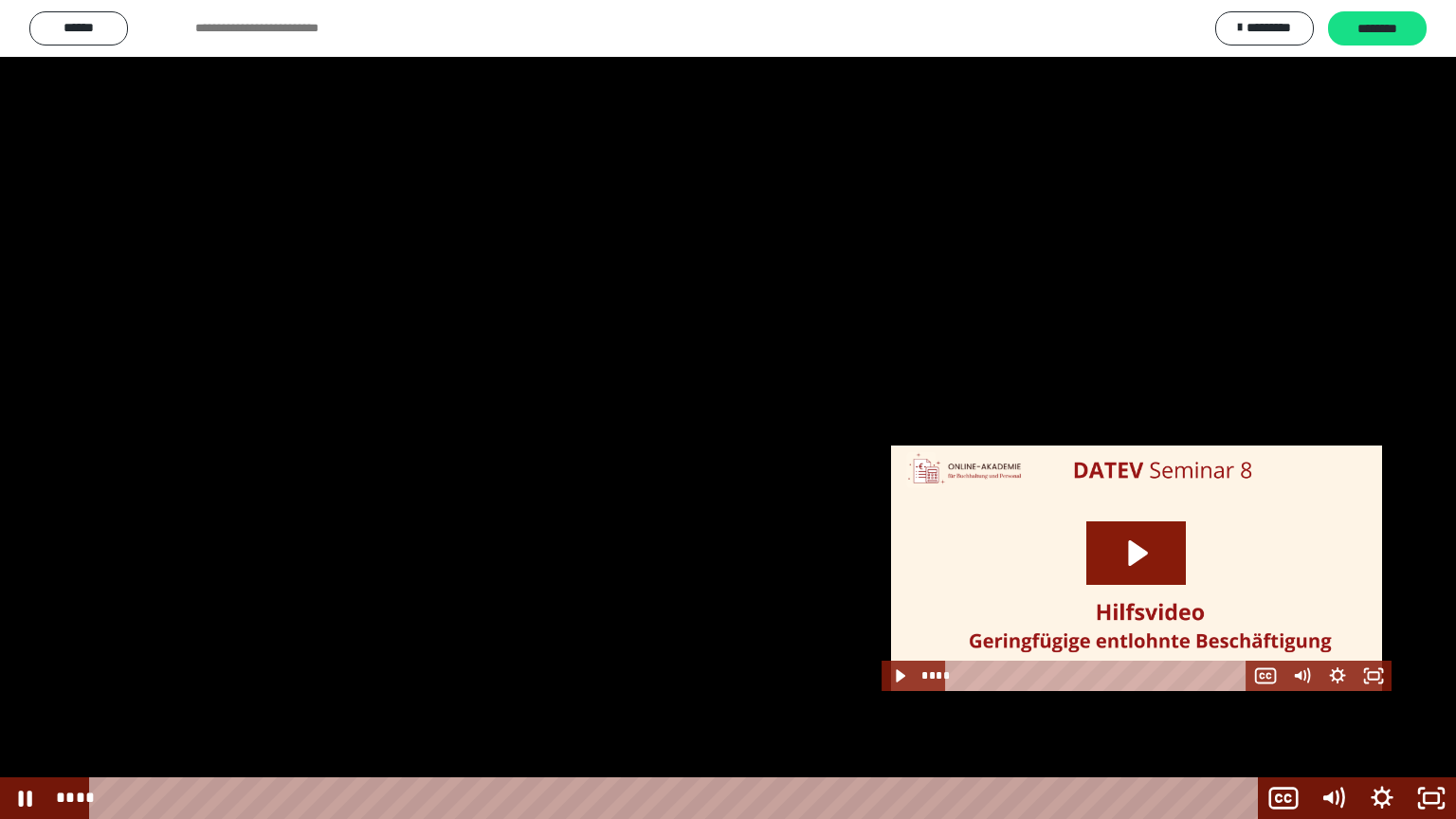 click at bounding box center [728, 410] 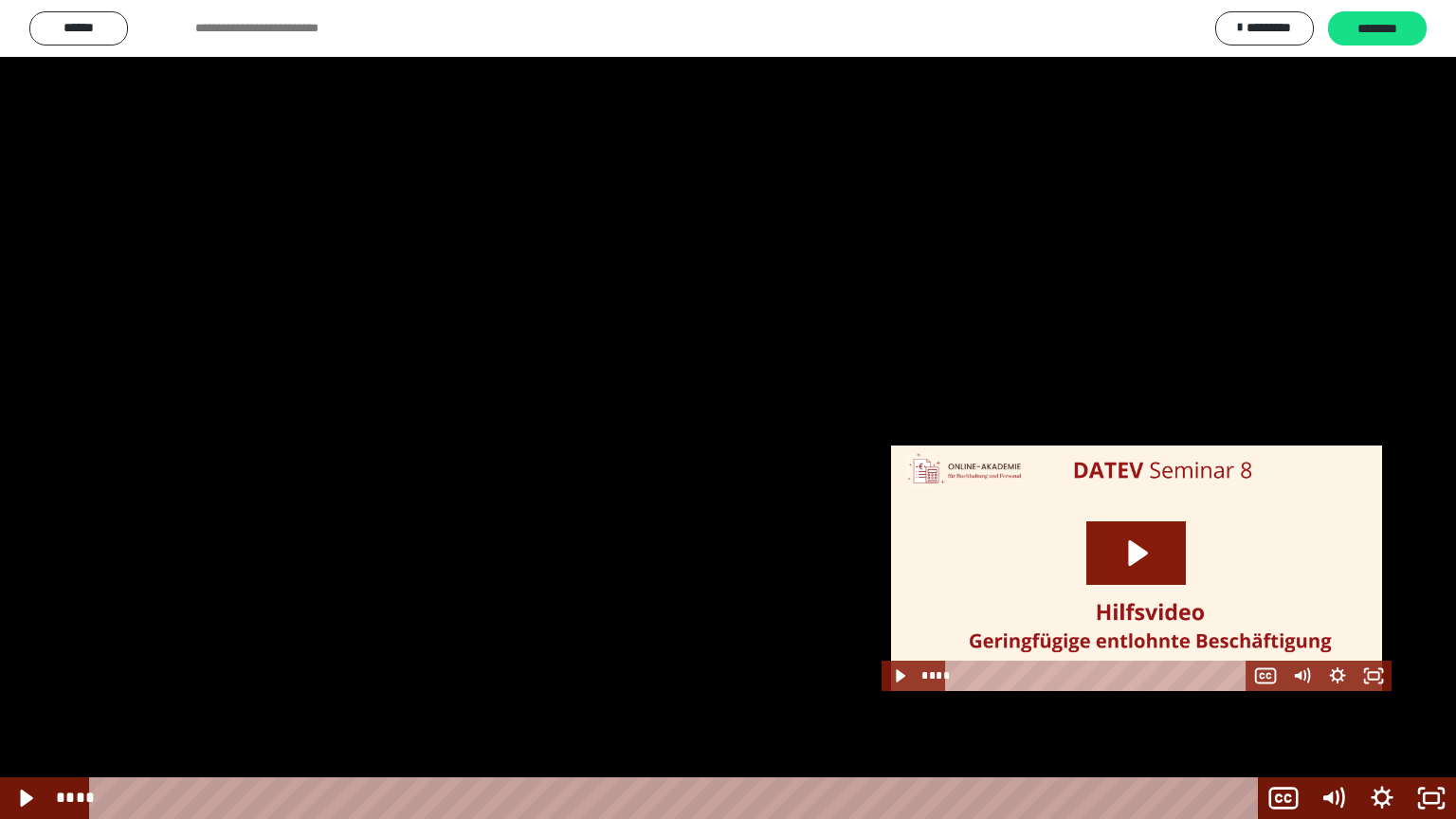 drag, startPoint x: 727, startPoint y: 464, endPoint x: 737, endPoint y: 462, distance: 10.19804 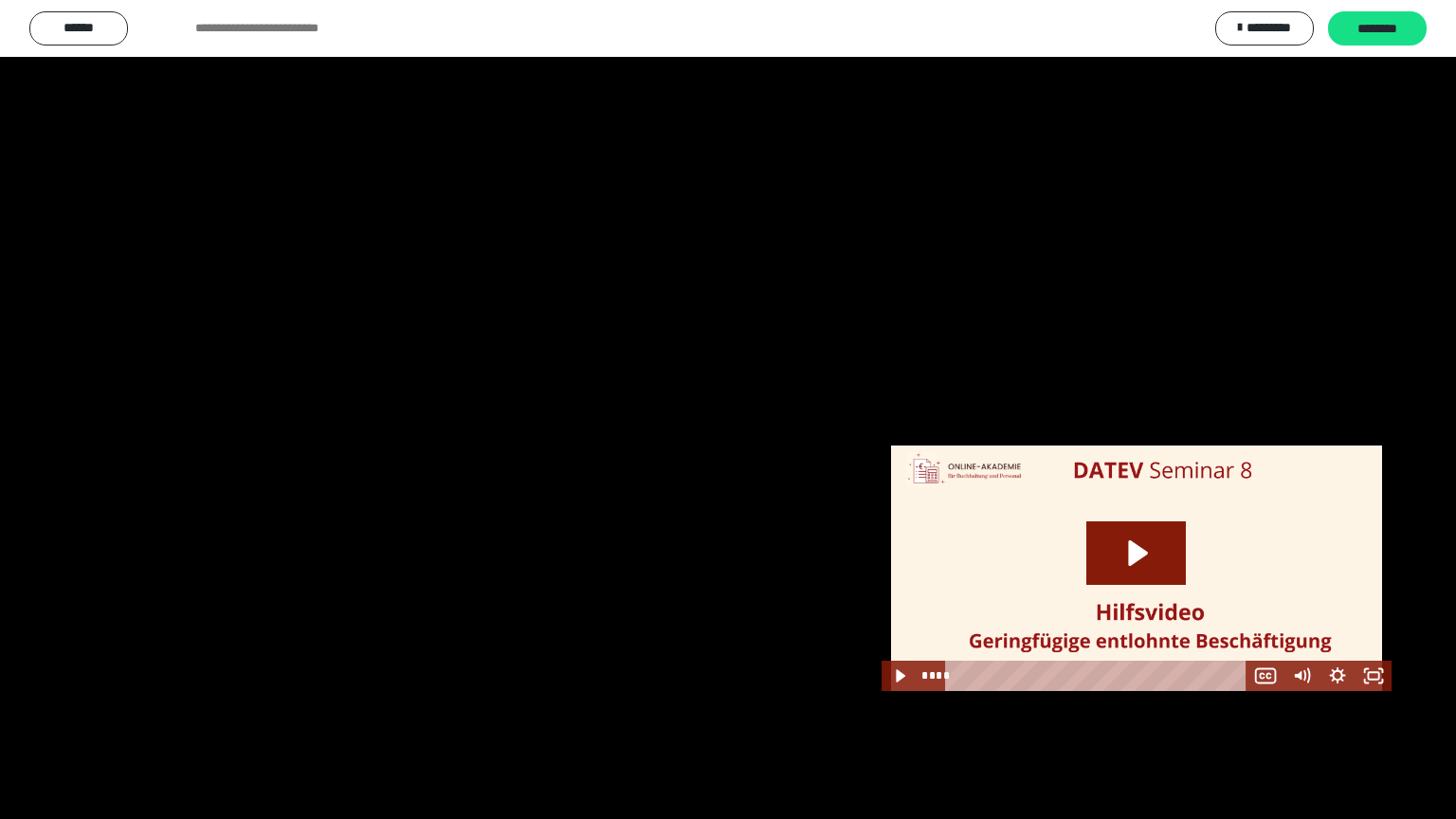 click at bounding box center (728, 410) 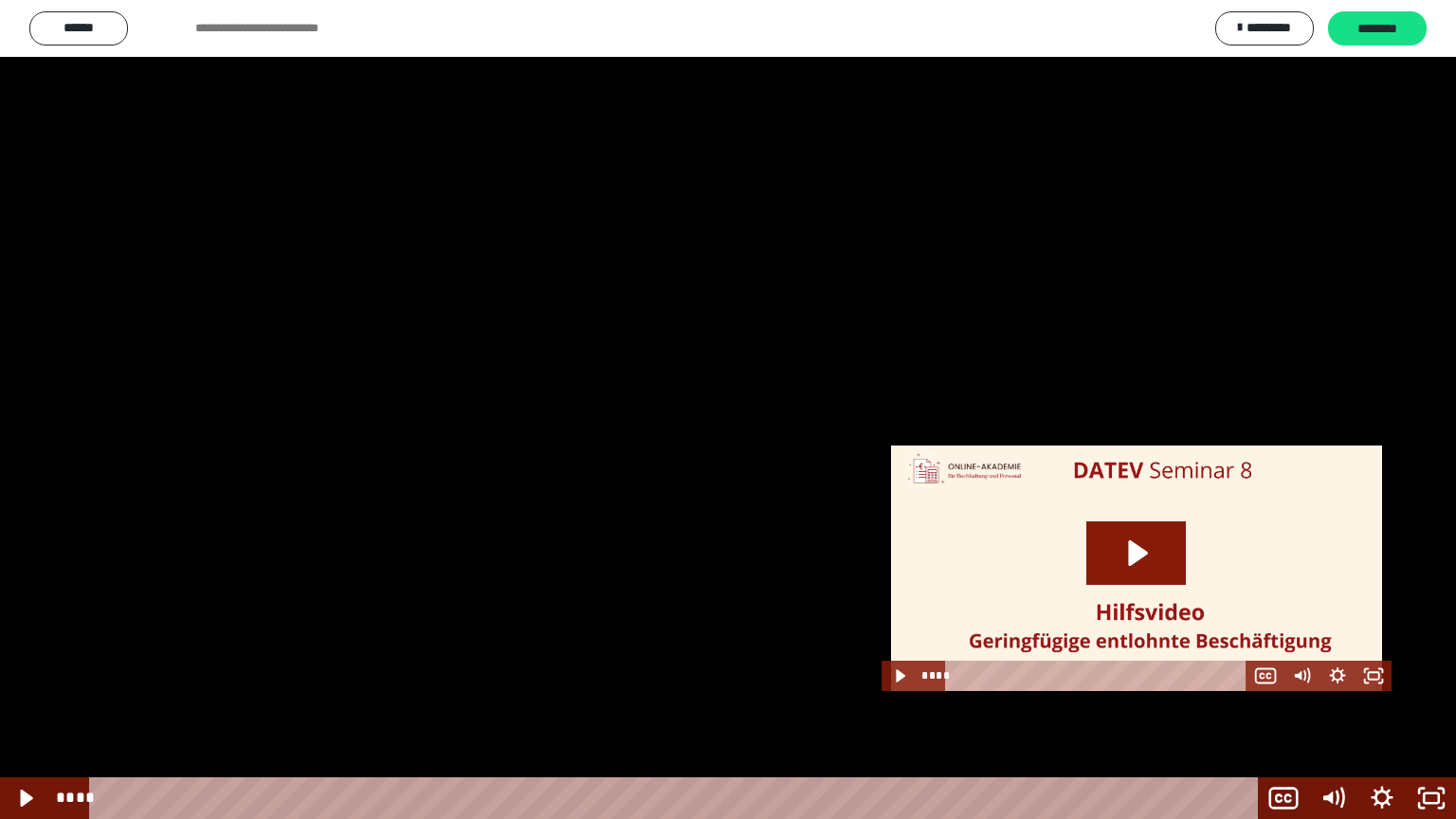 click at bounding box center (728, 410) 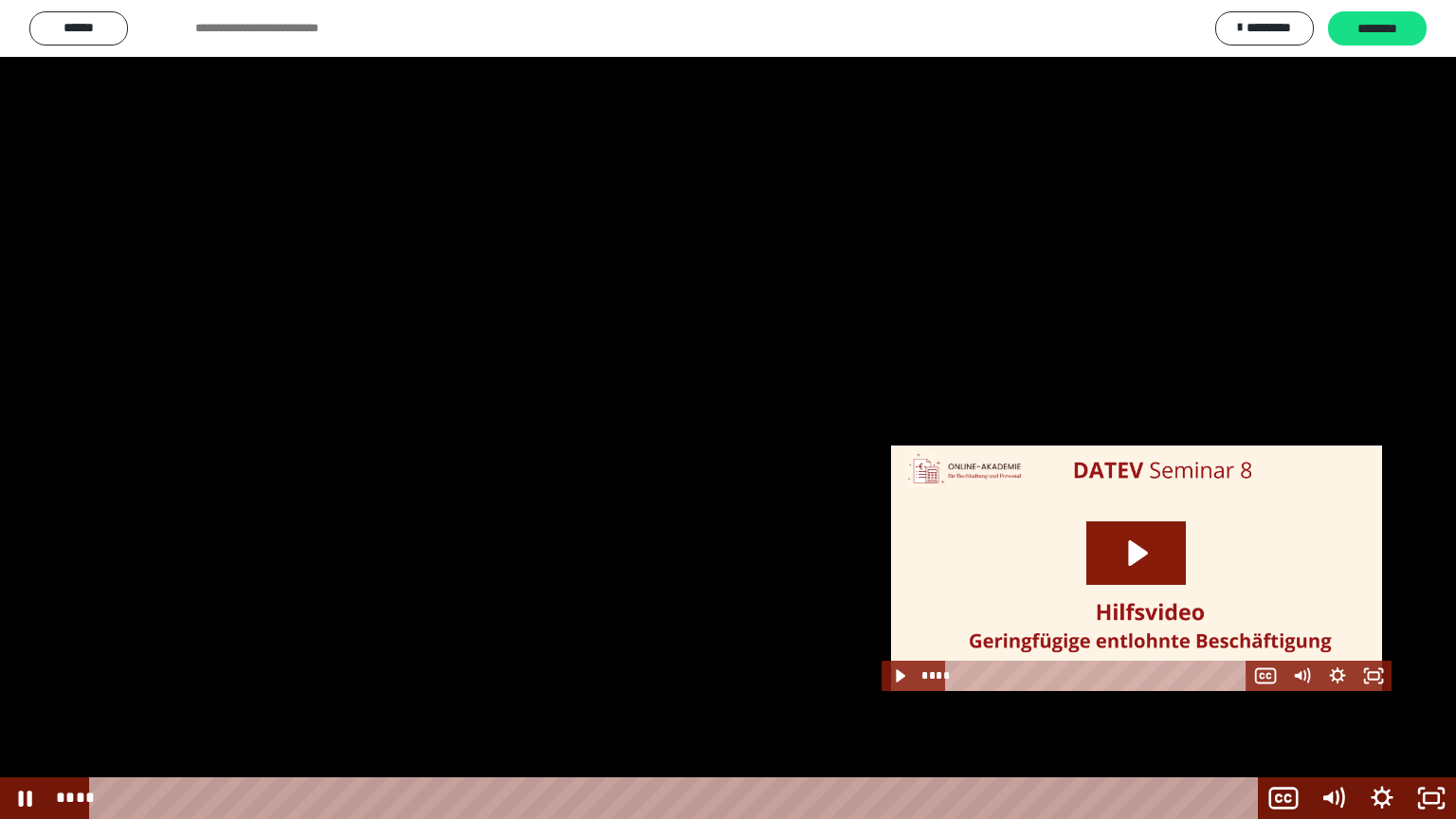 click at bounding box center [728, 410] 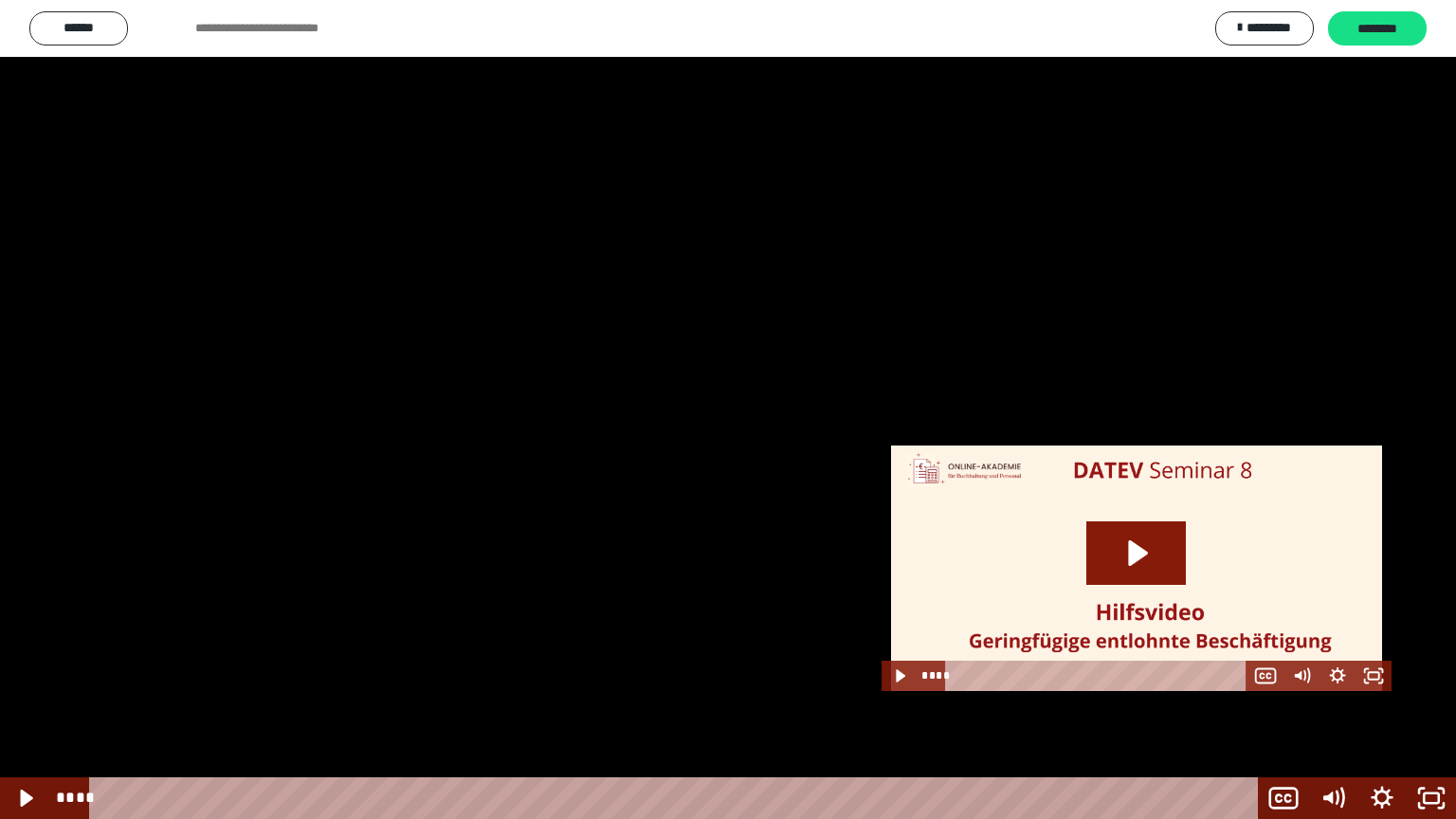 click at bounding box center [728, 410] 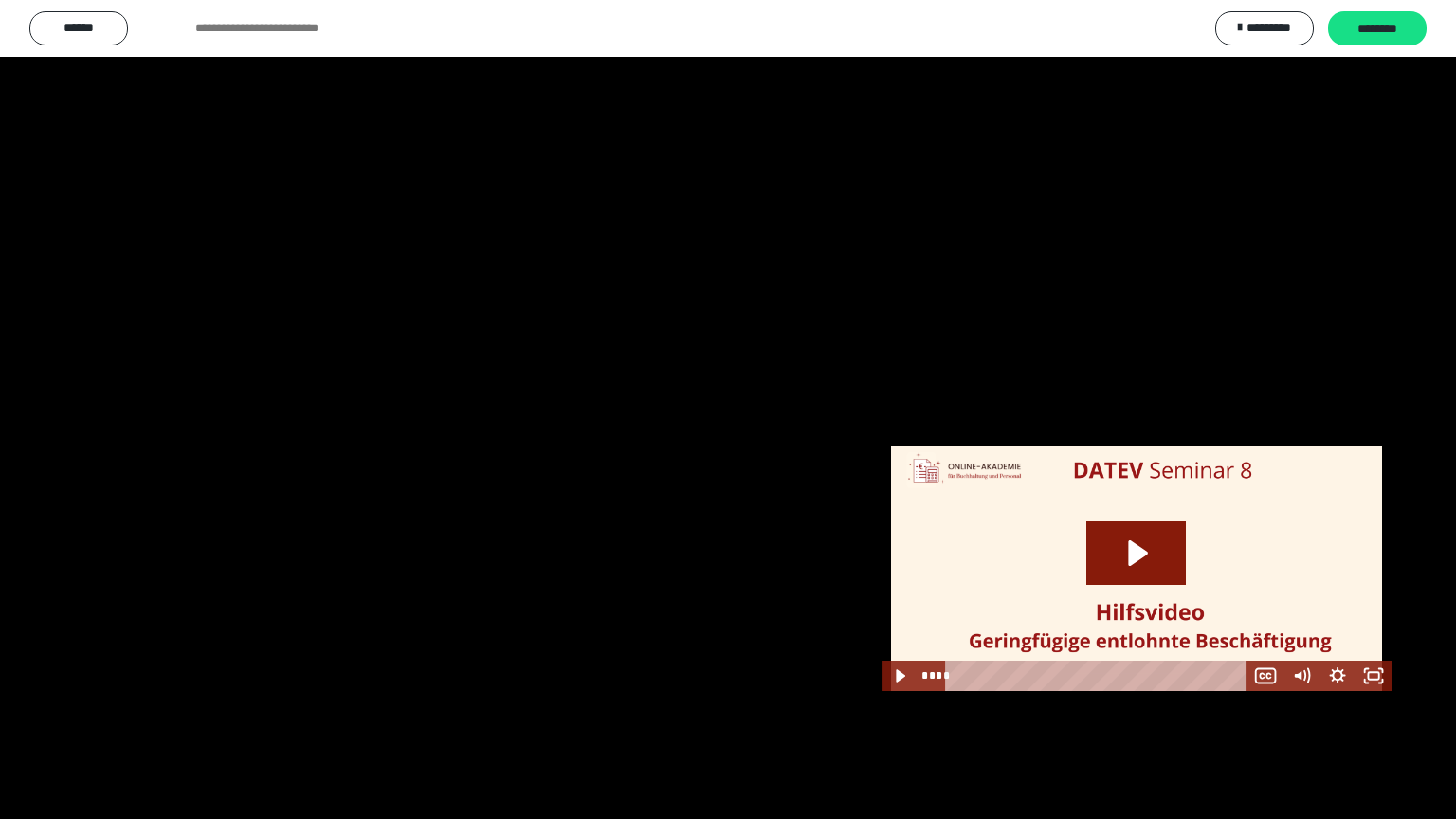 click at bounding box center [728, 410] 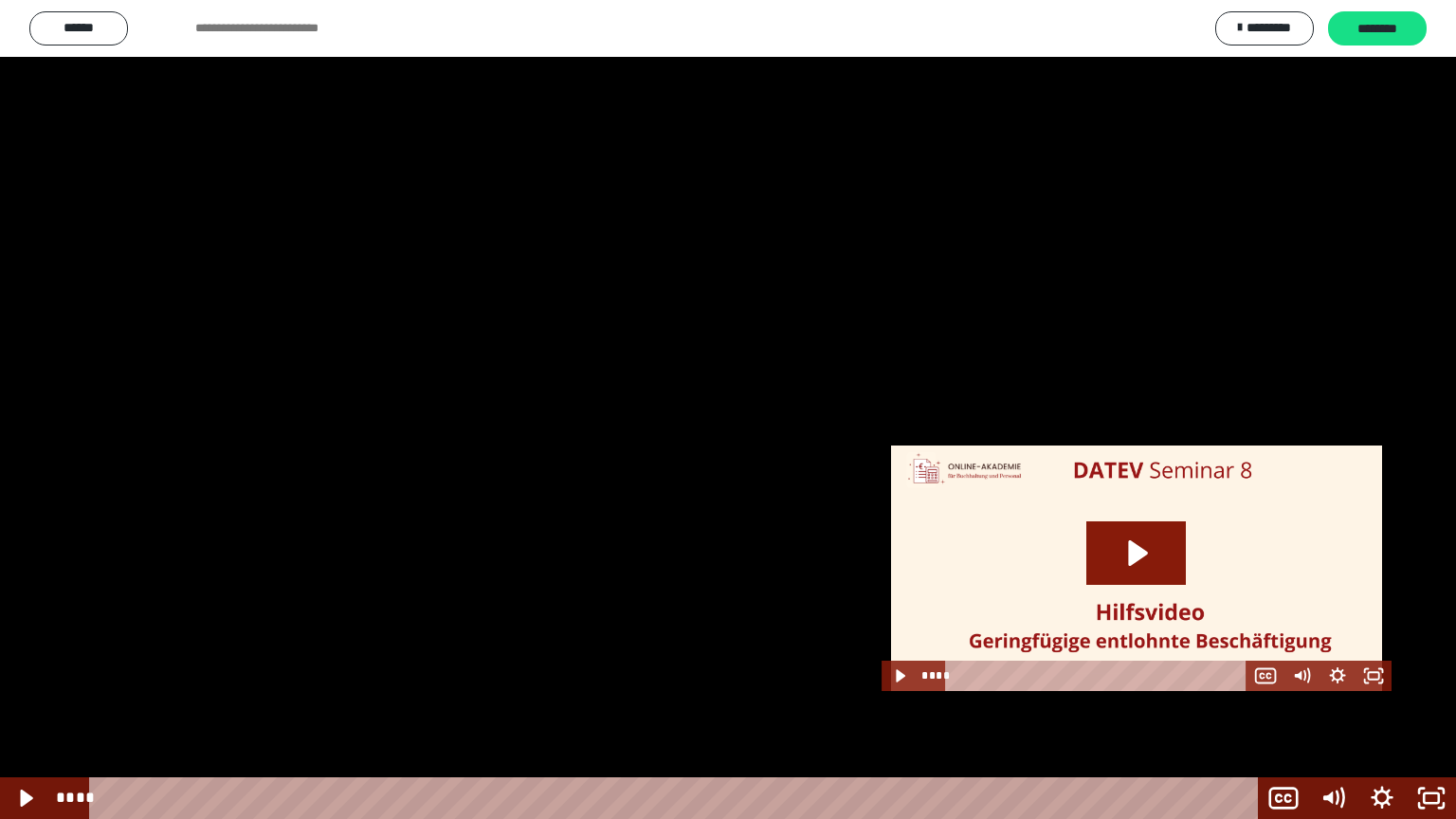 click at bounding box center [728, 410] 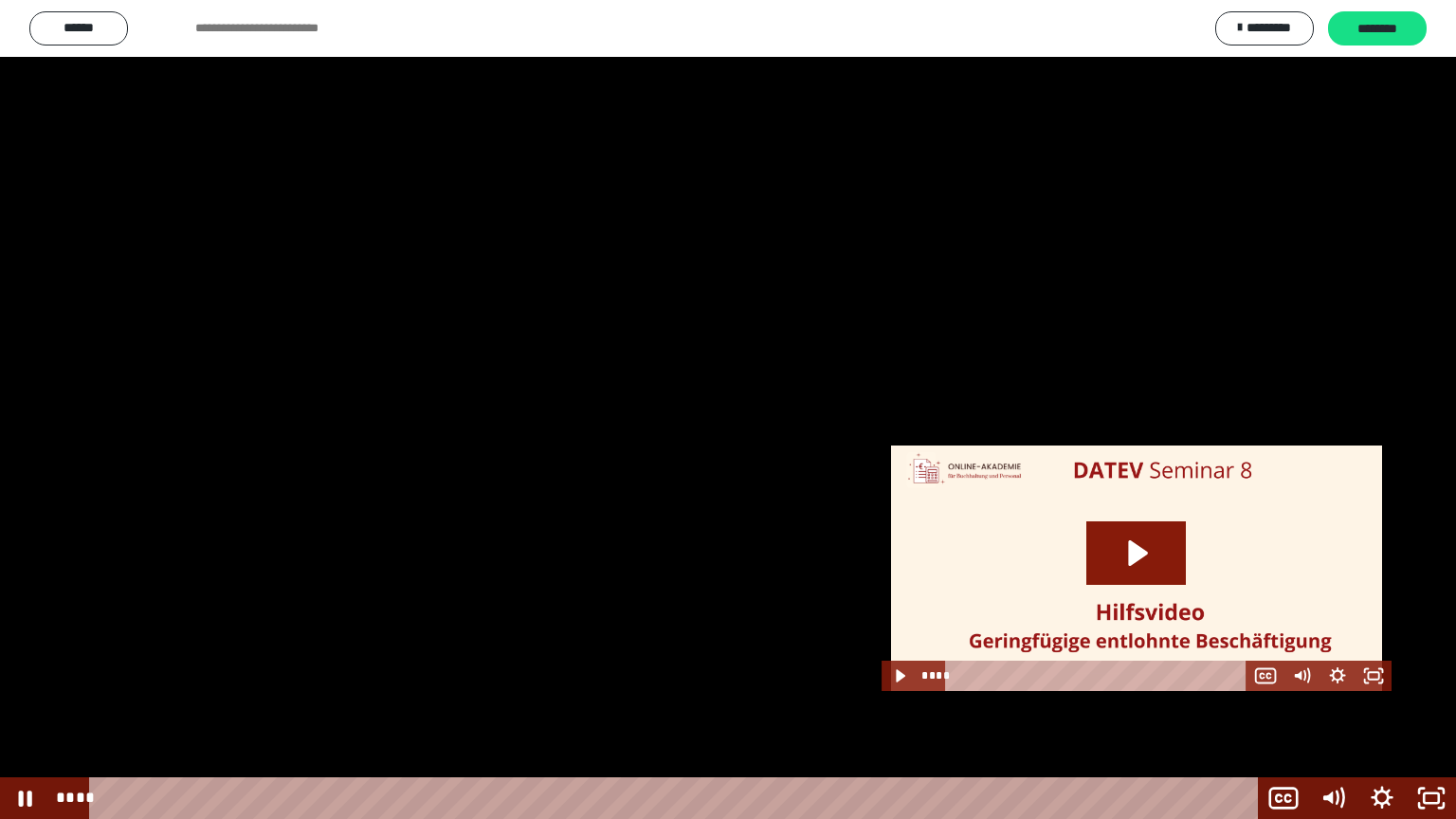 click at bounding box center [728, 410] 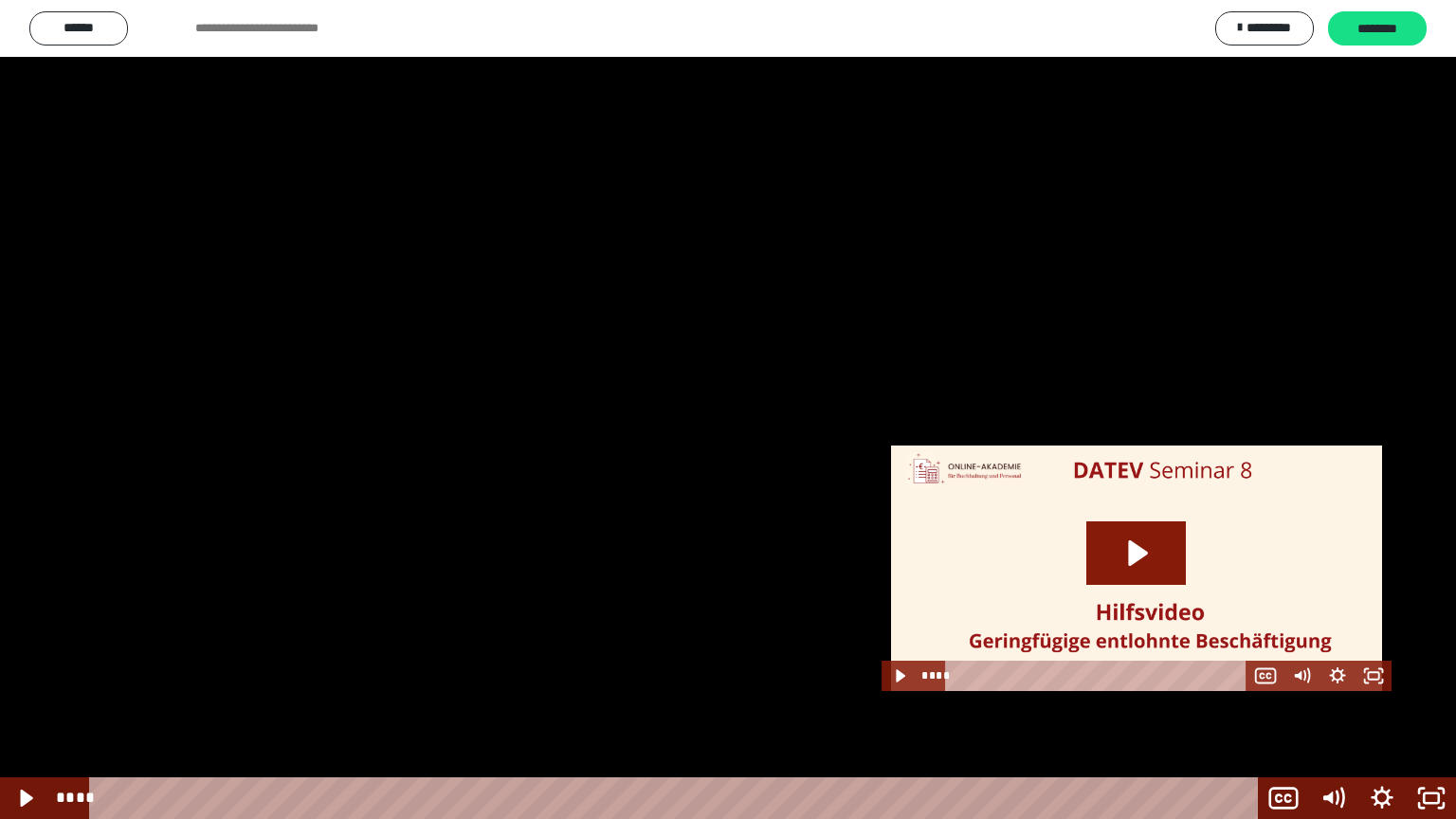 click at bounding box center [728, 410] 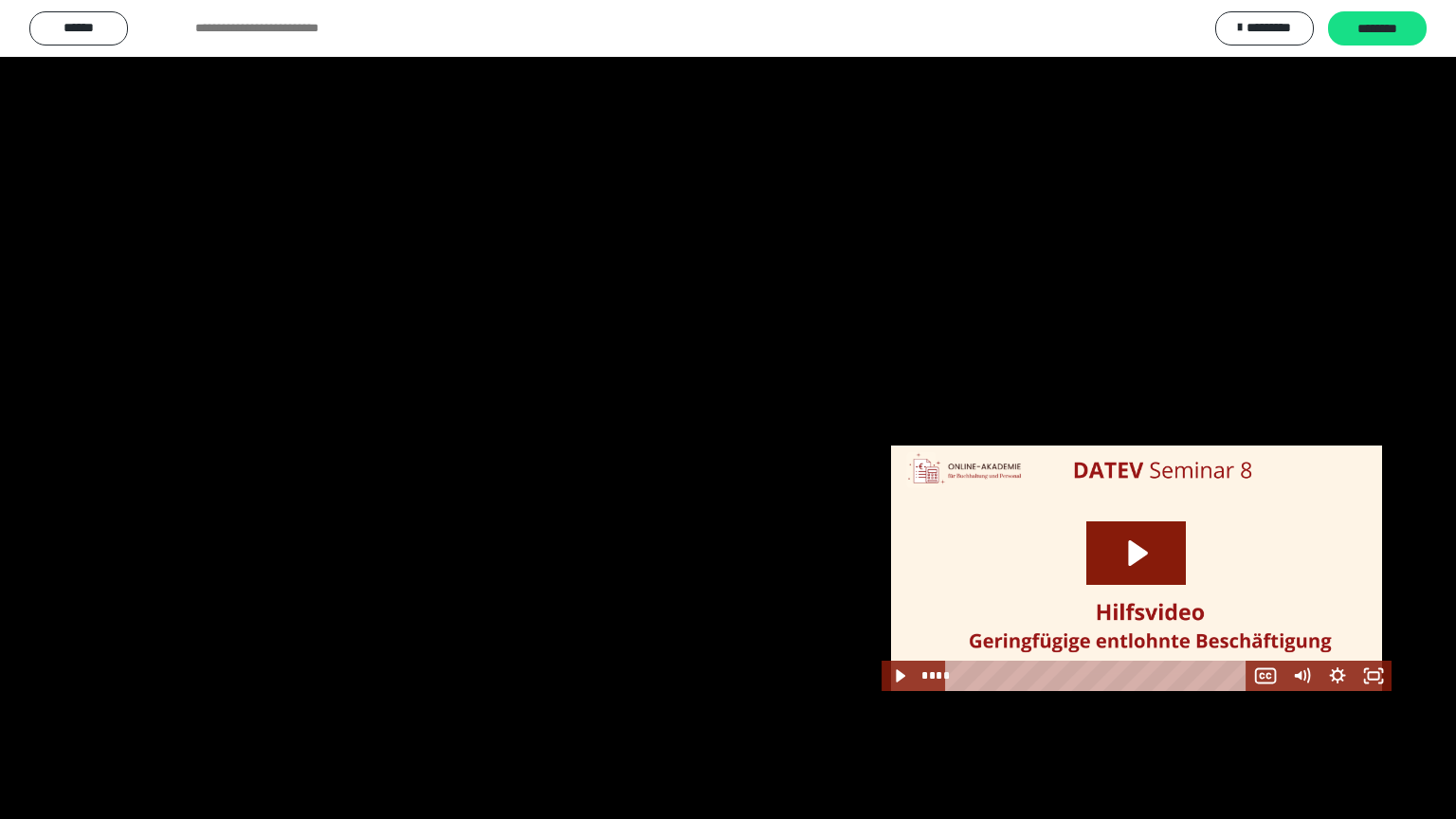 click at bounding box center (728, 410) 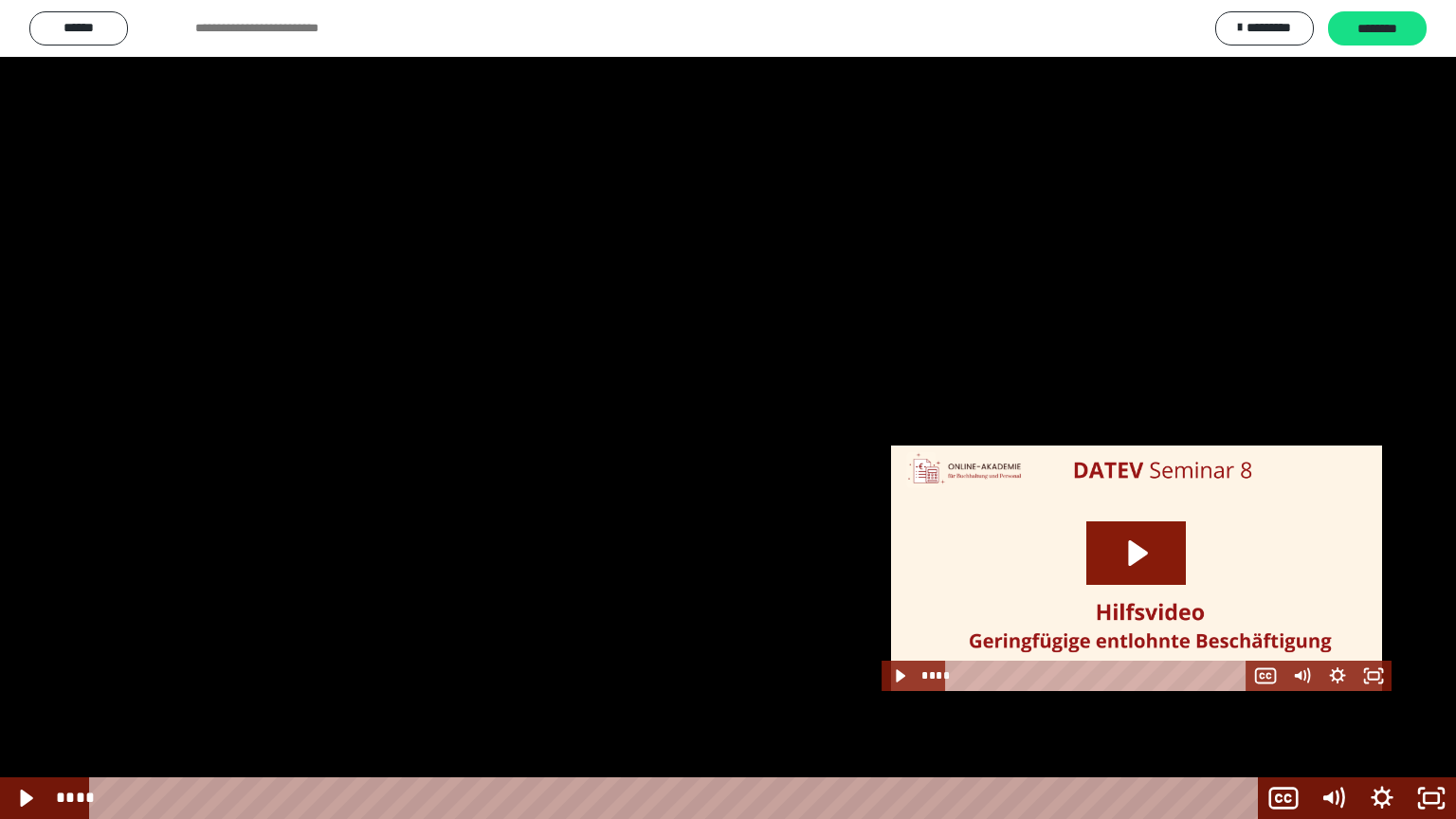 click at bounding box center [728, 410] 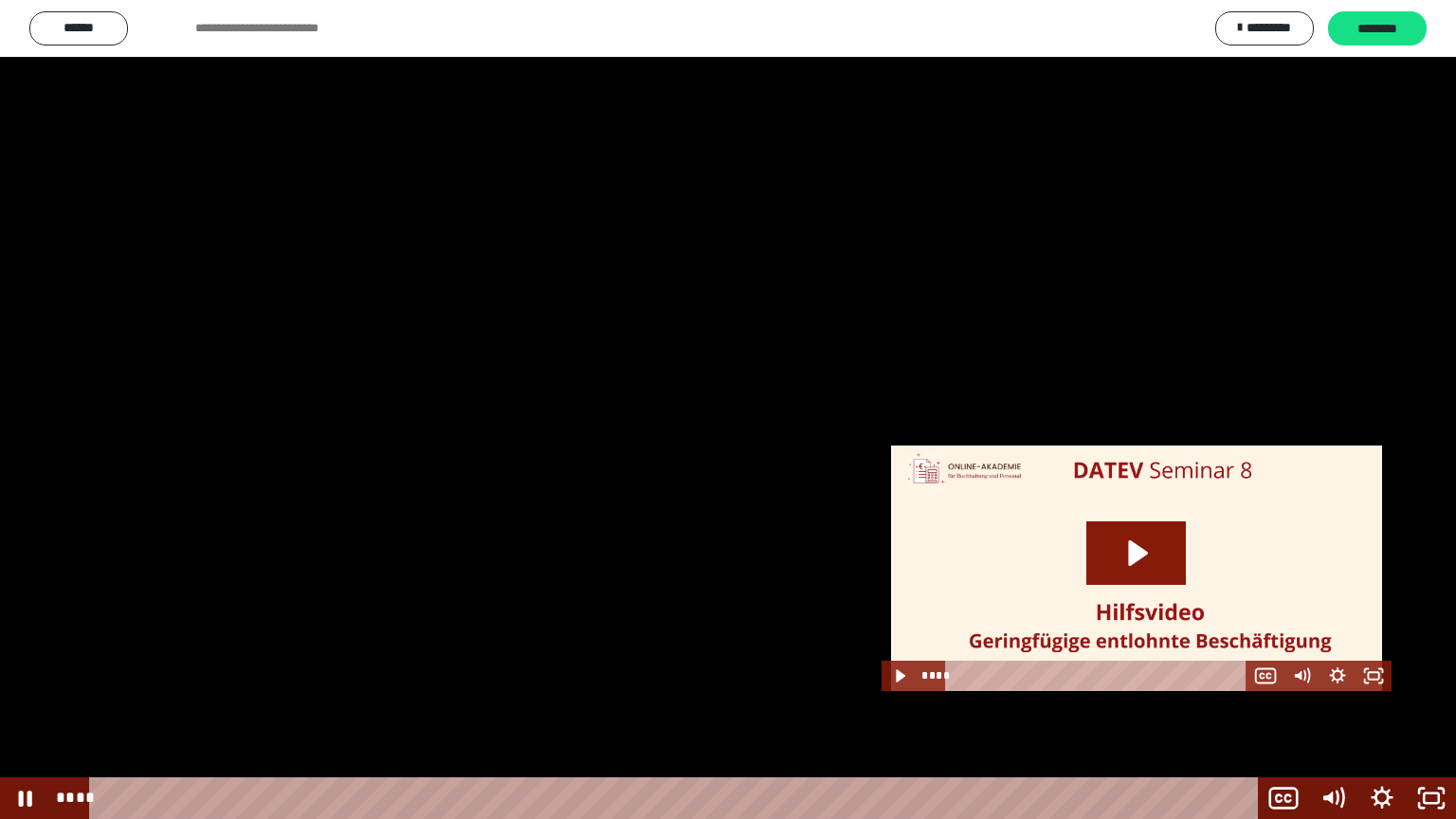 click at bounding box center [728, 410] 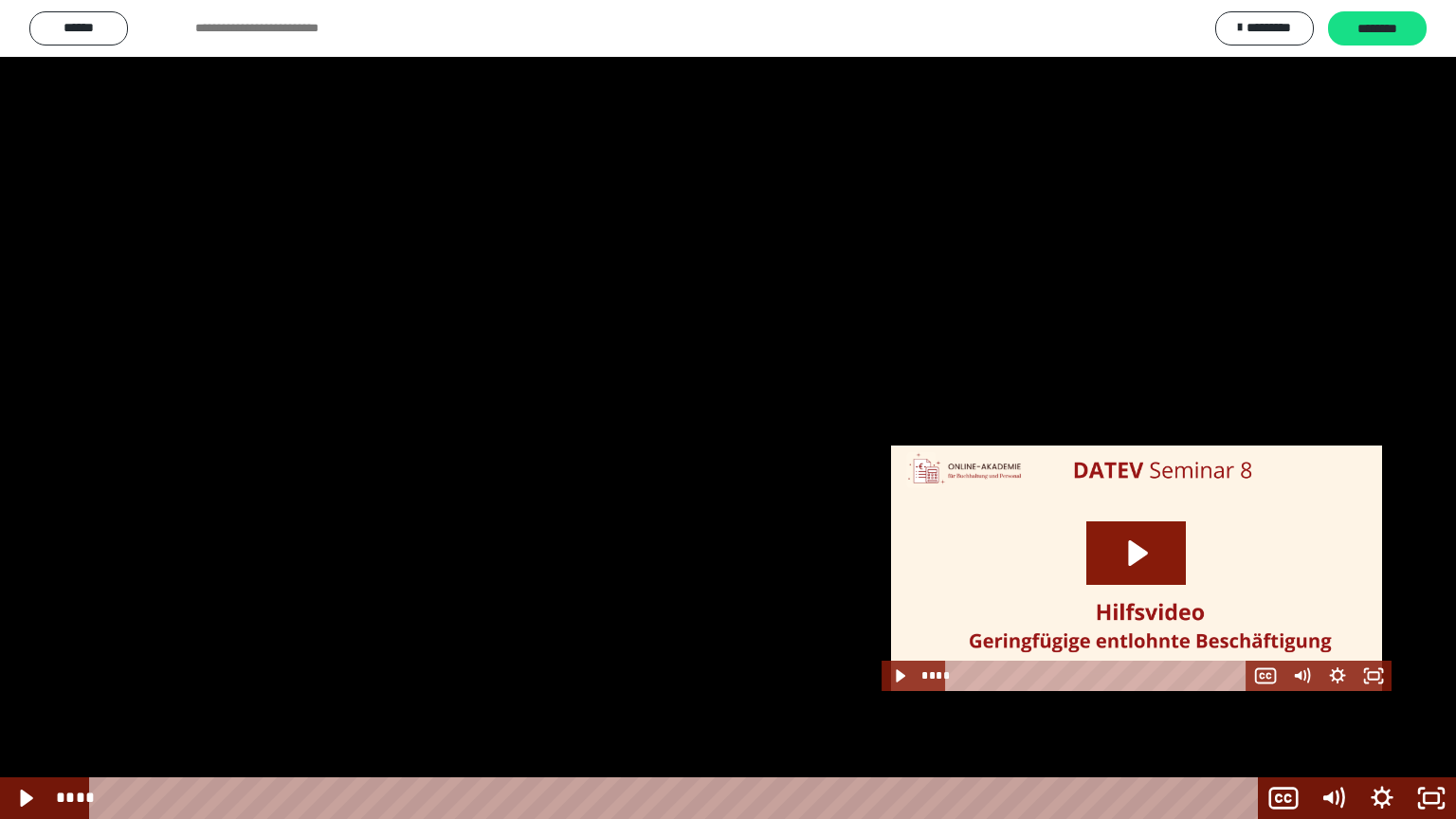 click at bounding box center (728, 410) 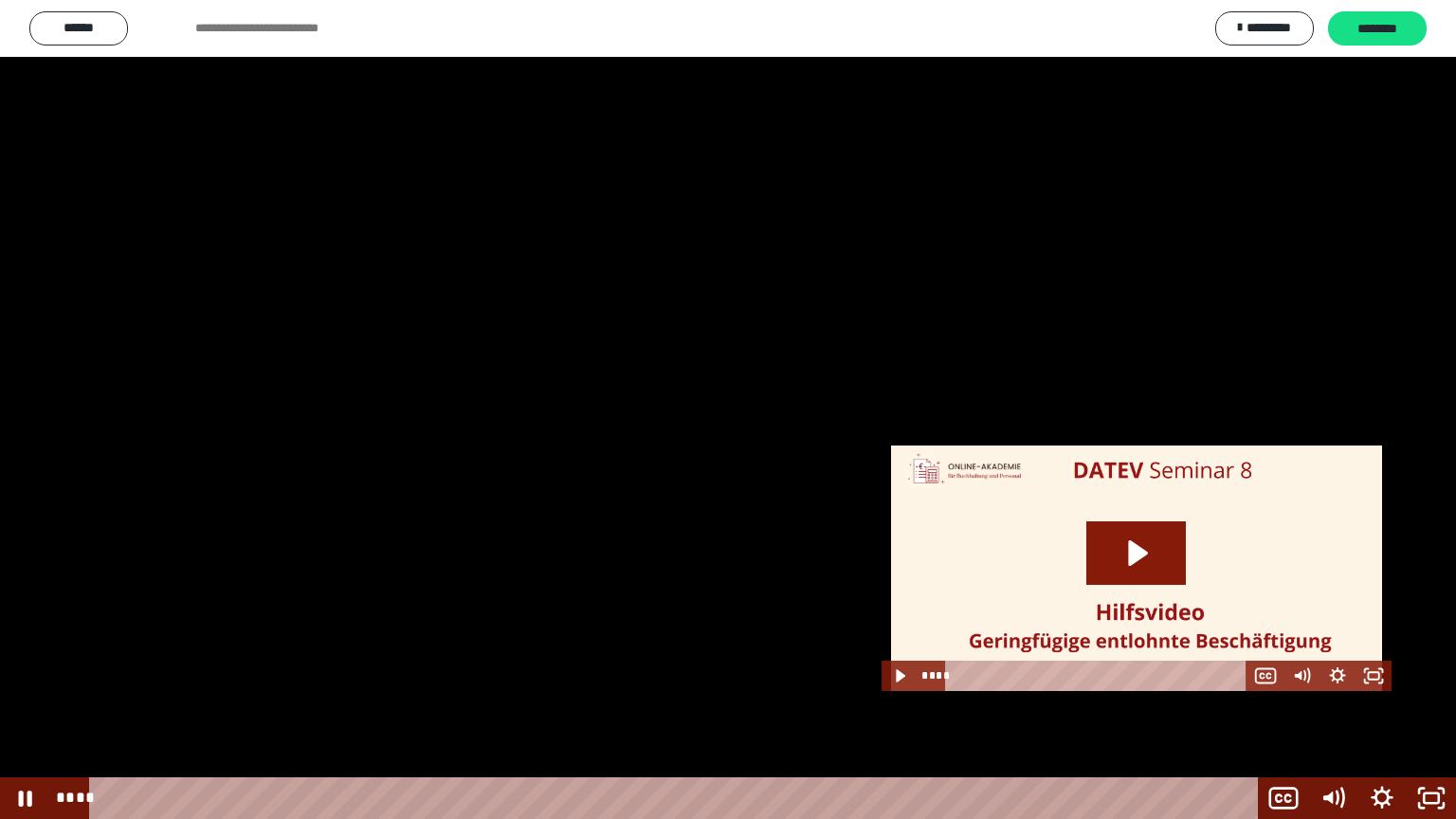click at bounding box center (728, 410) 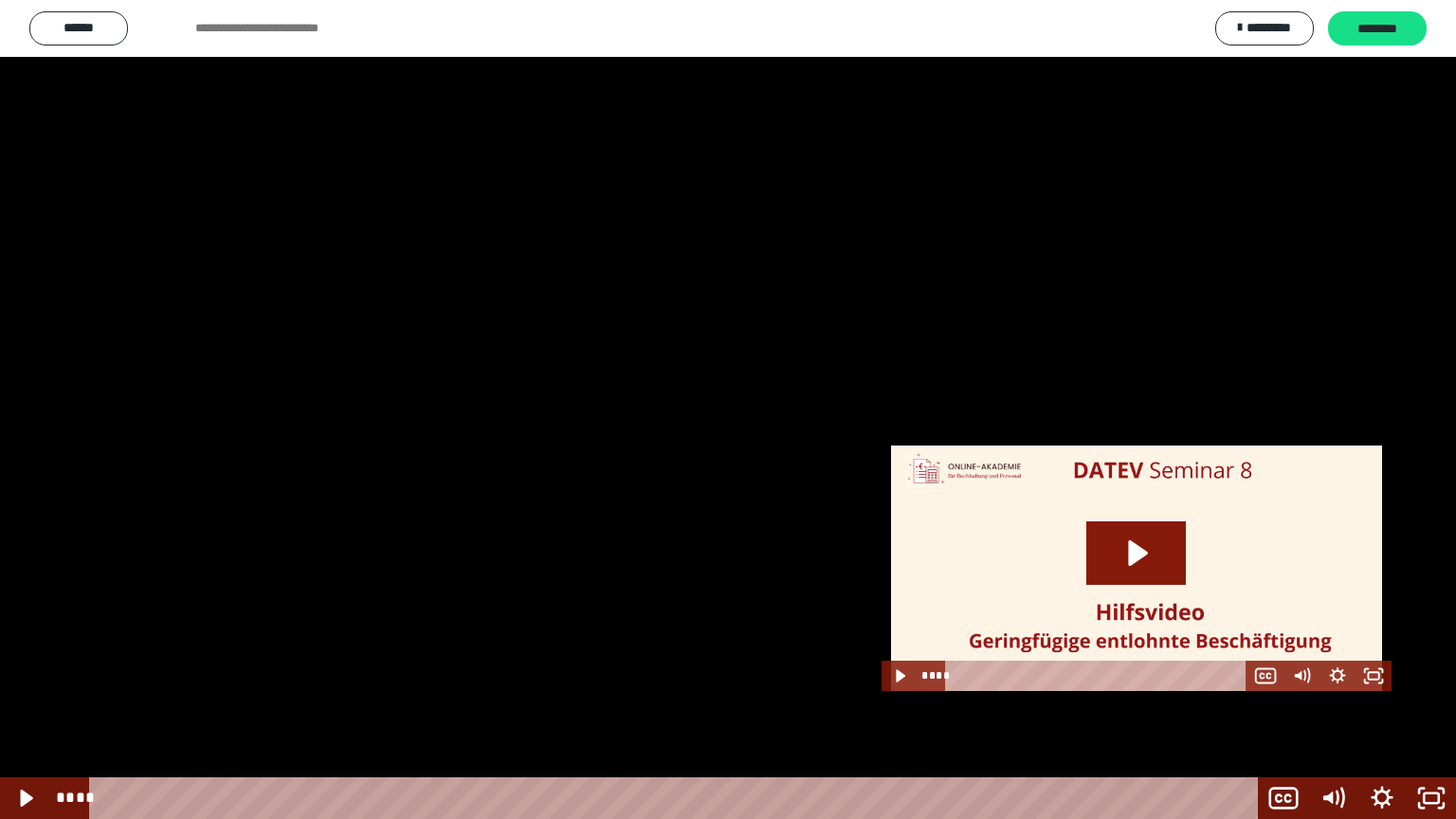 click at bounding box center [728, 410] 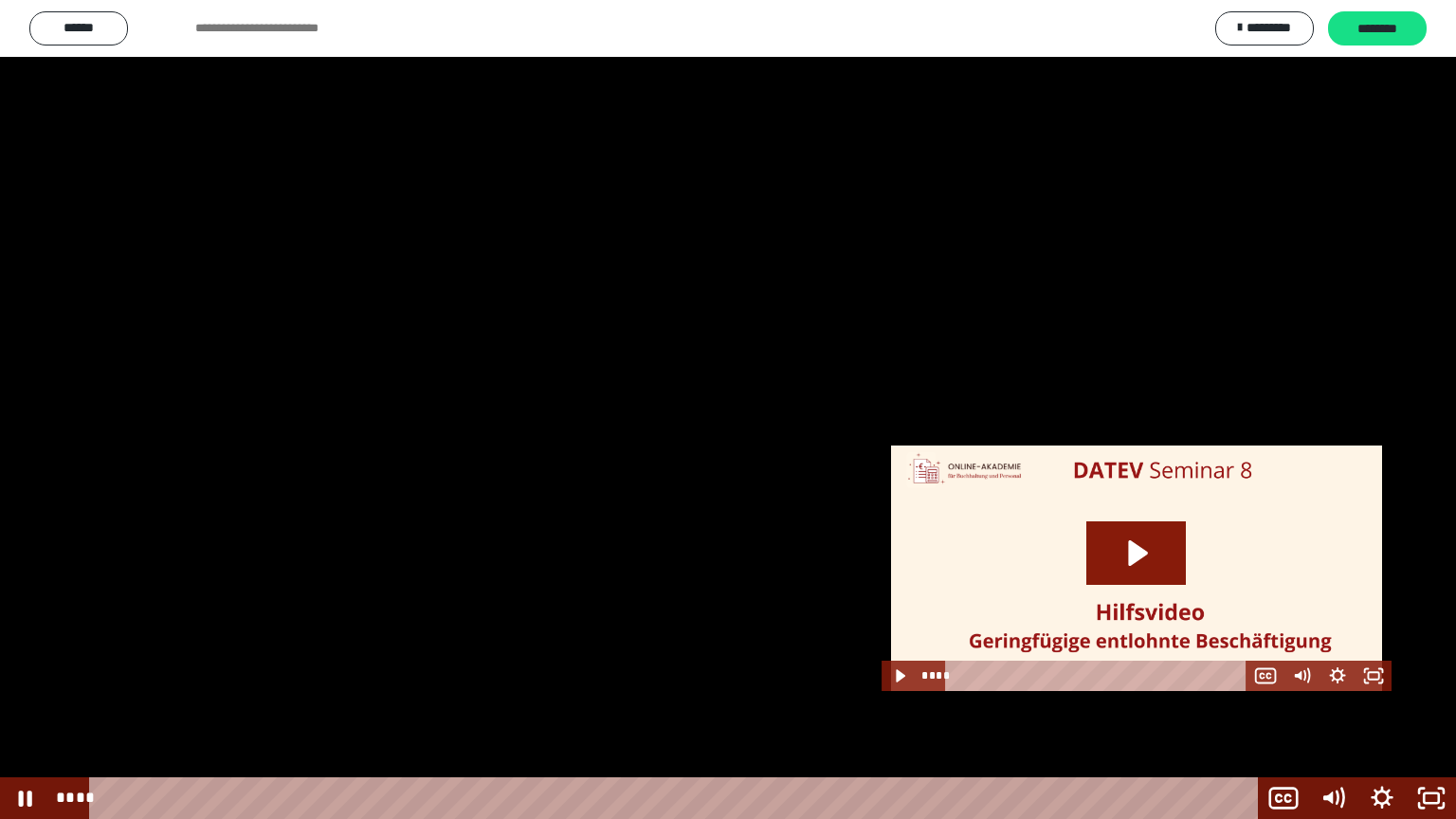 click at bounding box center [728, 410] 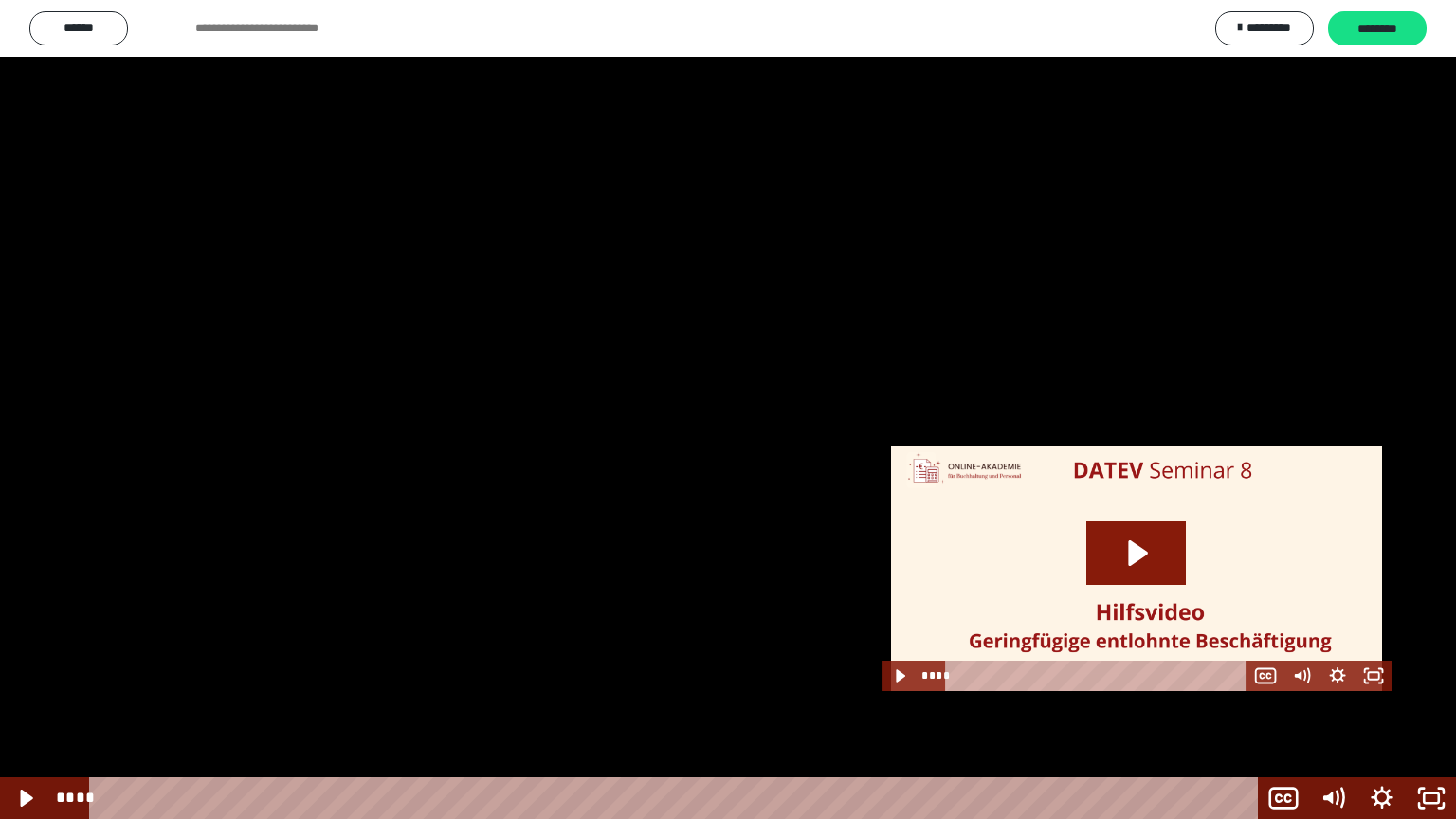 click at bounding box center (728, 410) 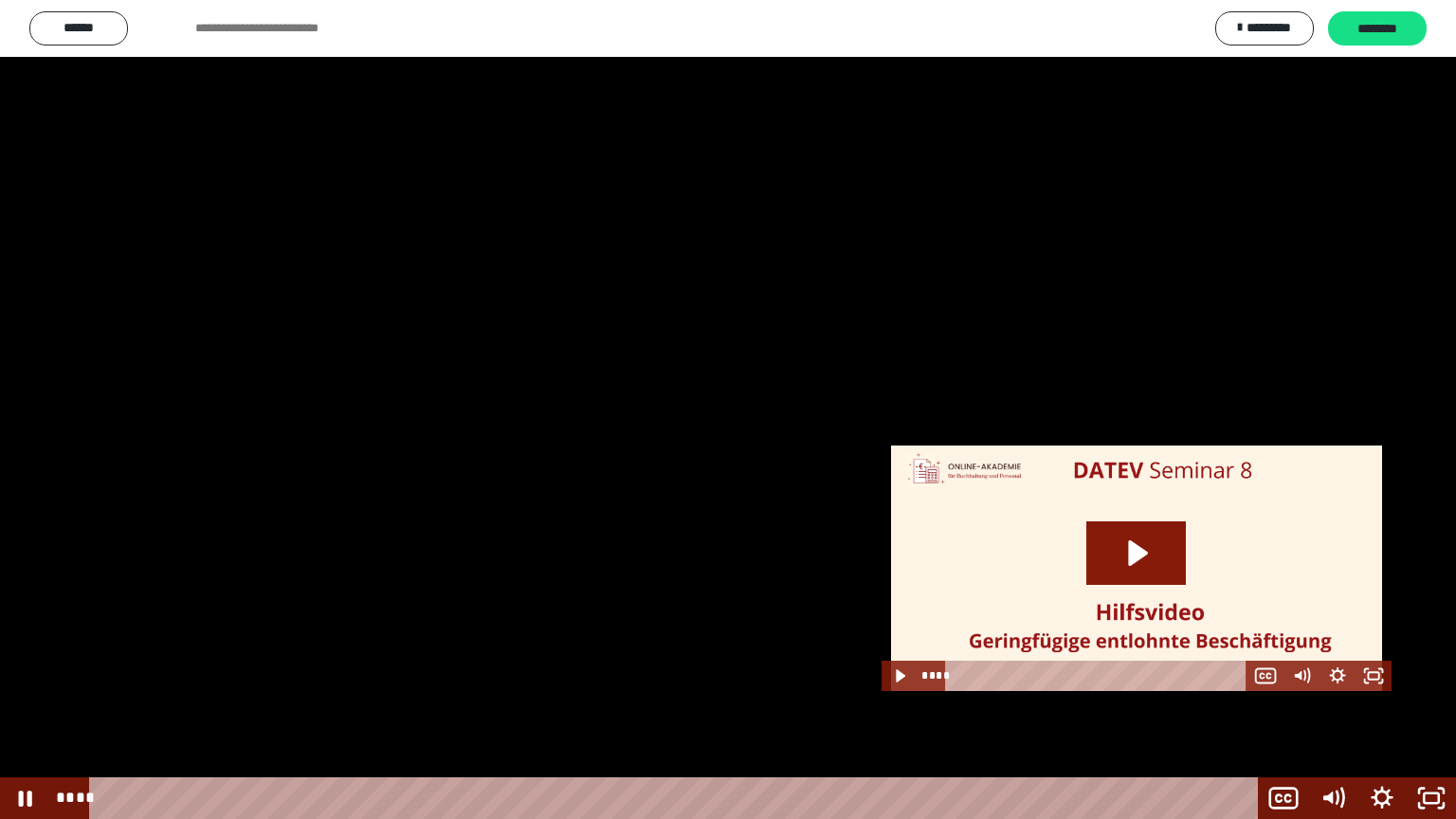 click at bounding box center (728, 410) 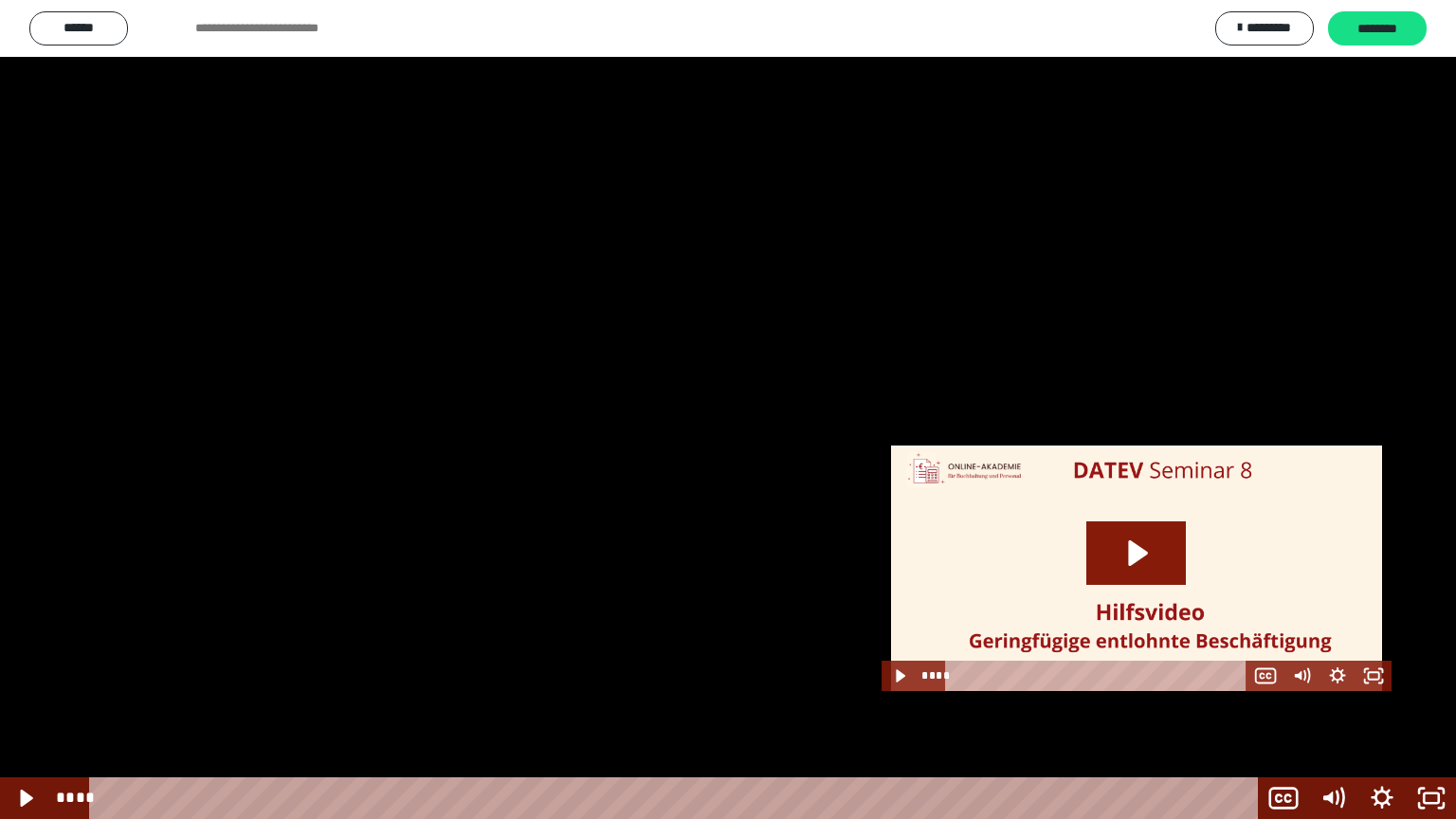 click at bounding box center (728, 410) 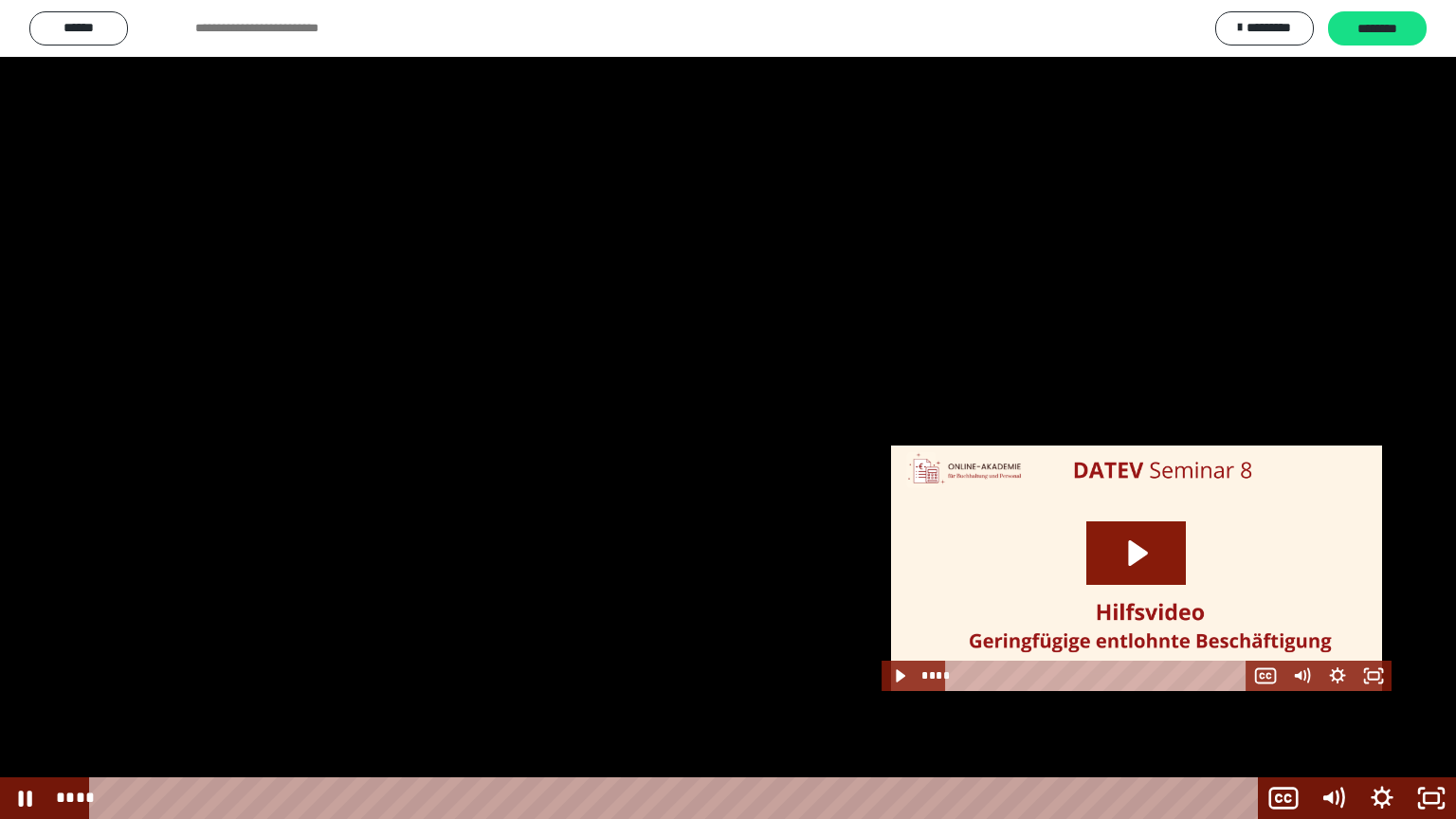 click at bounding box center (728, 410) 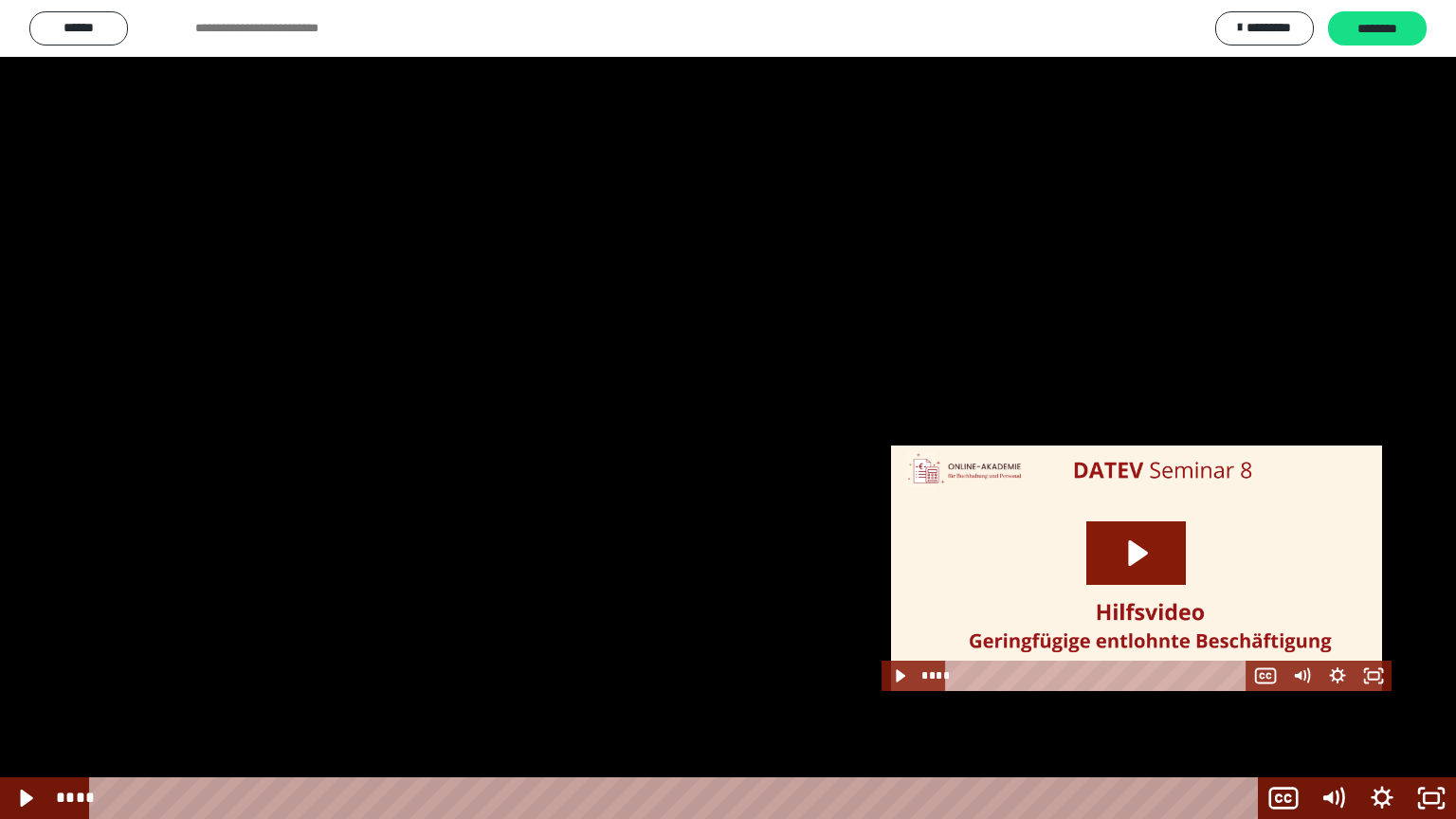 click at bounding box center (728, 410) 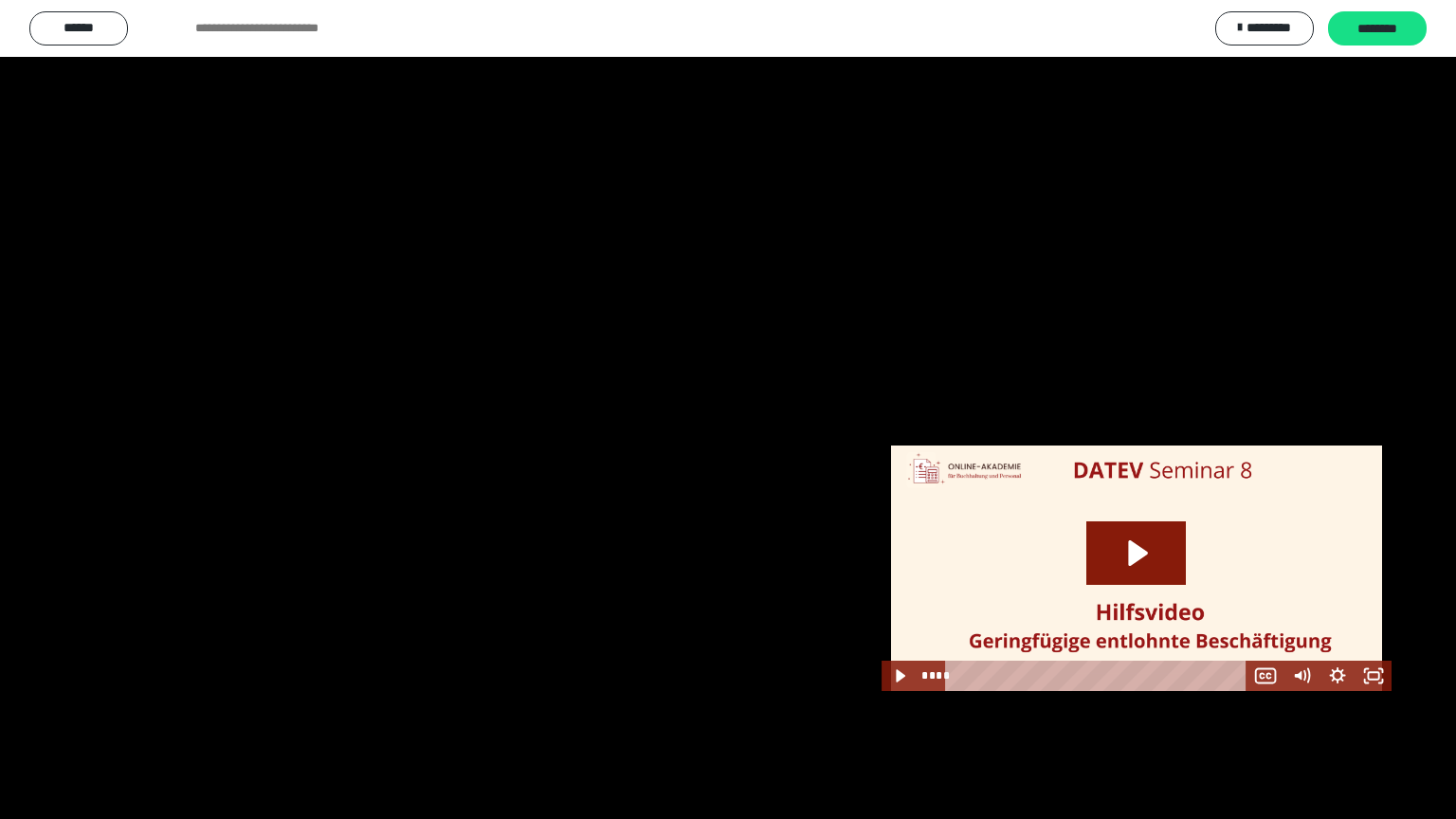click at bounding box center [728, 410] 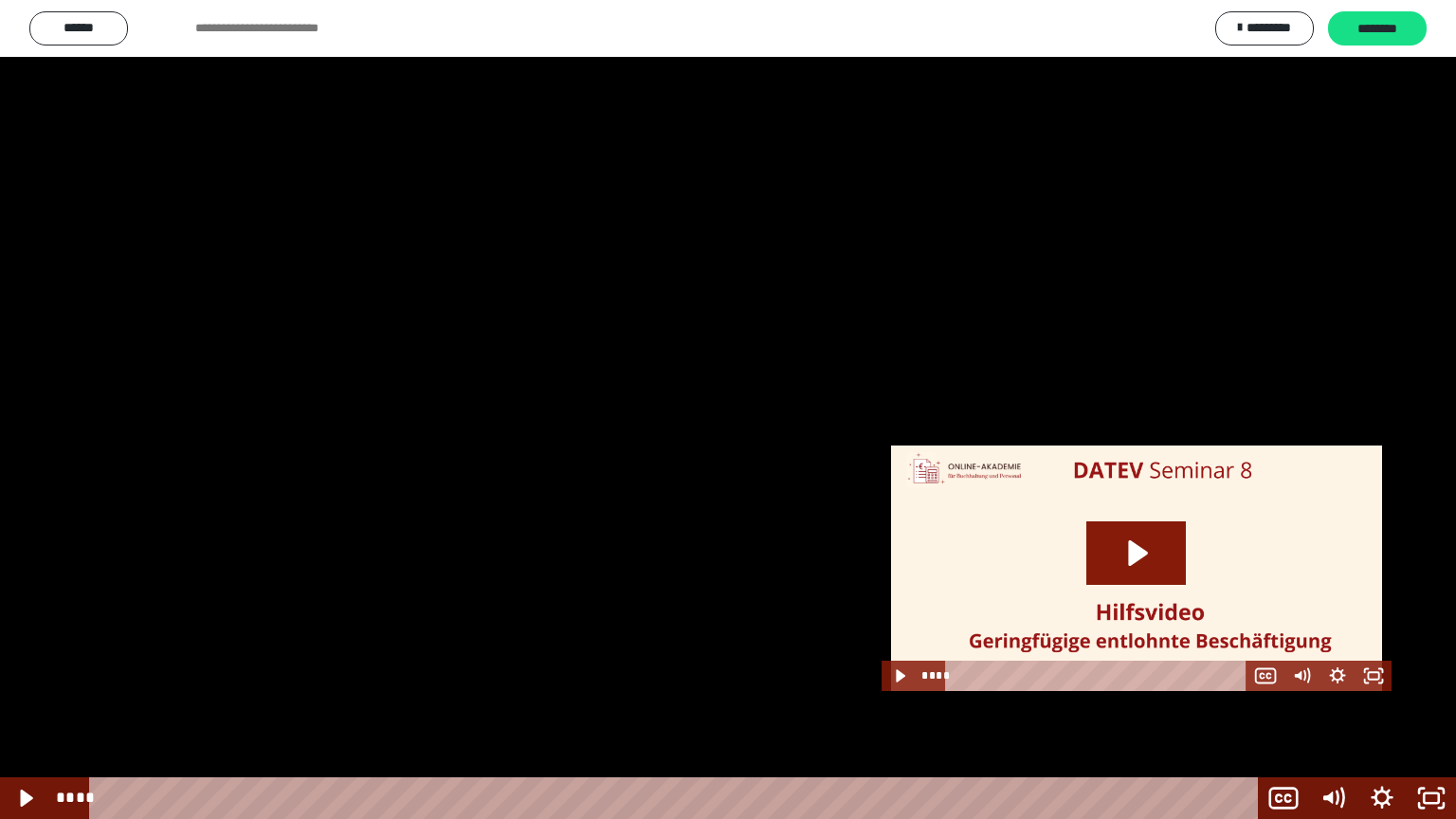 click at bounding box center (728, 410) 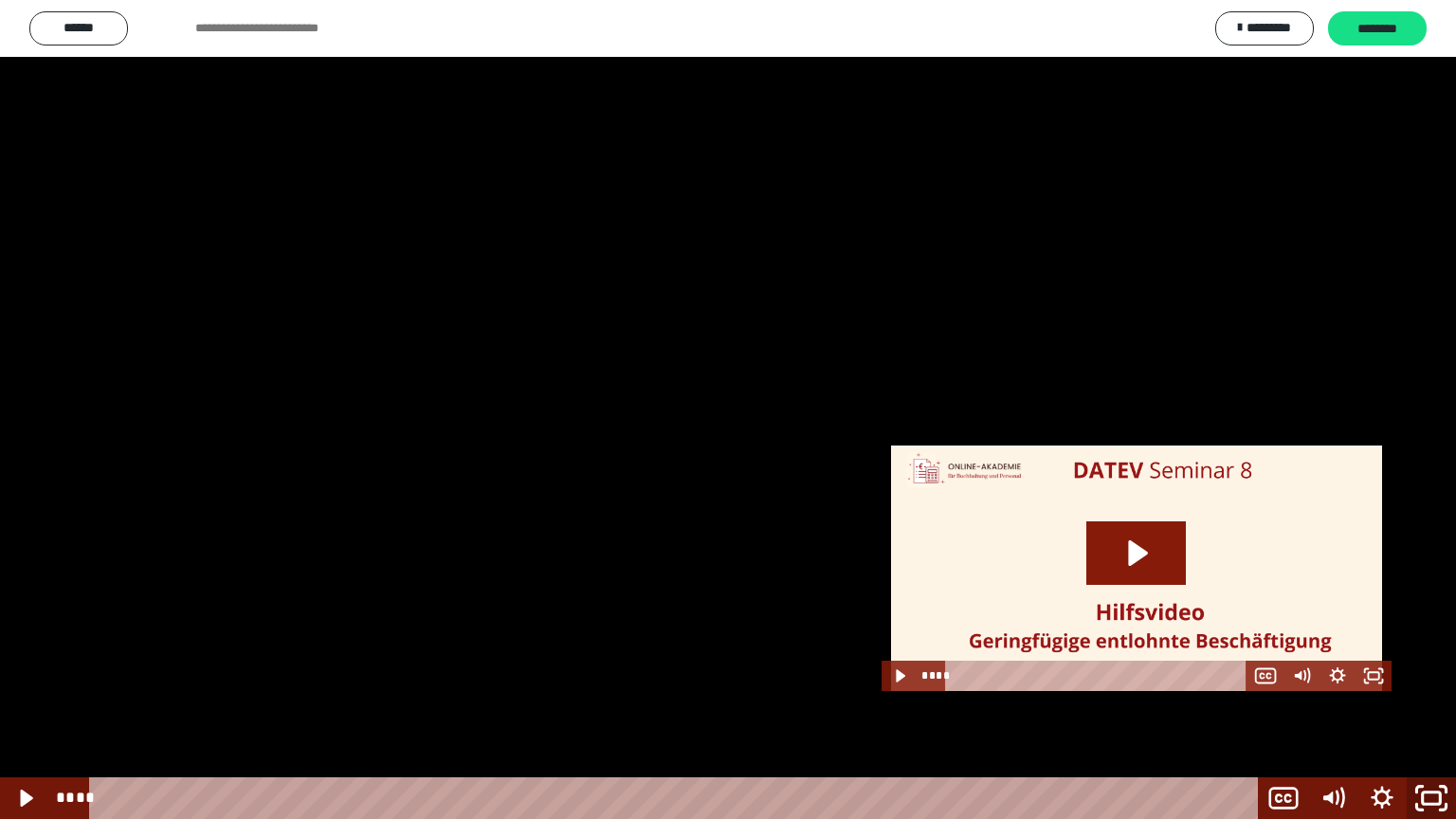 click 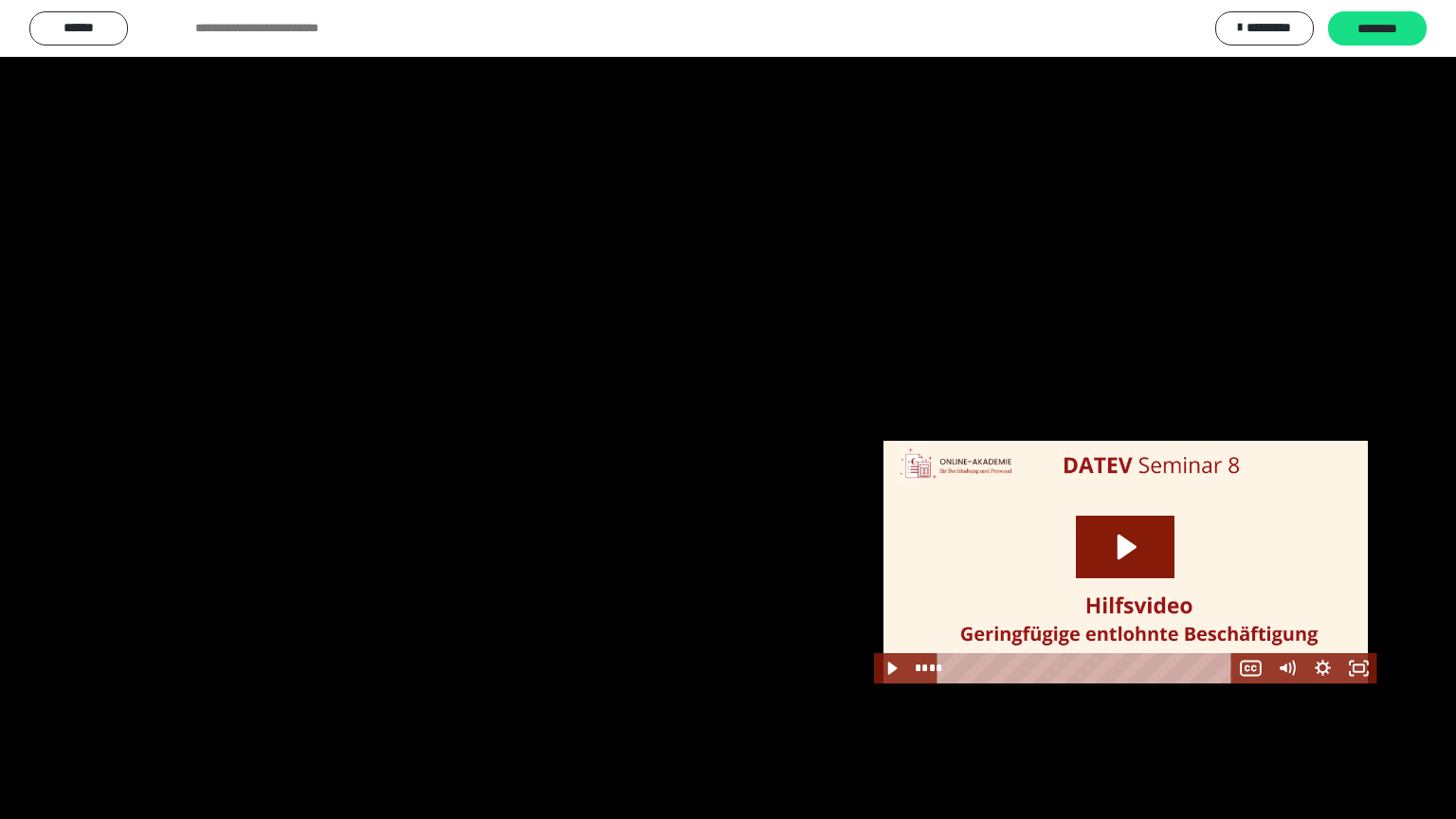scroll, scrollTop: 2373, scrollLeft: 0, axis: vertical 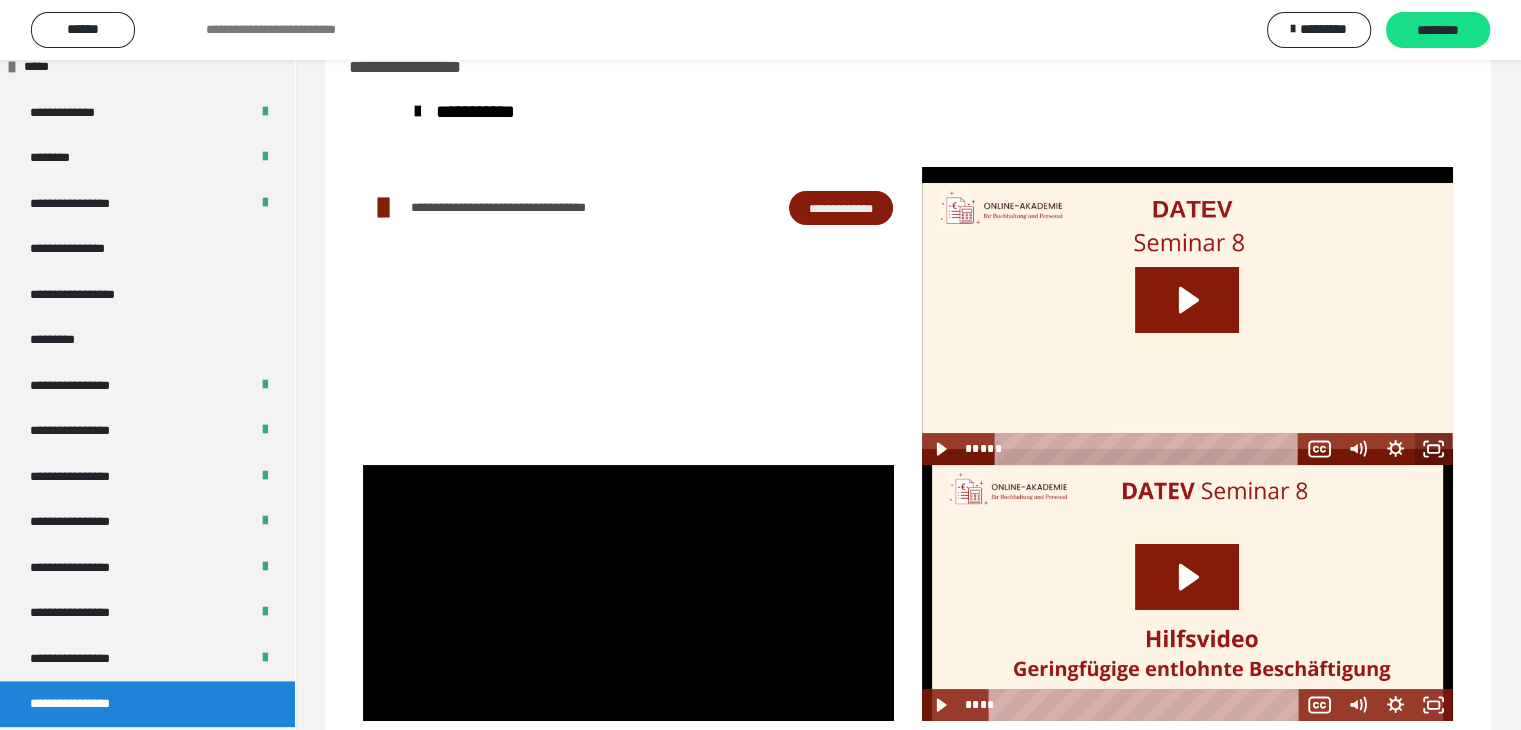 click 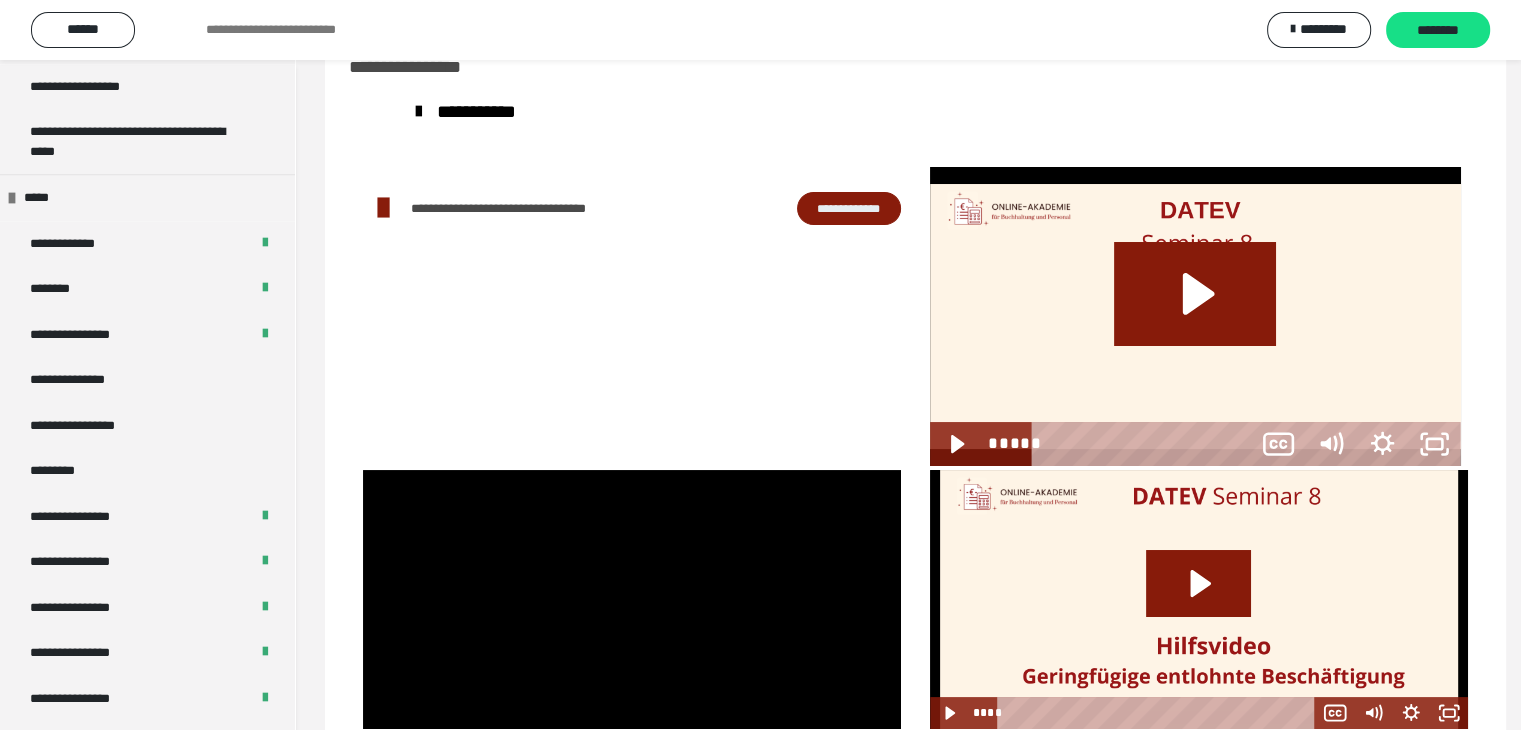 scroll, scrollTop: 2368, scrollLeft: 0, axis: vertical 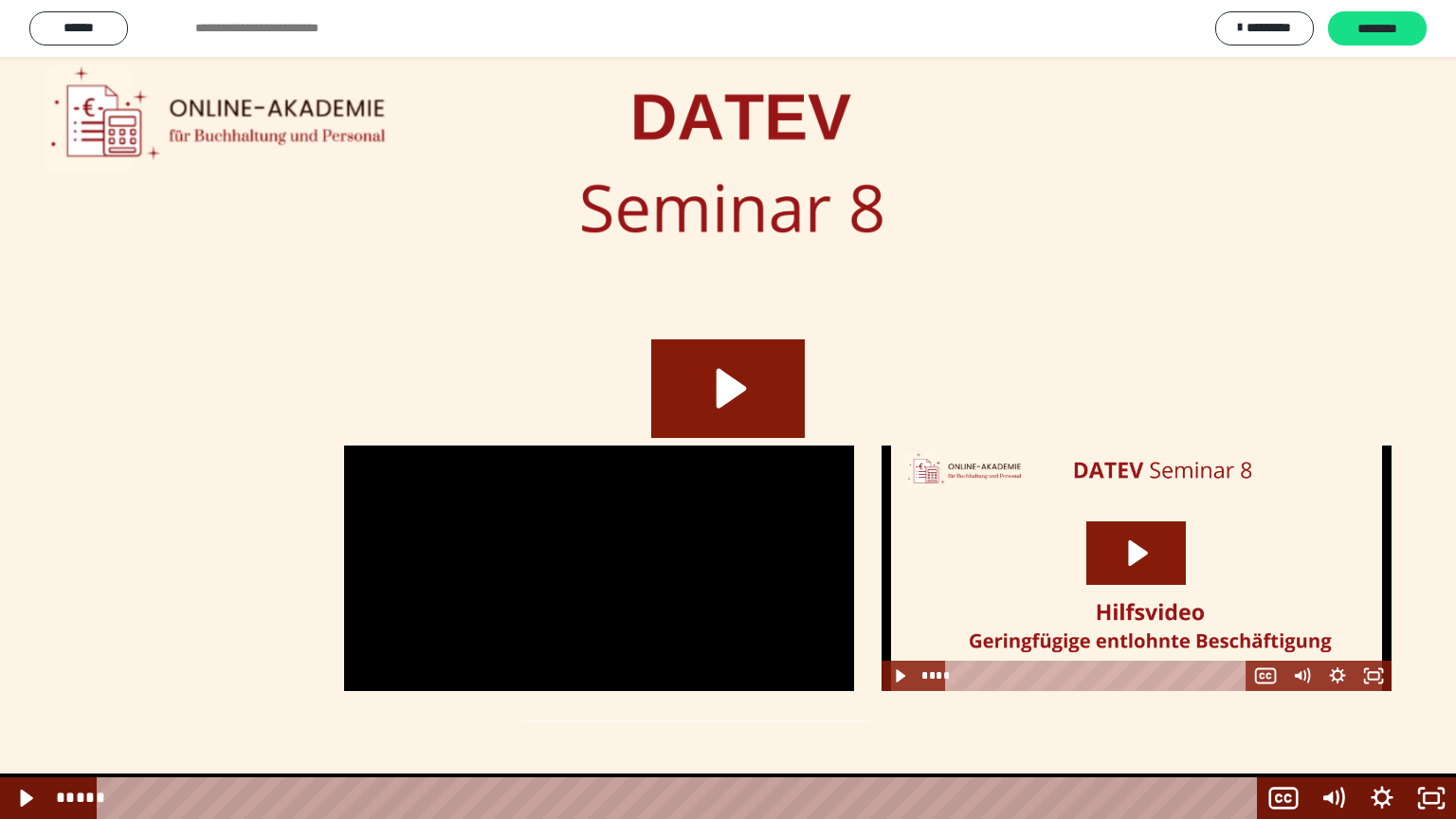 click 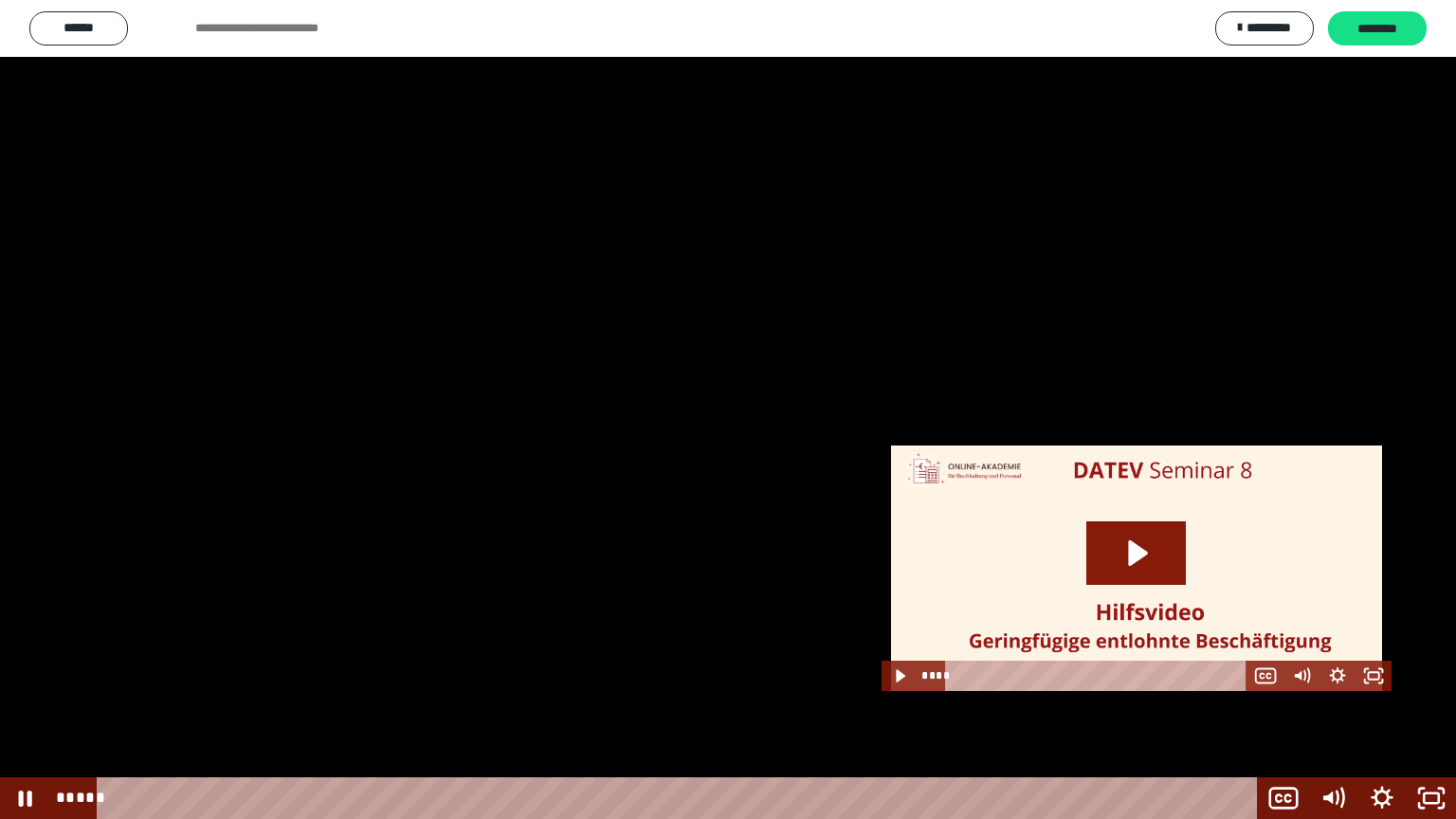 click at bounding box center (728, 410) 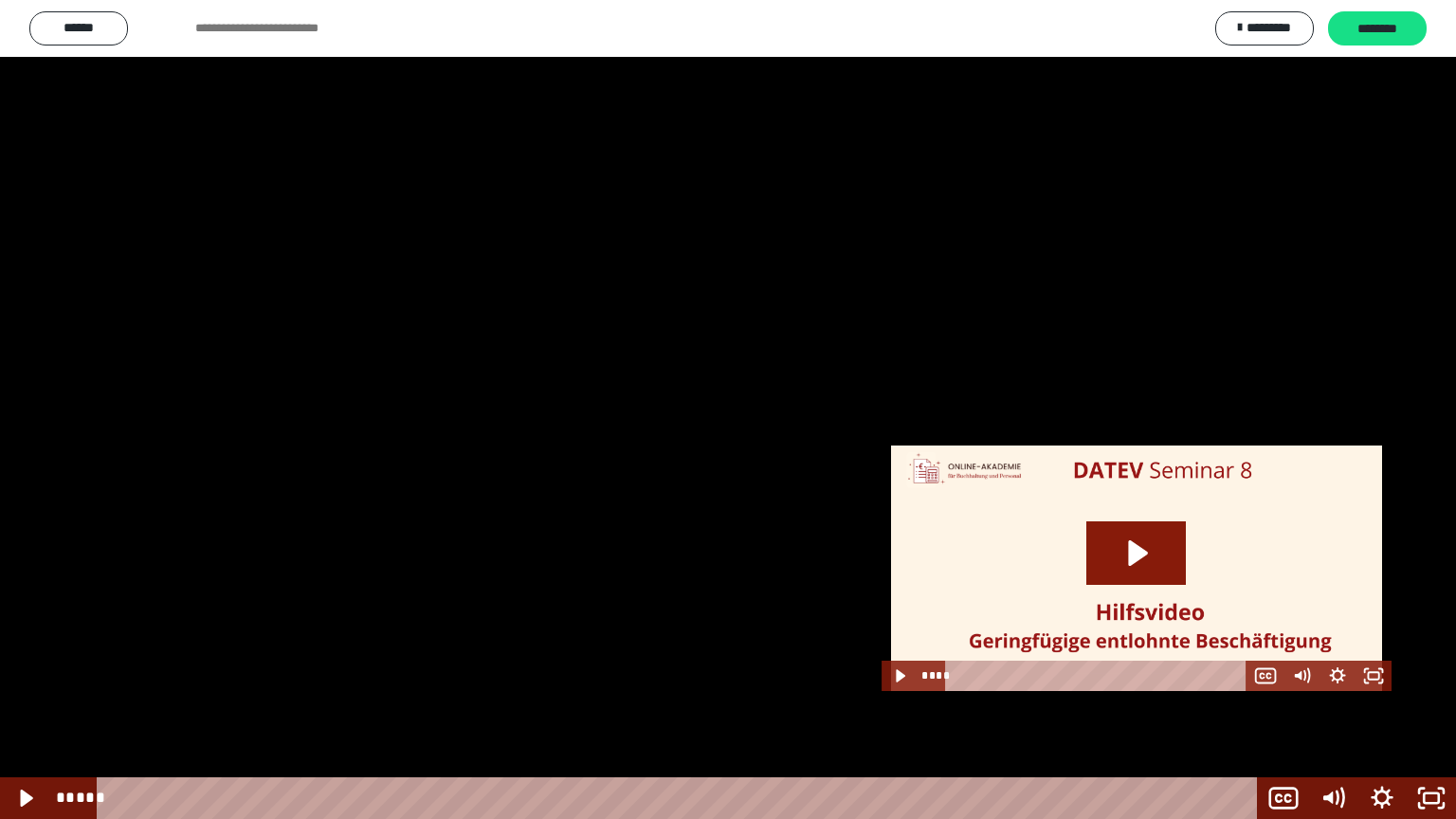 click at bounding box center [728, 410] 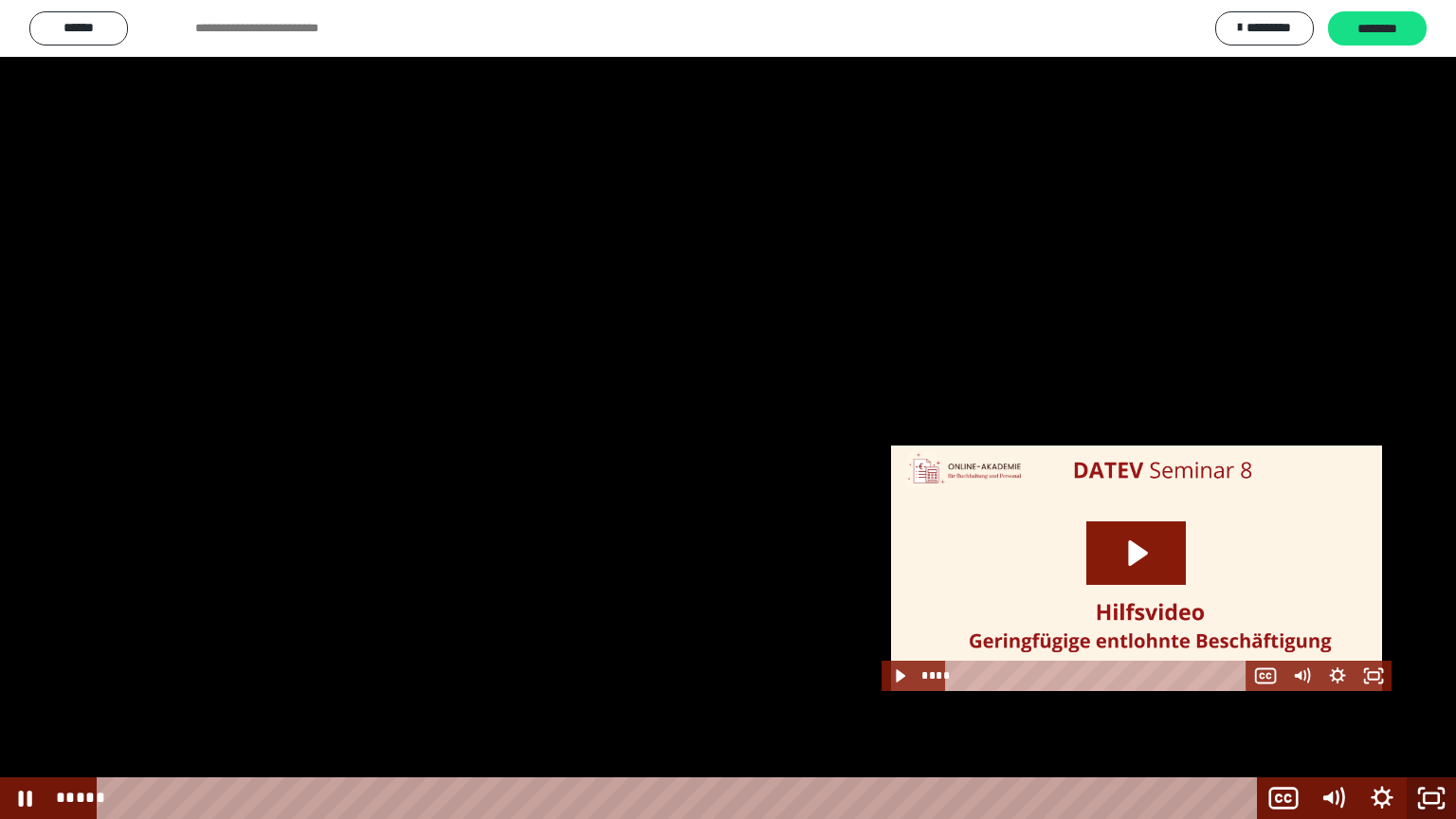 click 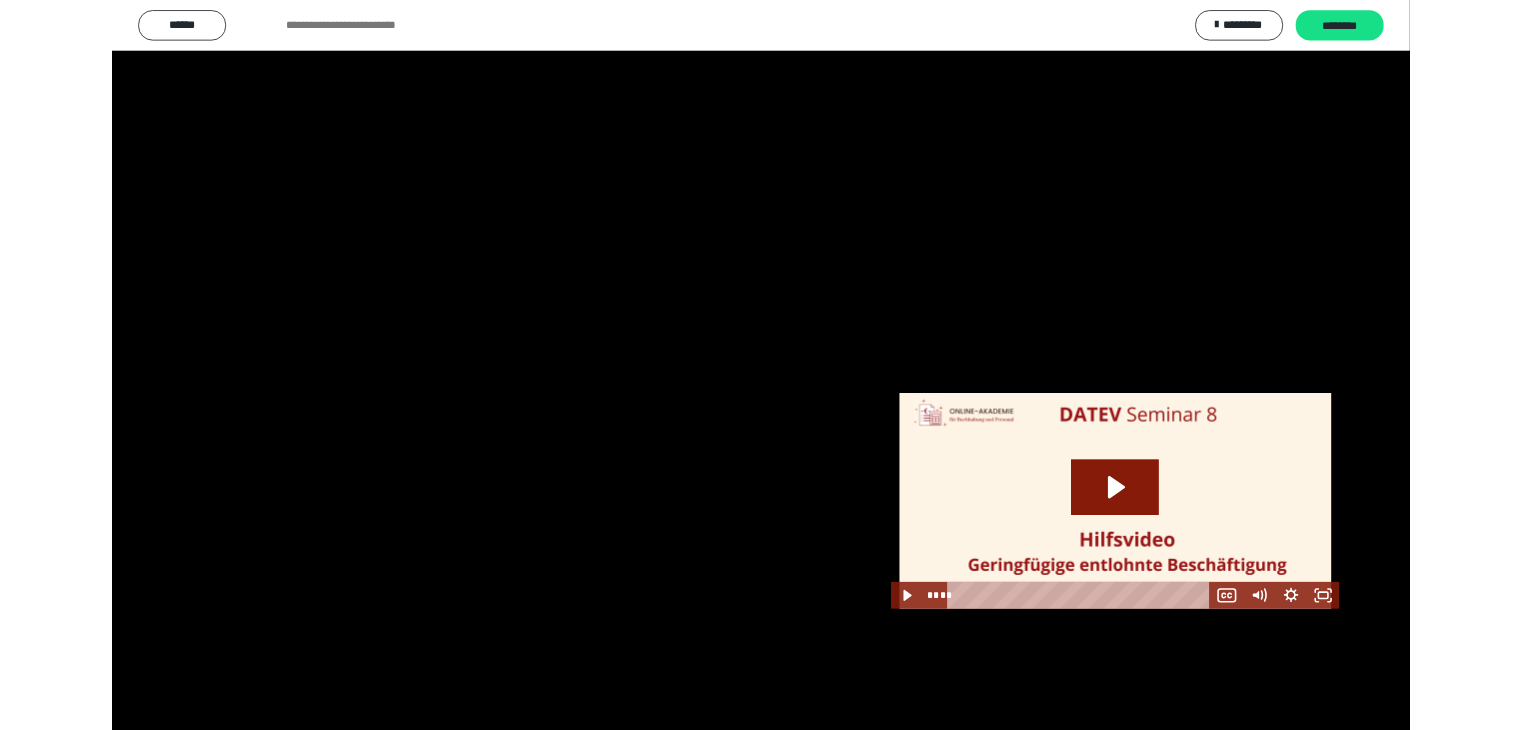scroll, scrollTop: 2503, scrollLeft: 0, axis: vertical 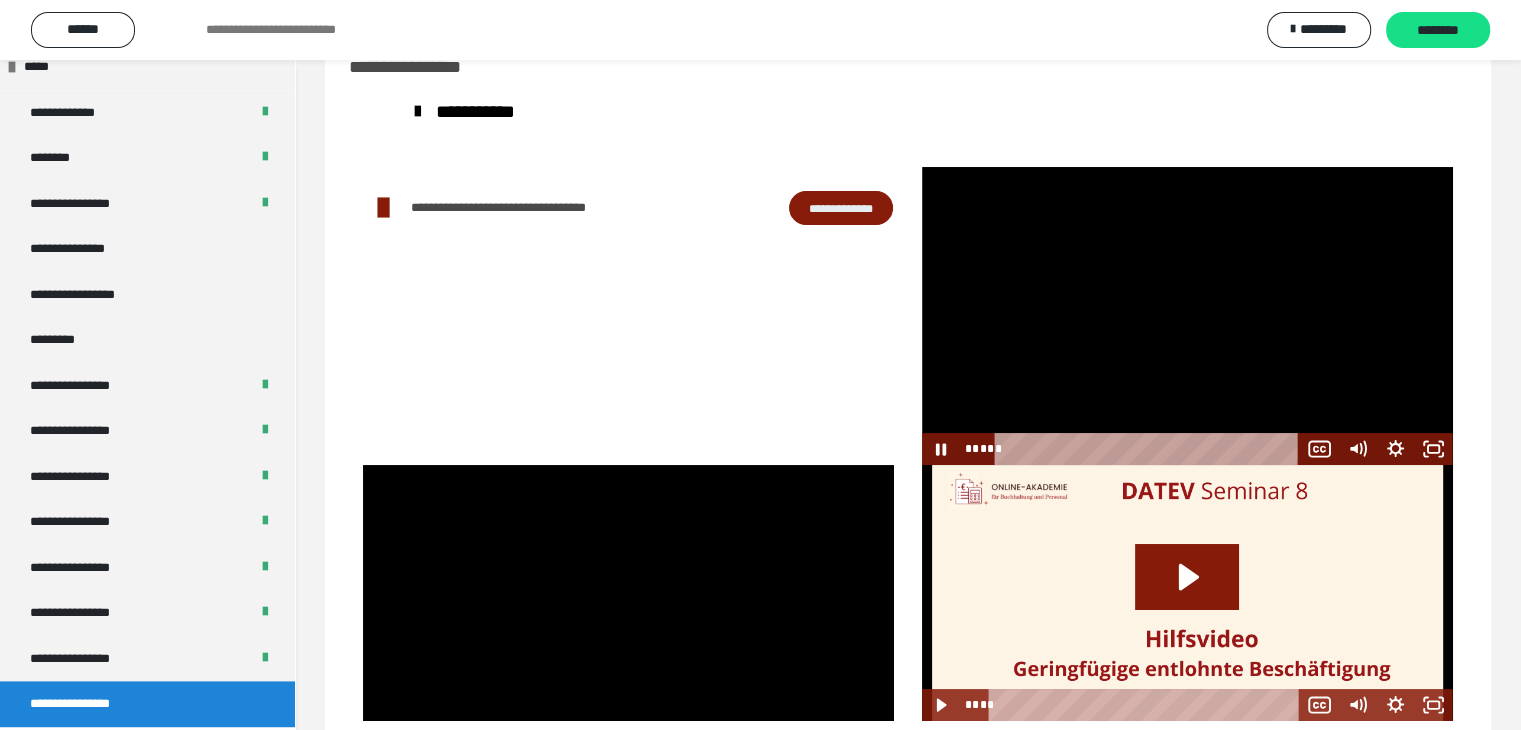 click at bounding box center (1187, 316) 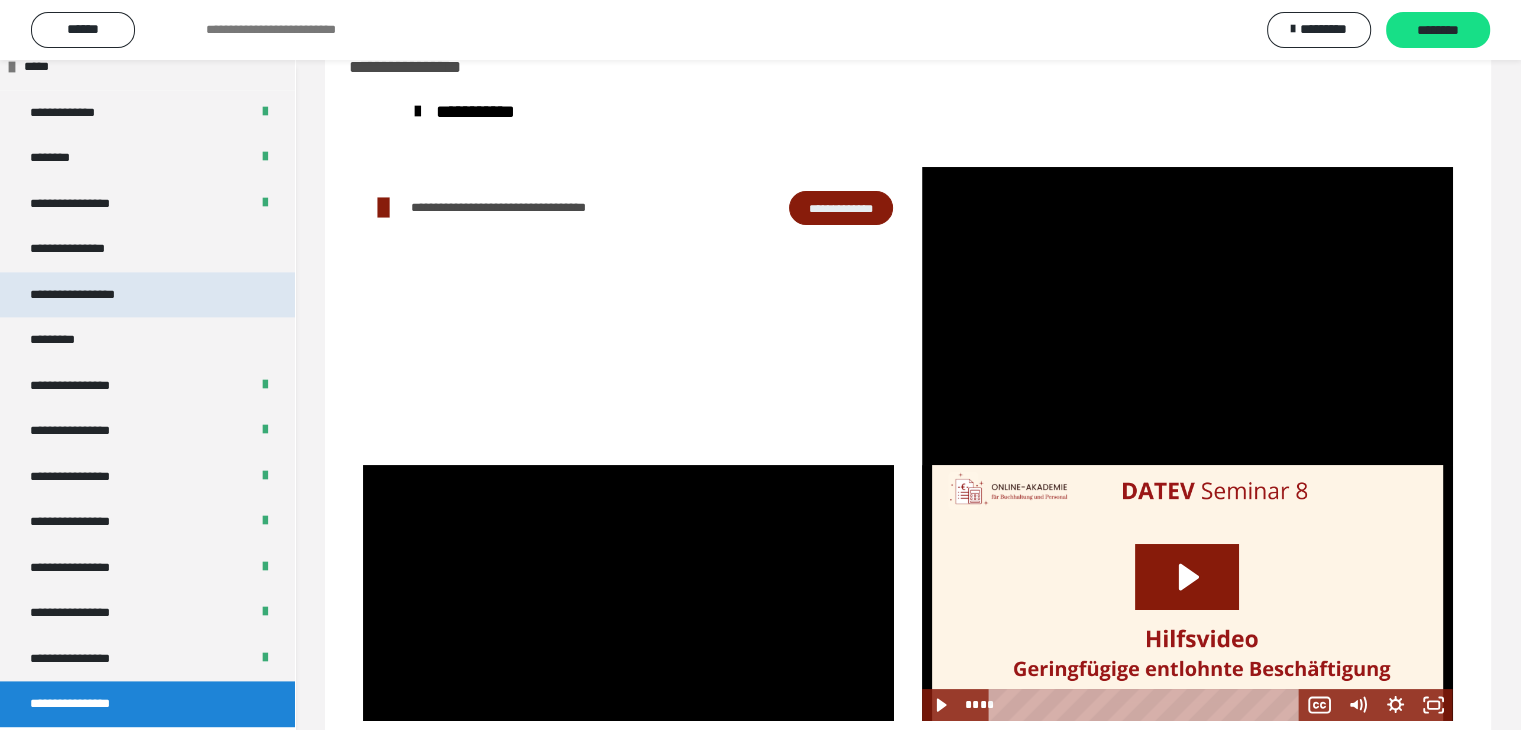 click on "**********" at bounding box center [93, 295] 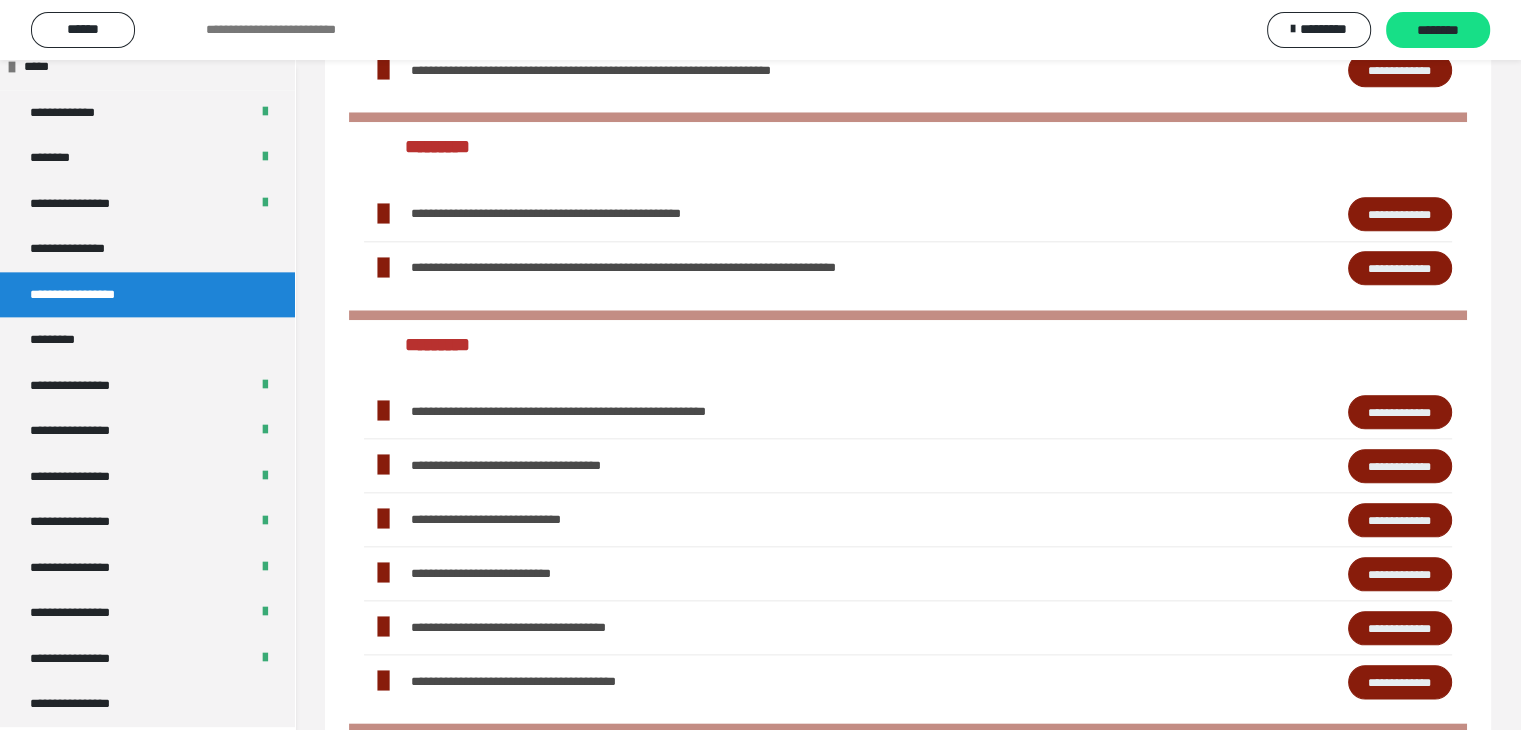 scroll, scrollTop: 2218, scrollLeft: 0, axis: vertical 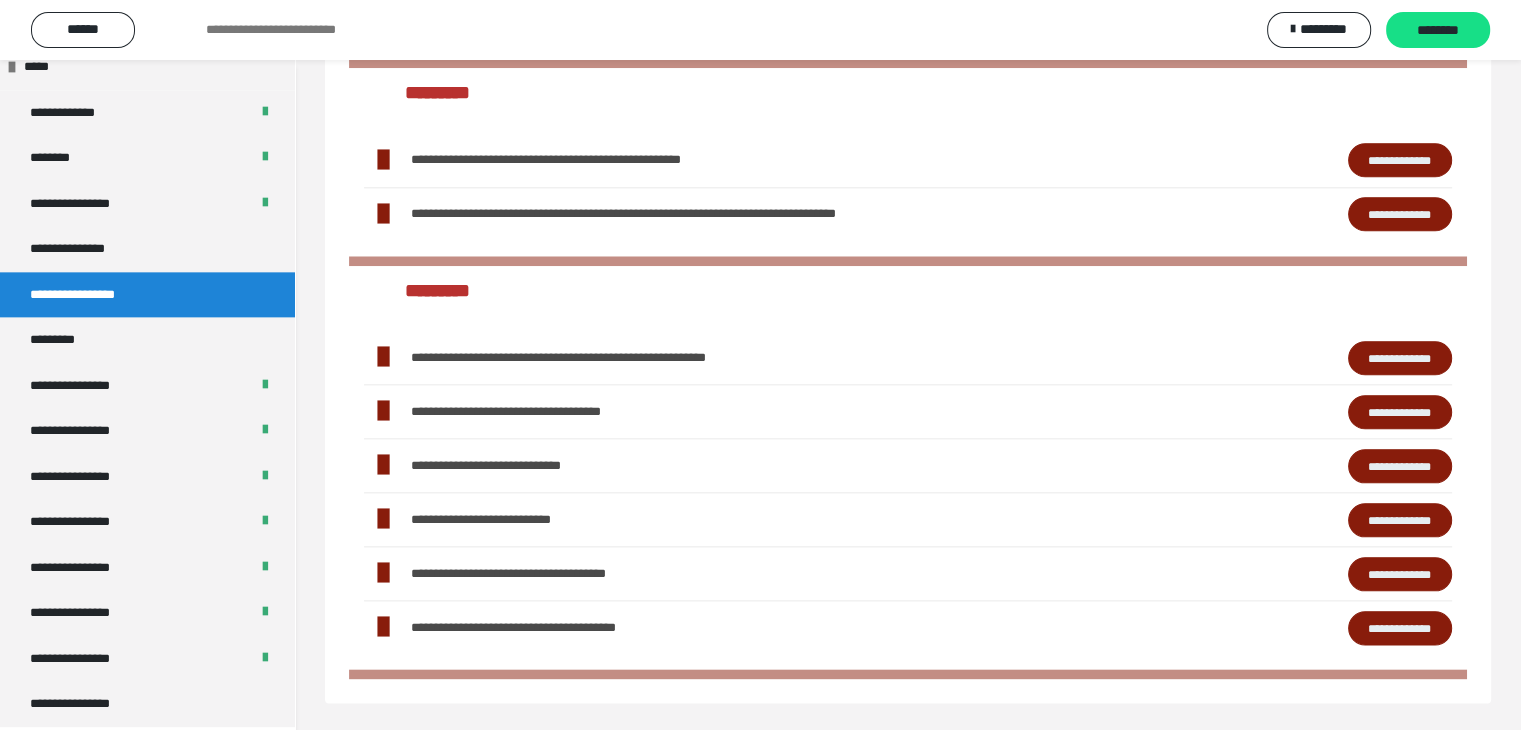 click on "**********" at bounding box center (1400, 358) 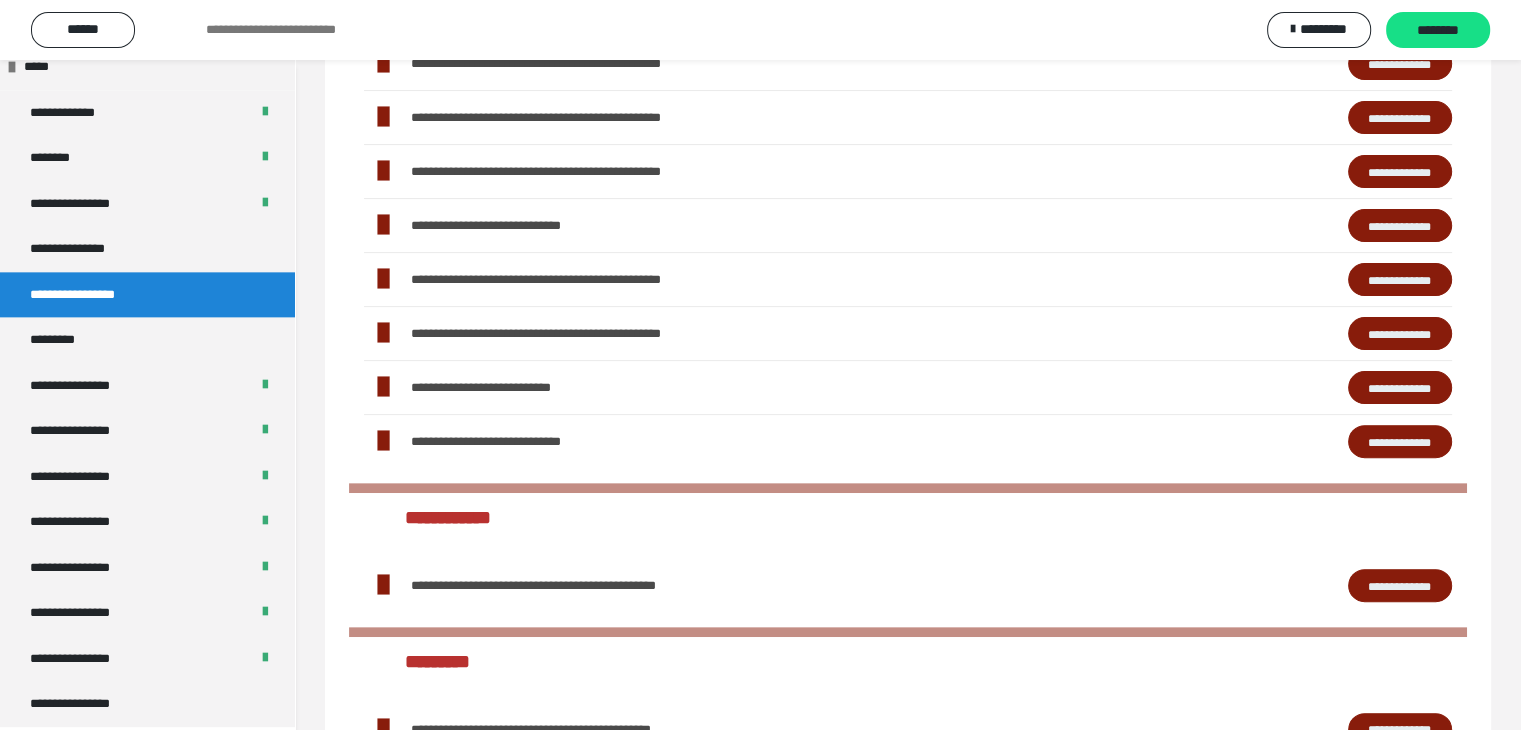 scroll, scrollTop: 218, scrollLeft: 0, axis: vertical 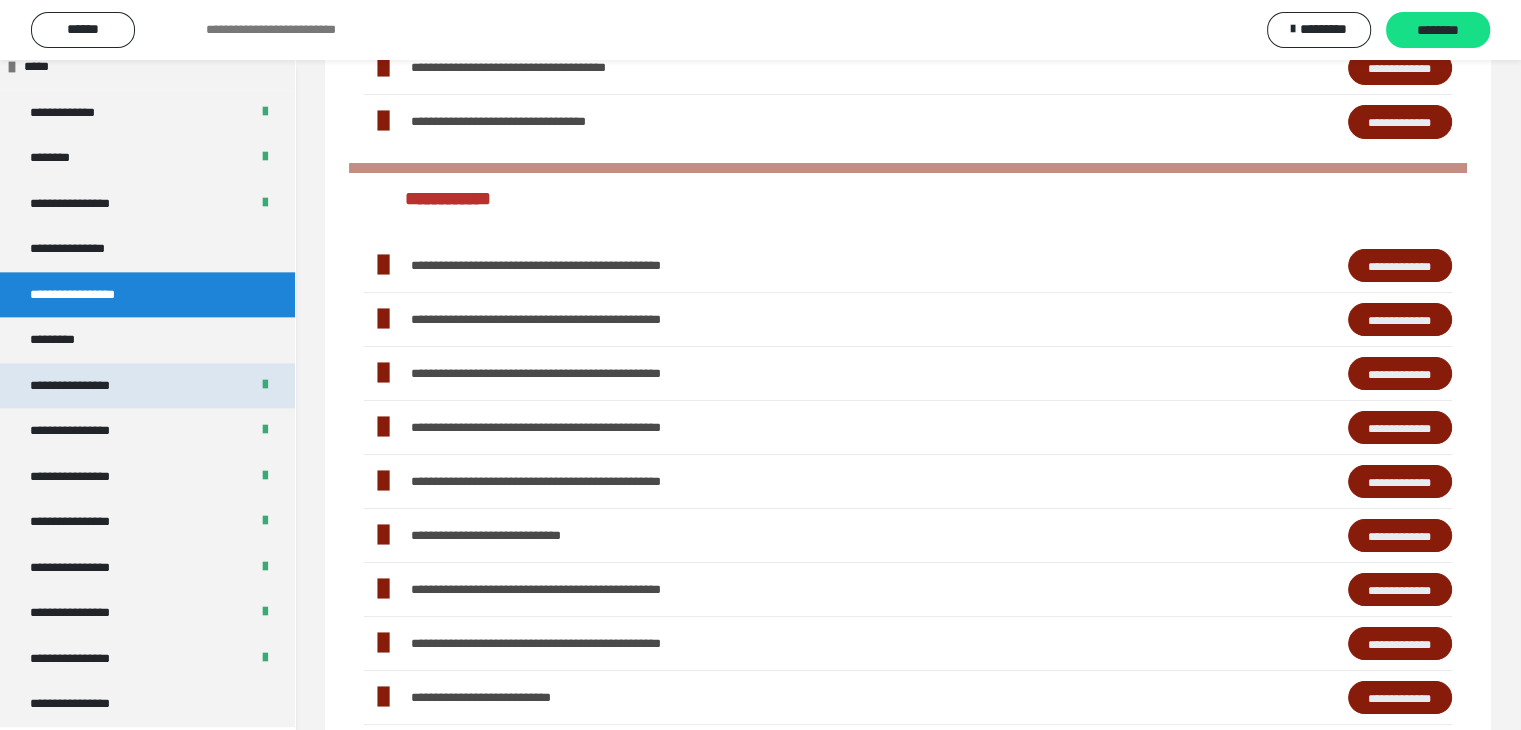 click on "**********" at bounding box center (85, 386) 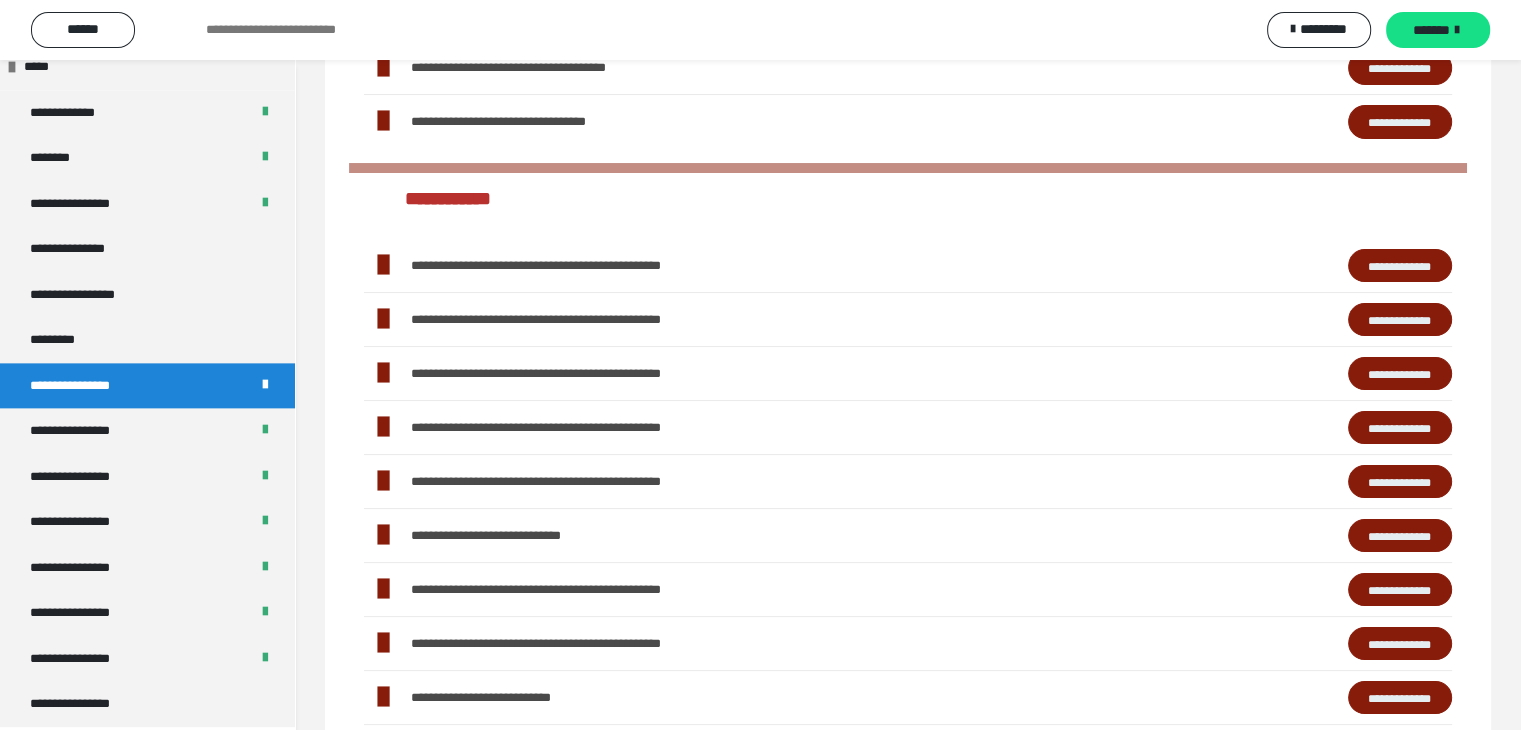 scroll, scrollTop: 60, scrollLeft: 0, axis: vertical 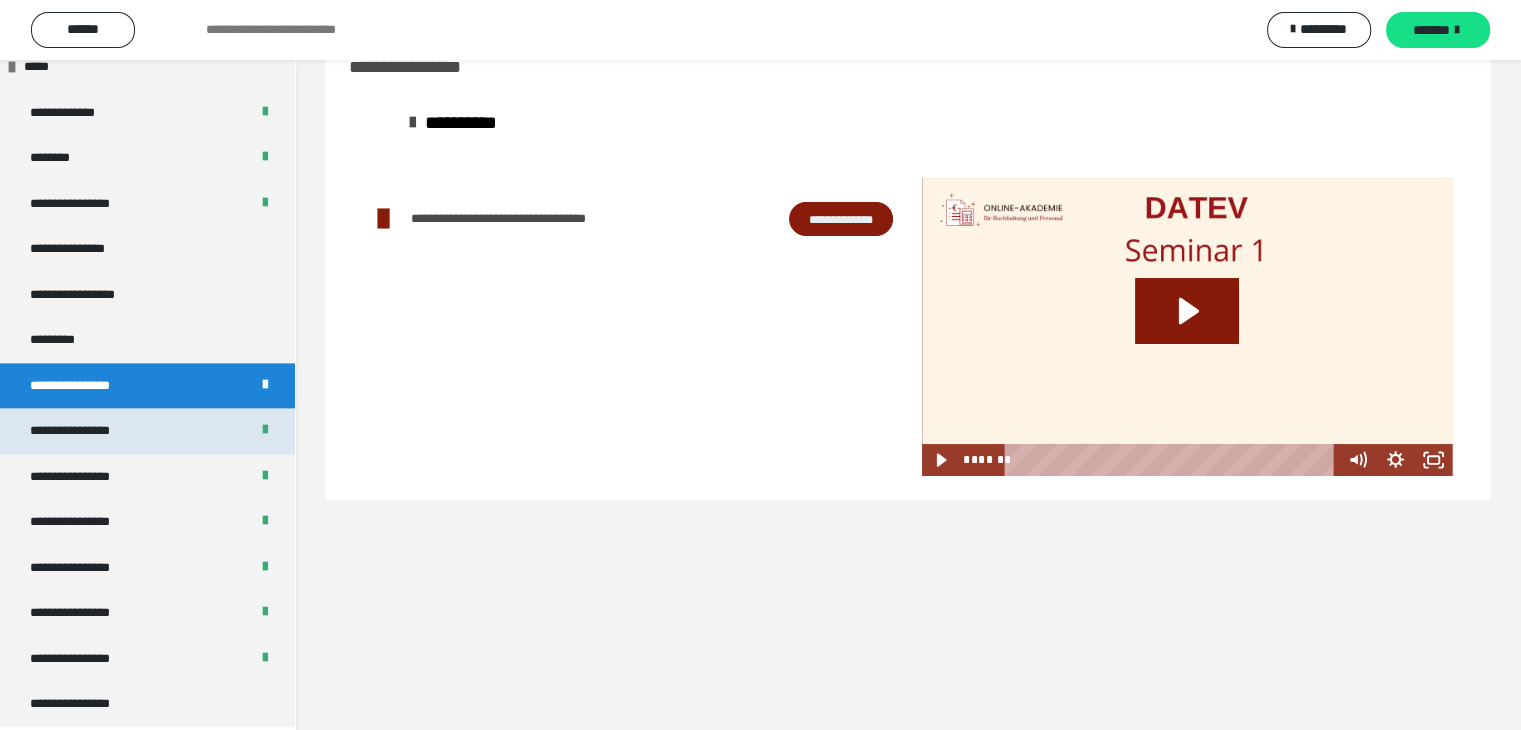 click on "**********" at bounding box center [147, 431] 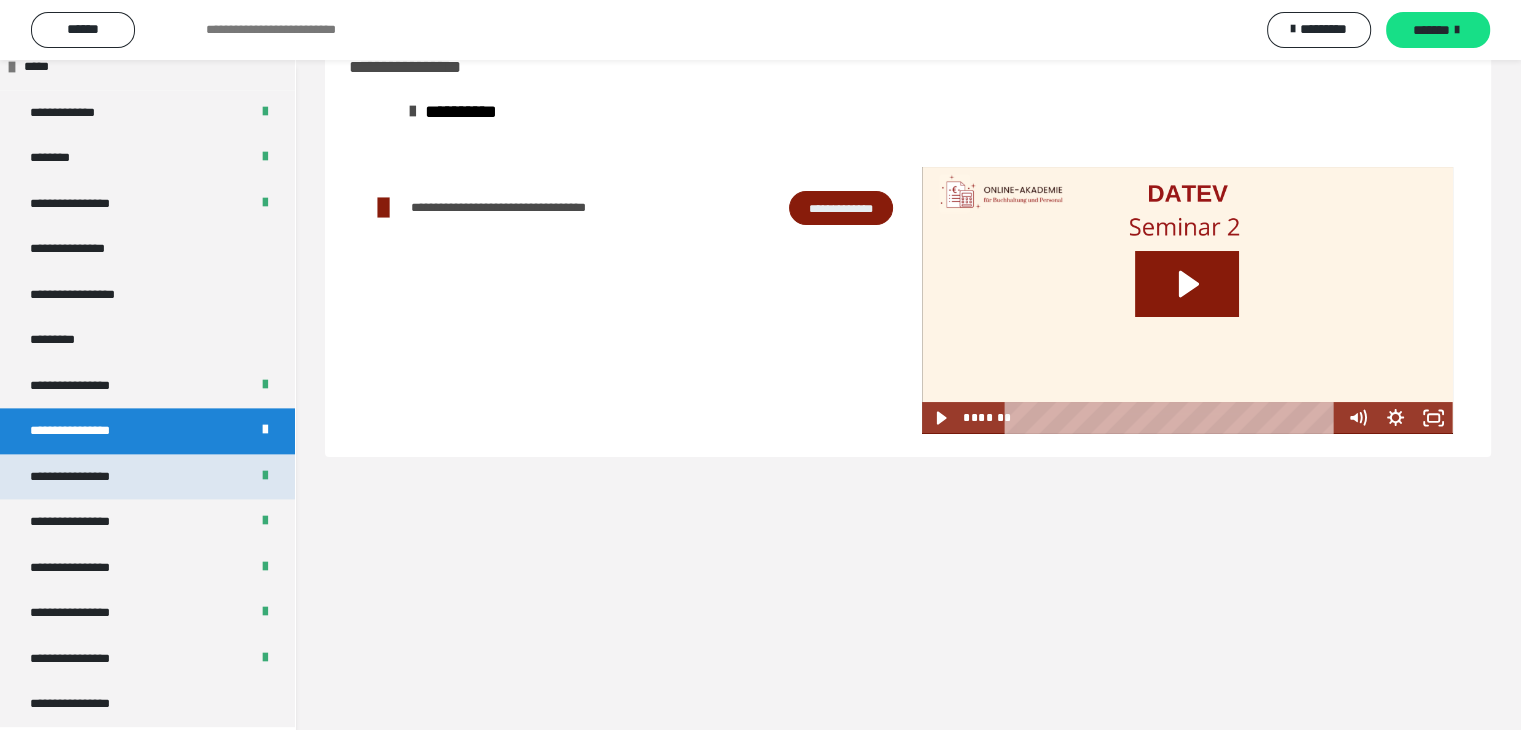 click on "**********" at bounding box center (147, 477) 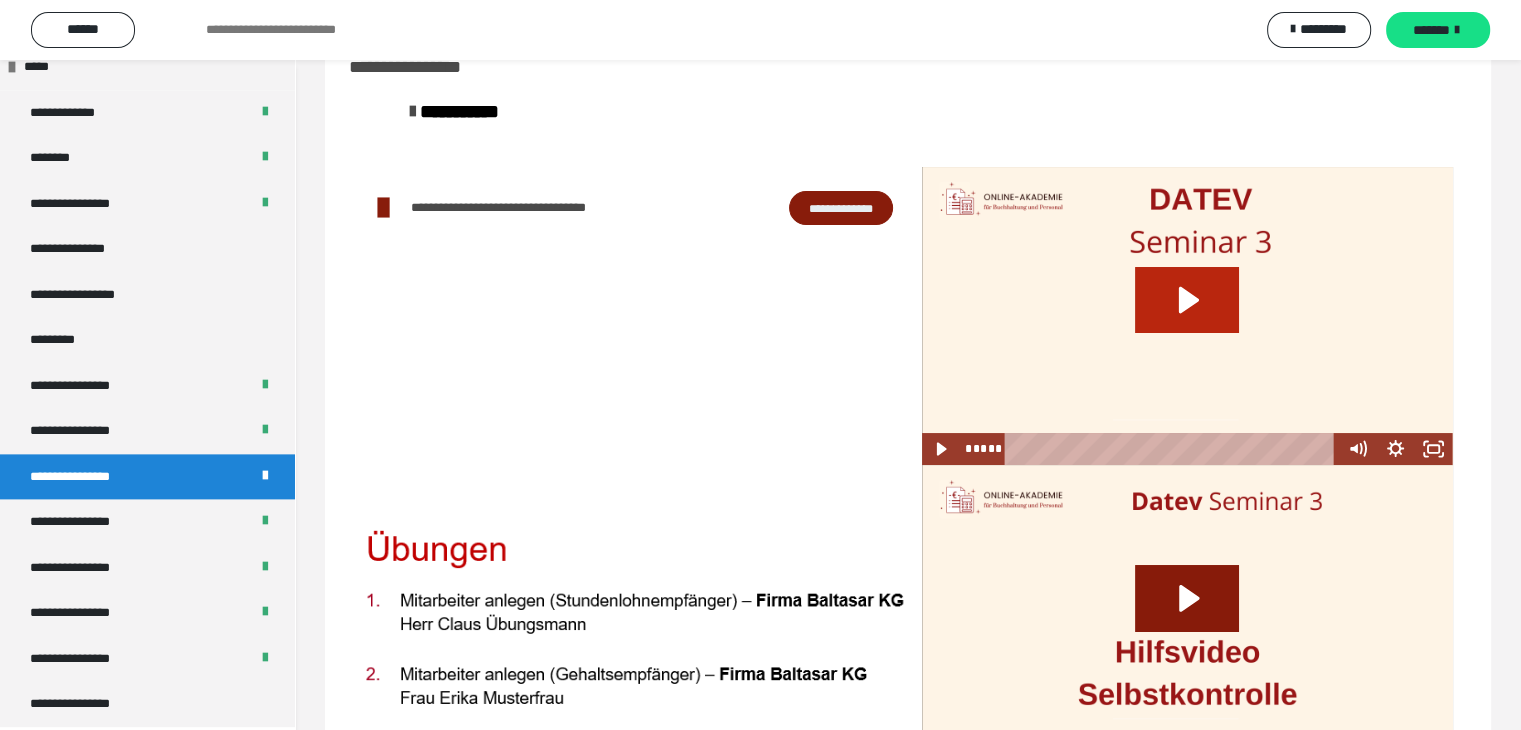 scroll, scrollTop: 148, scrollLeft: 0, axis: vertical 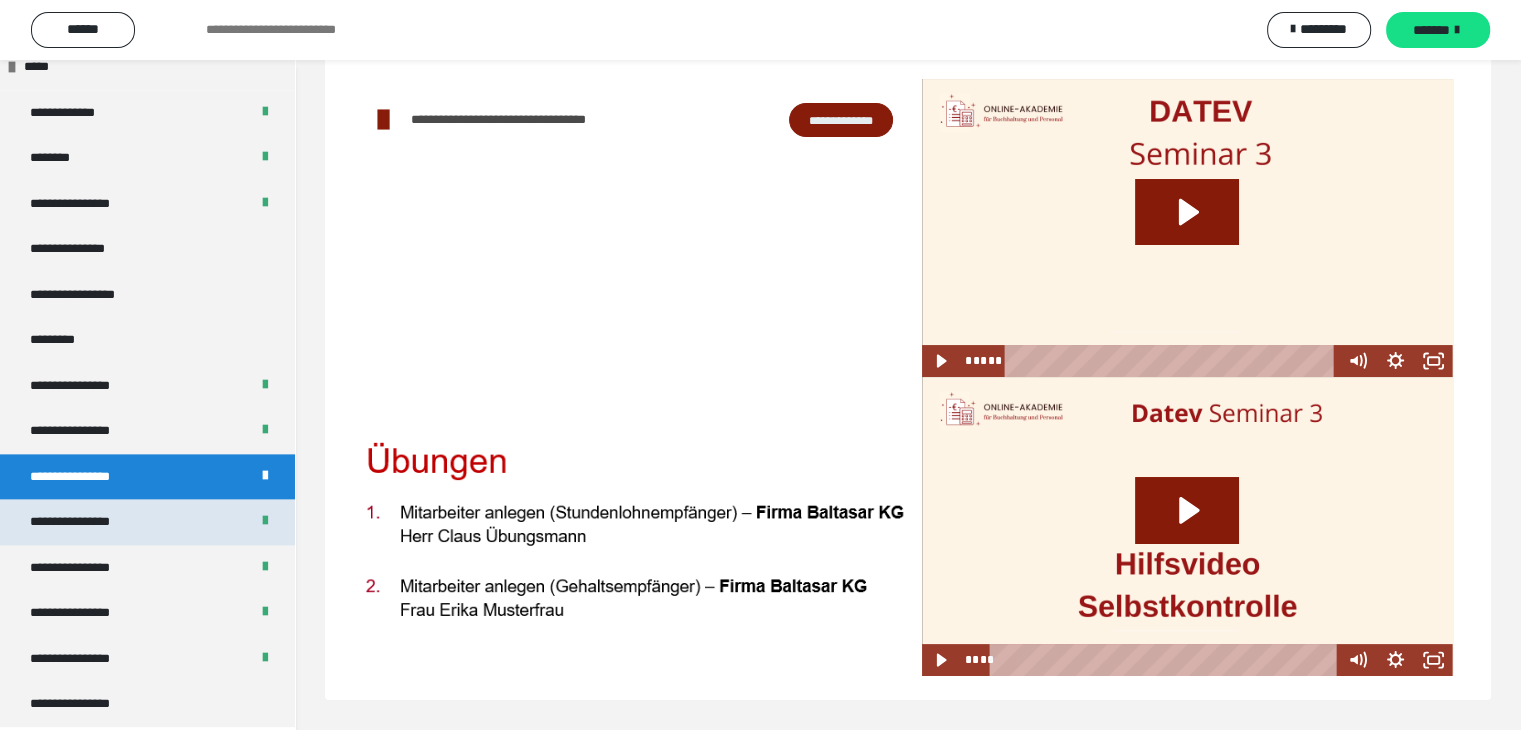 click on "**********" at bounding box center (147, 522) 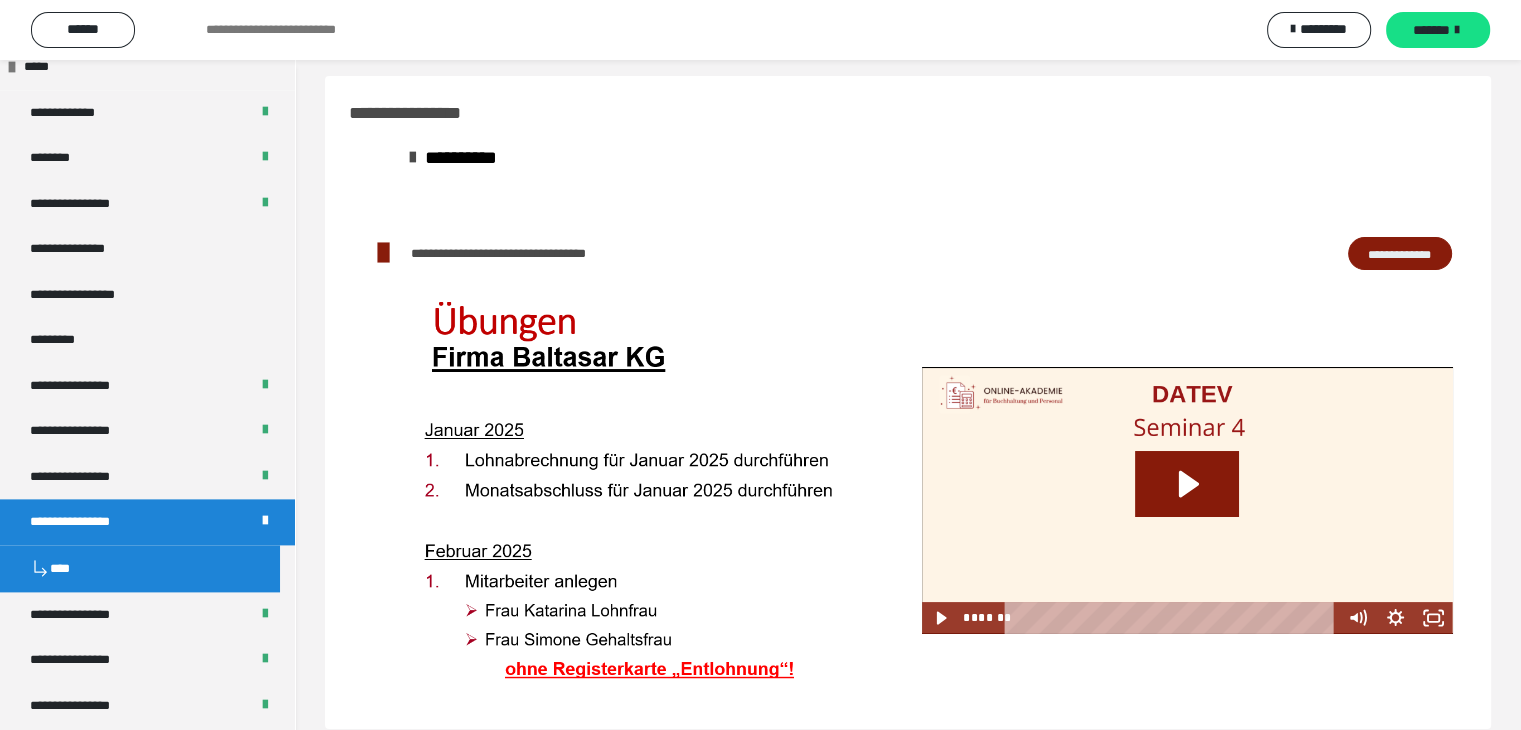 scroll, scrollTop: 157, scrollLeft: 0, axis: vertical 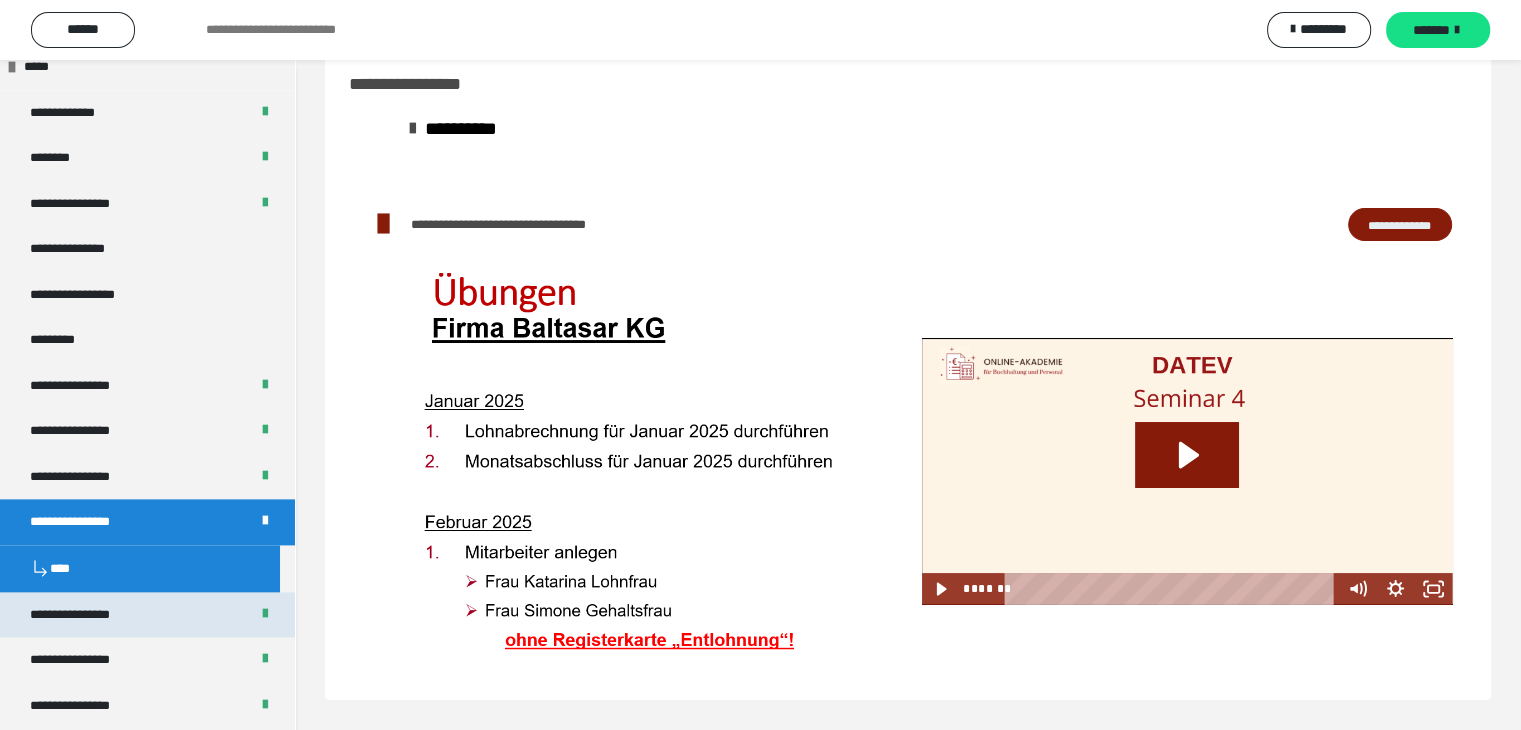 click on "**********" at bounding box center (147, 615) 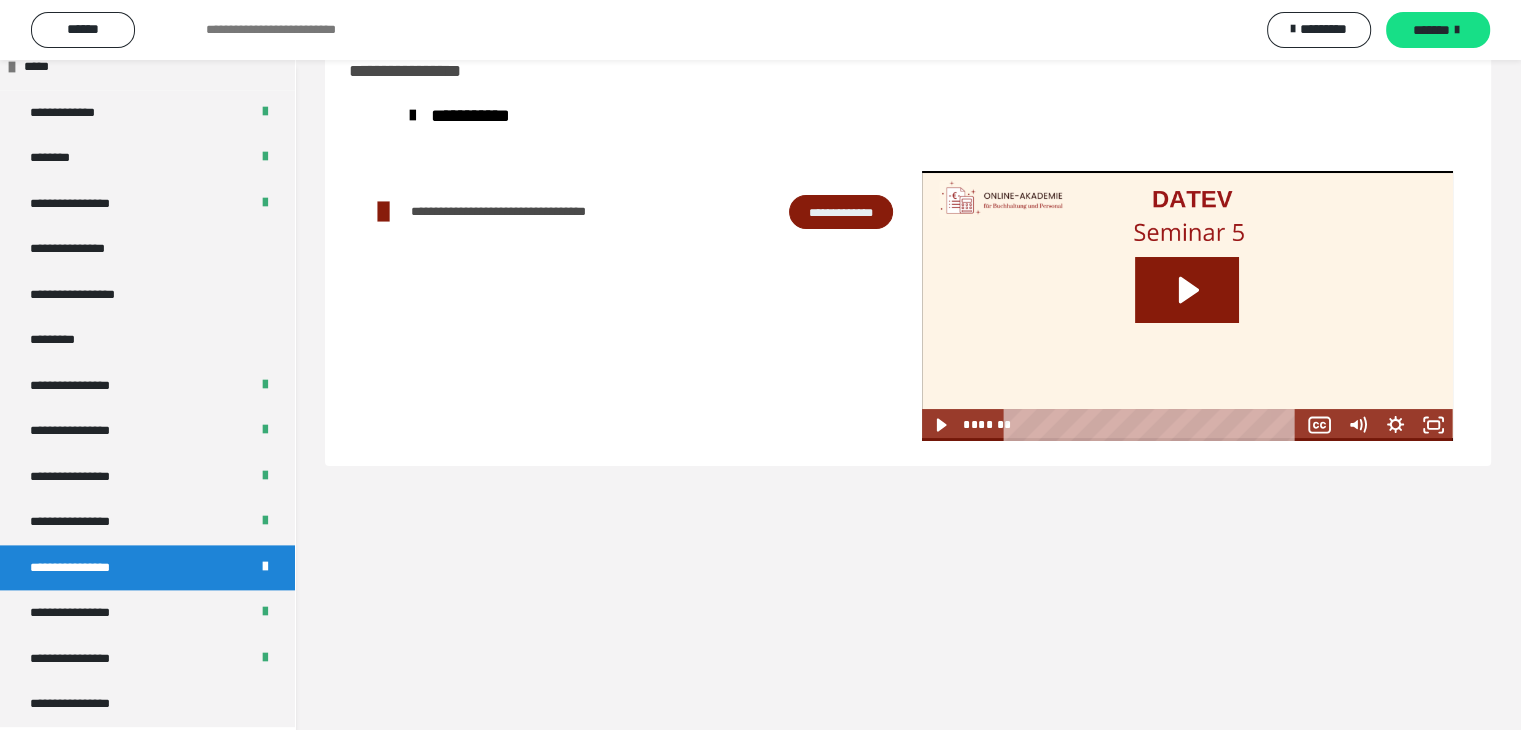 scroll, scrollTop: 60, scrollLeft: 0, axis: vertical 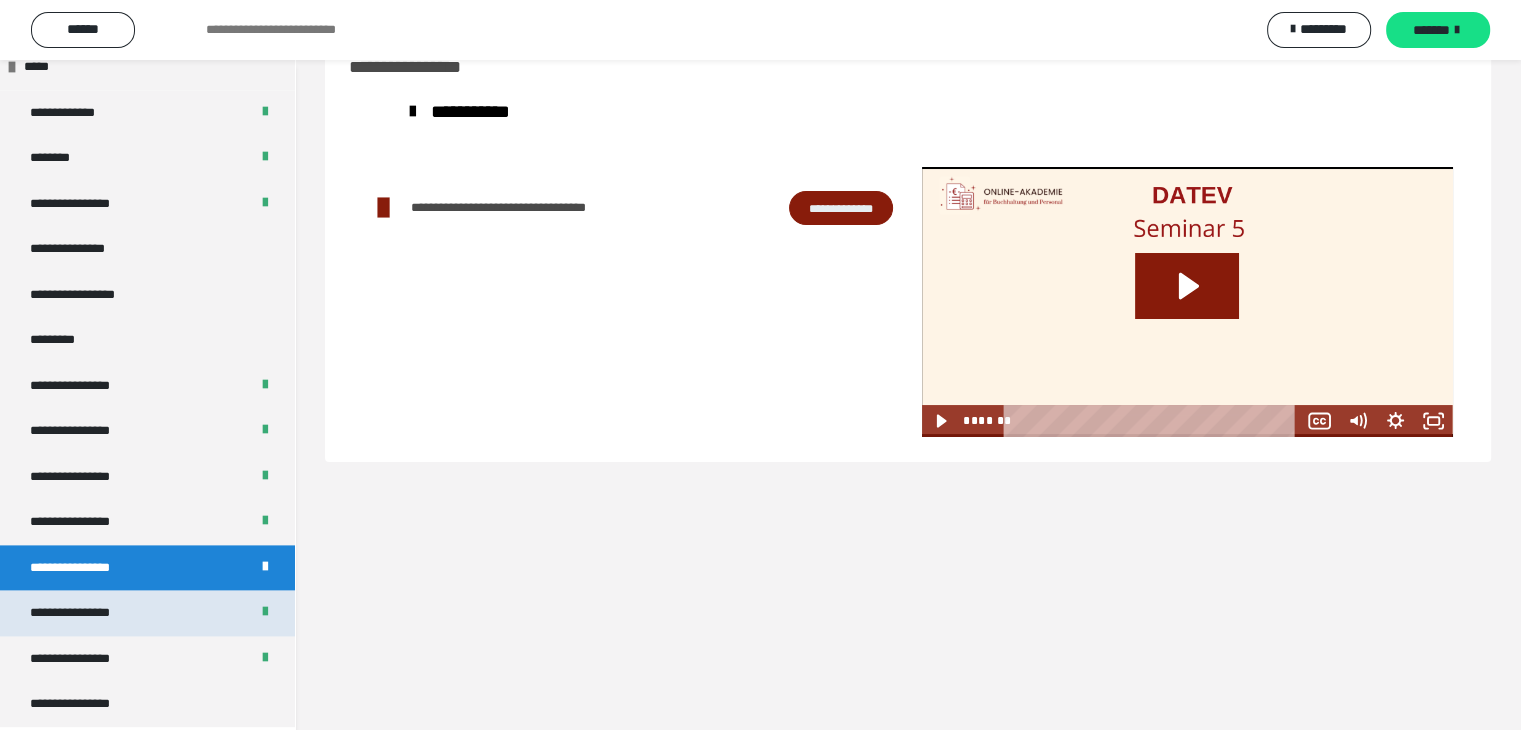 click on "**********" at bounding box center (147, 613) 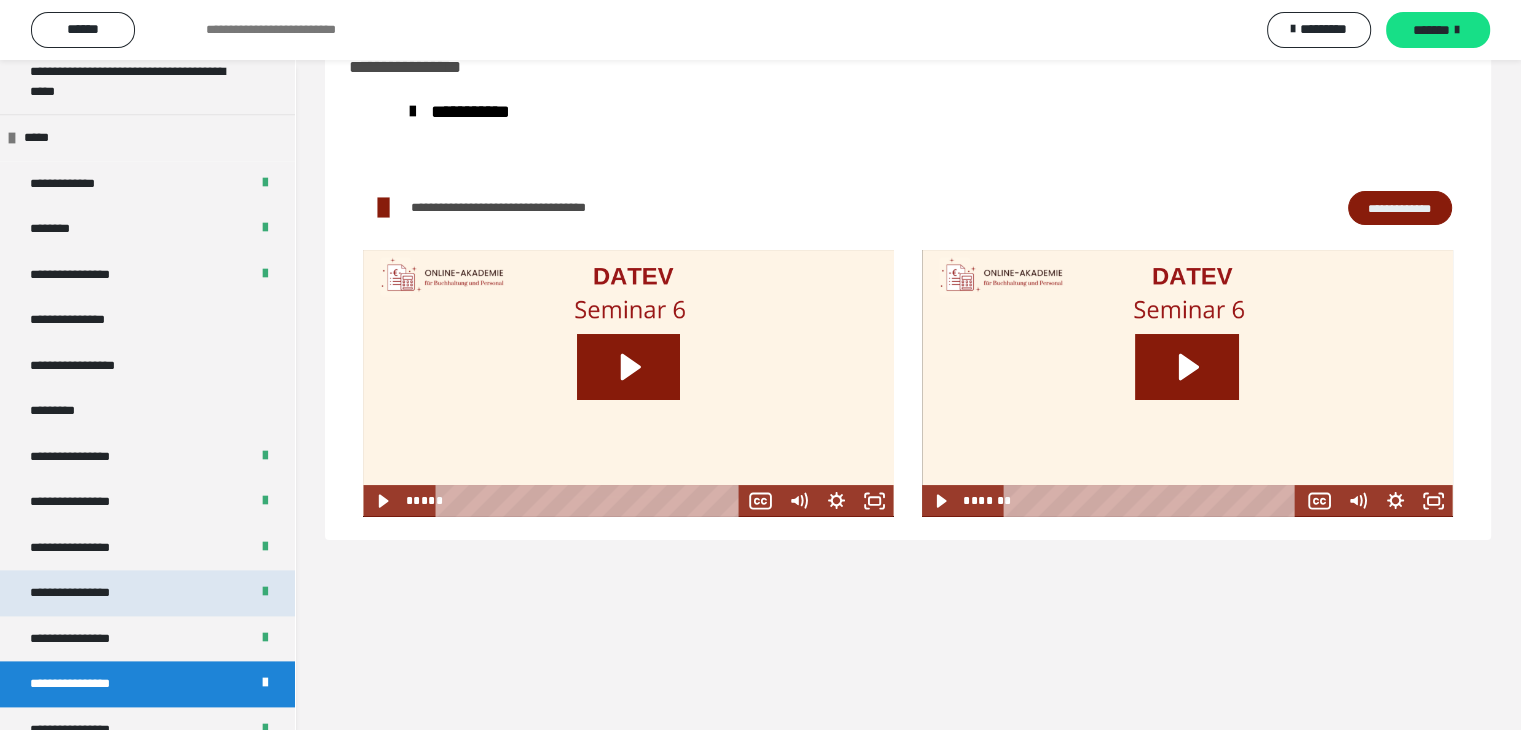 scroll, scrollTop: 2503, scrollLeft: 0, axis: vertical 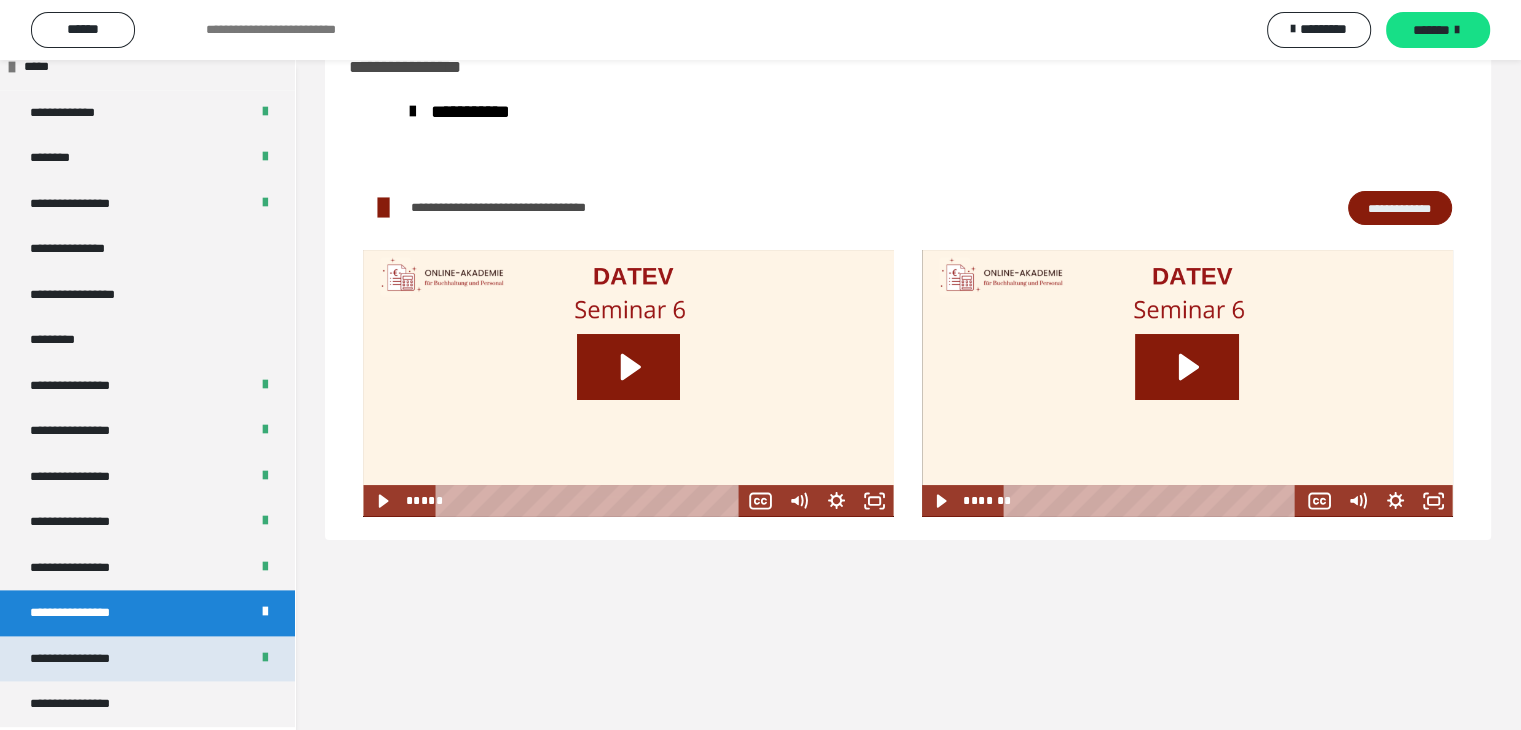 click on "**********" at bounding box center (87, 659) 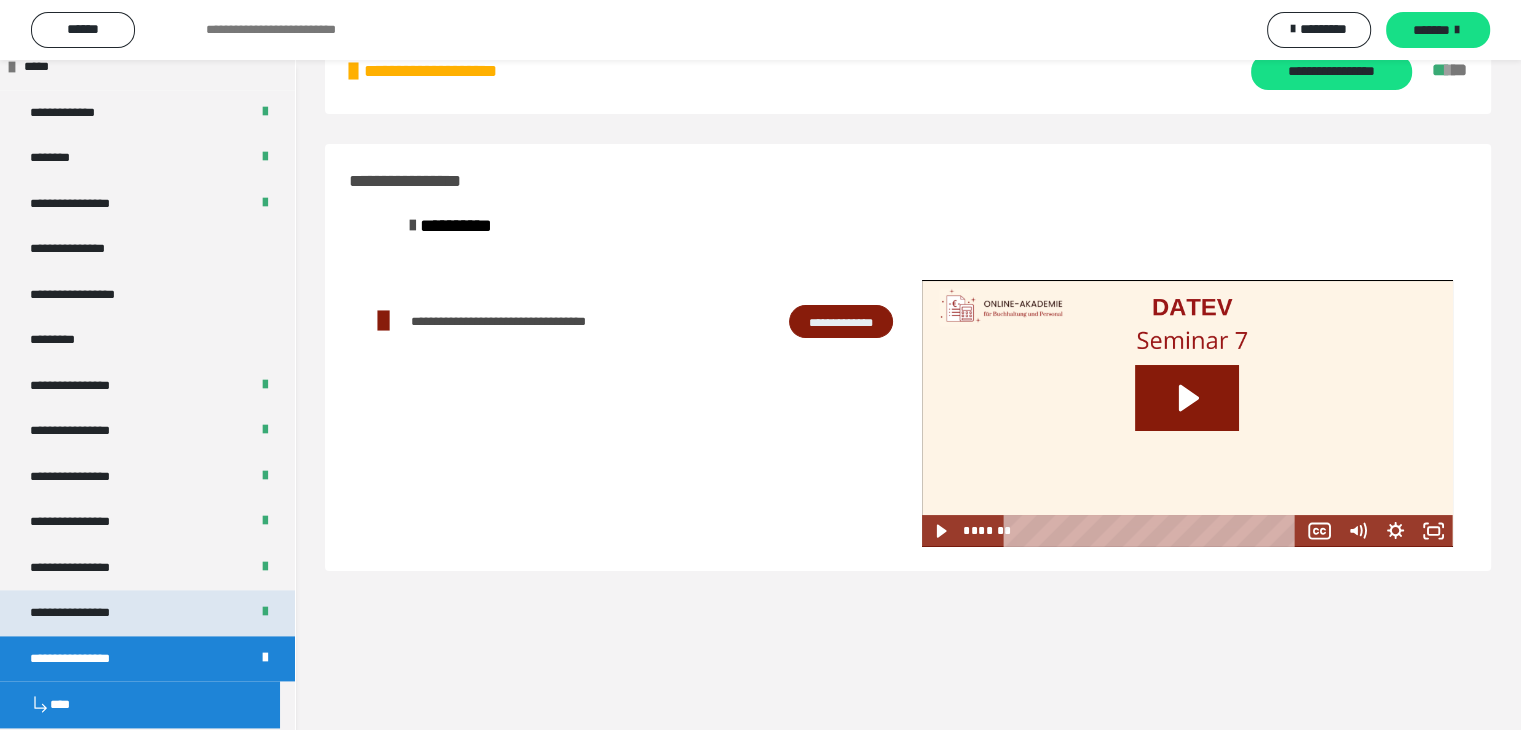 scroll, scrollTop: 2549, scrollLeft: 0, axis: vertical 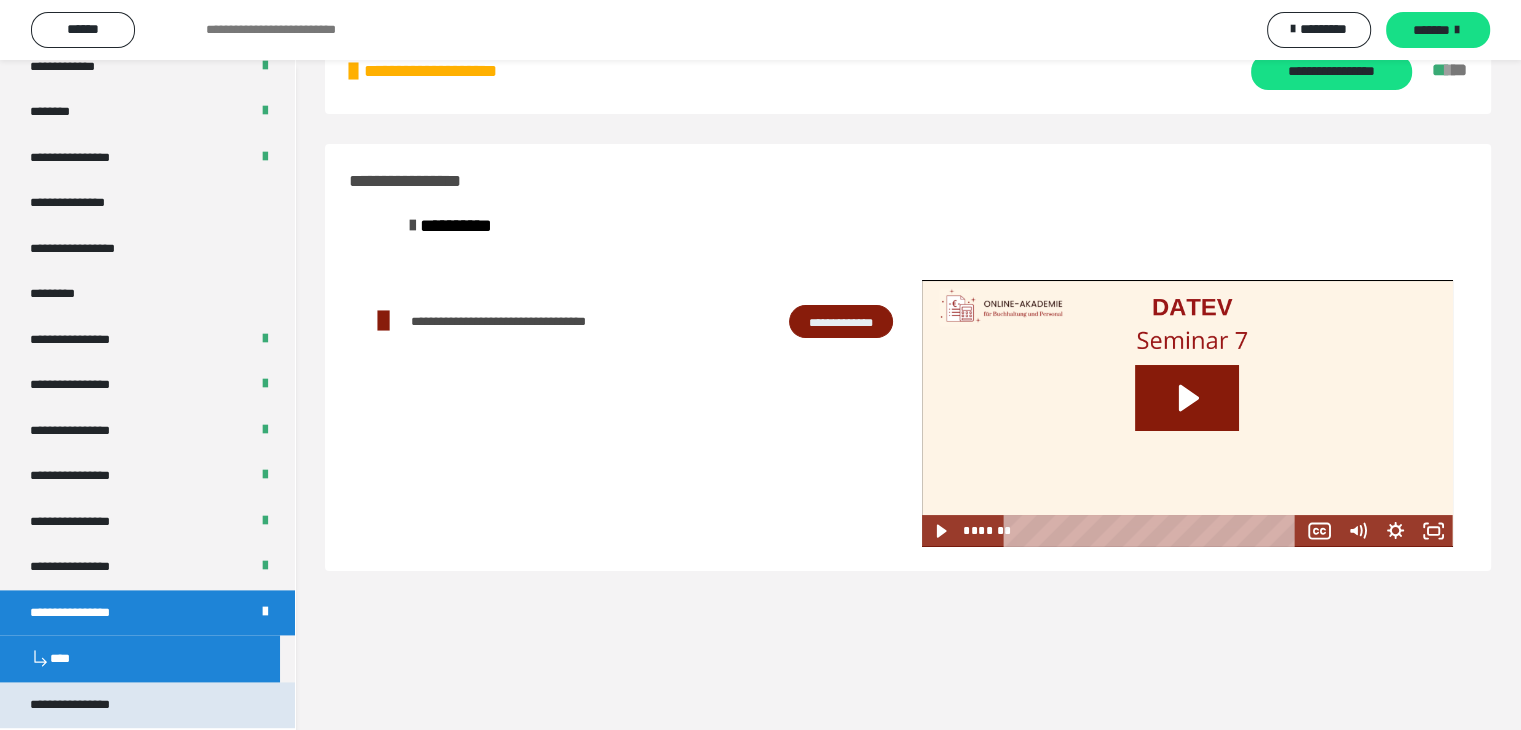 click on "**********" at bounding box center (147, 705) 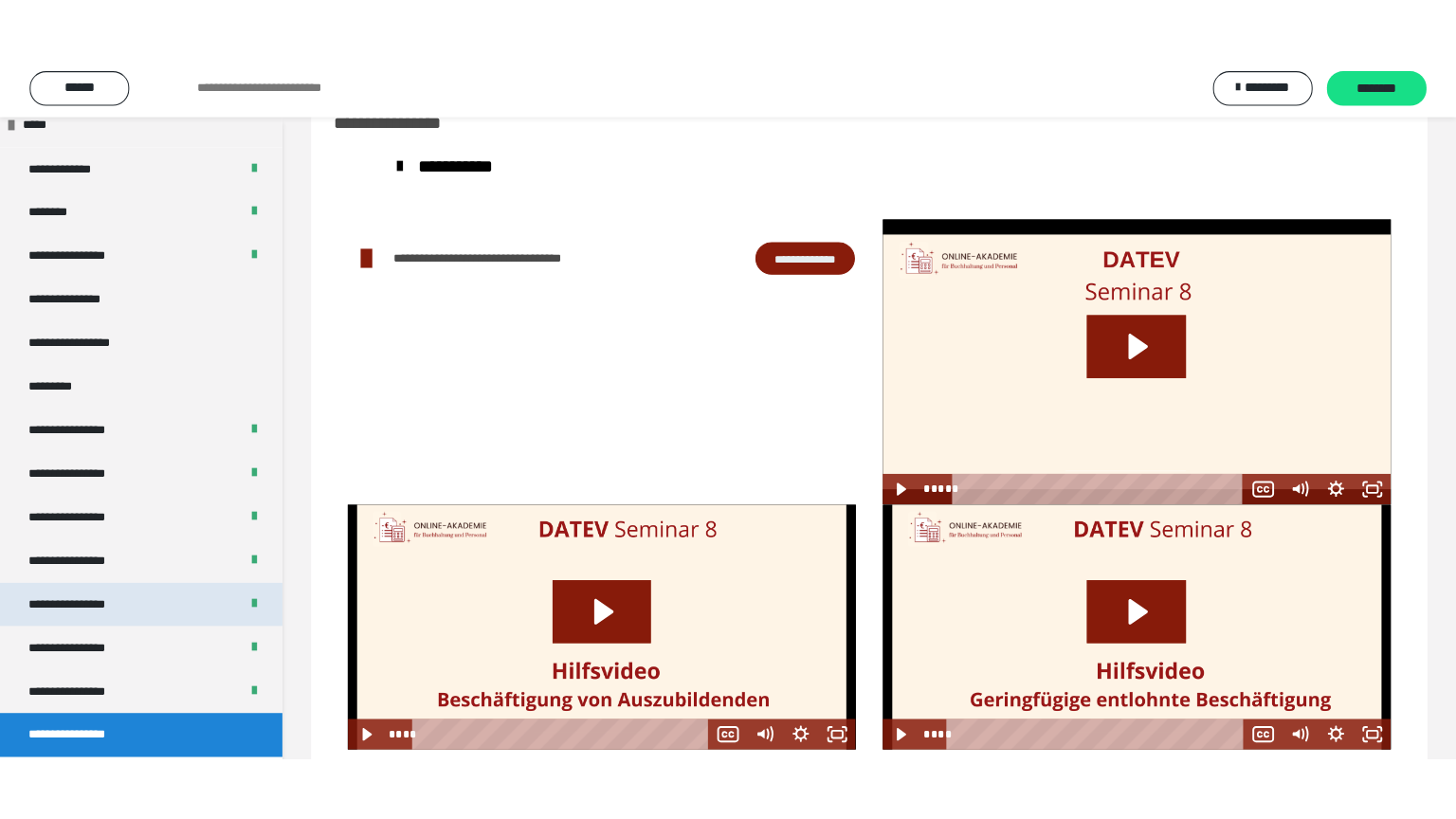 scroll, scrollTop: 2373, scrollLeft: 0, axis: vertical 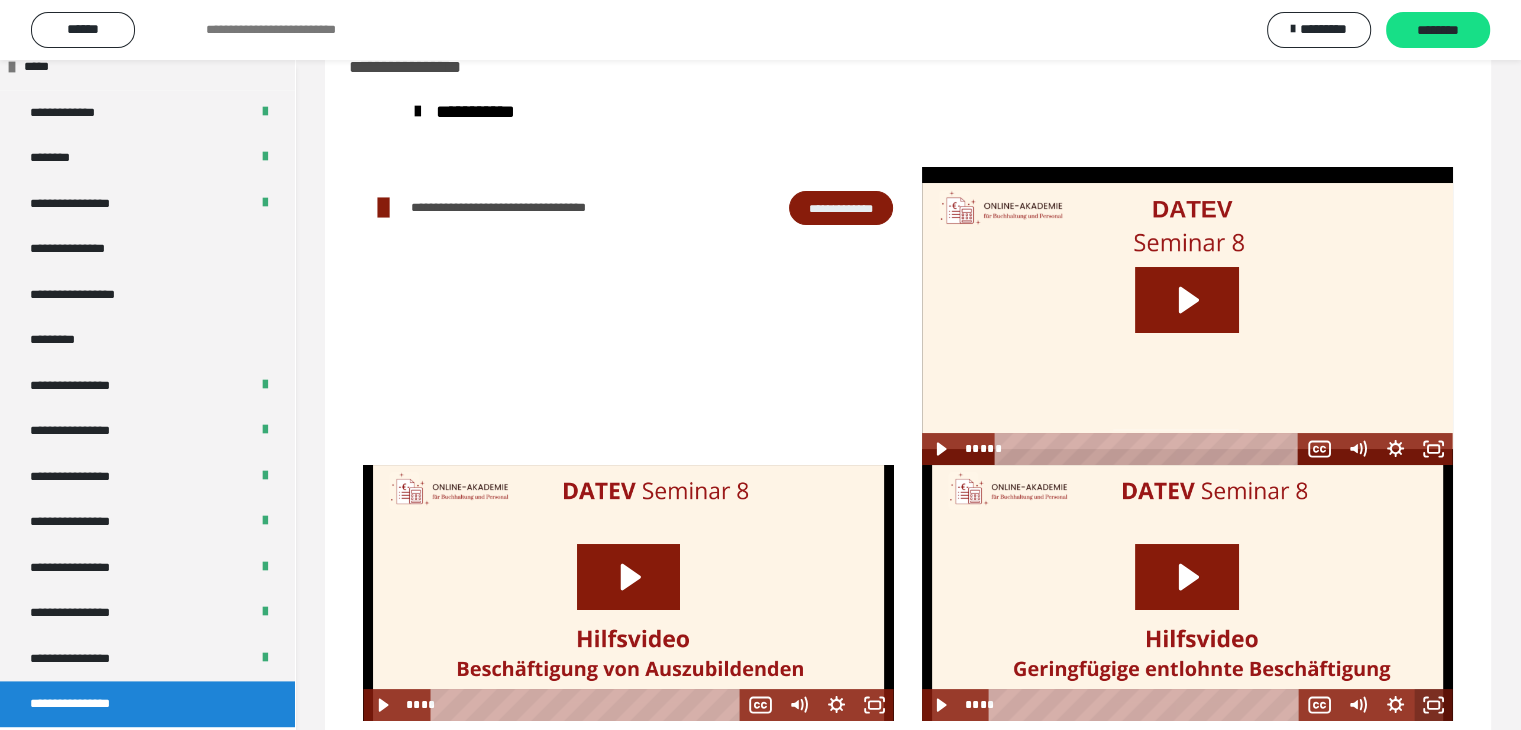 click 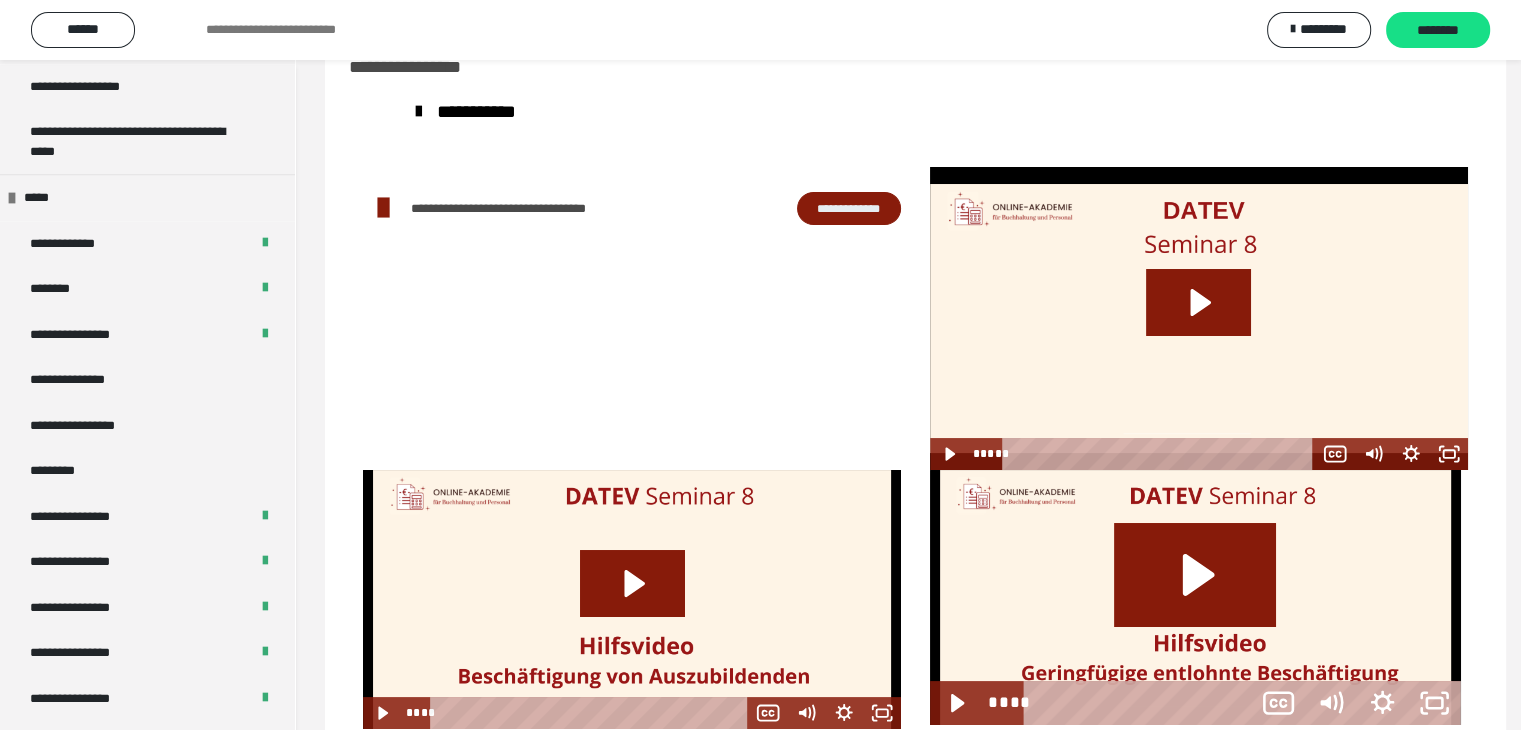 scroll, scrollTop: 2368, scrollLeft: 0, axis: vertical 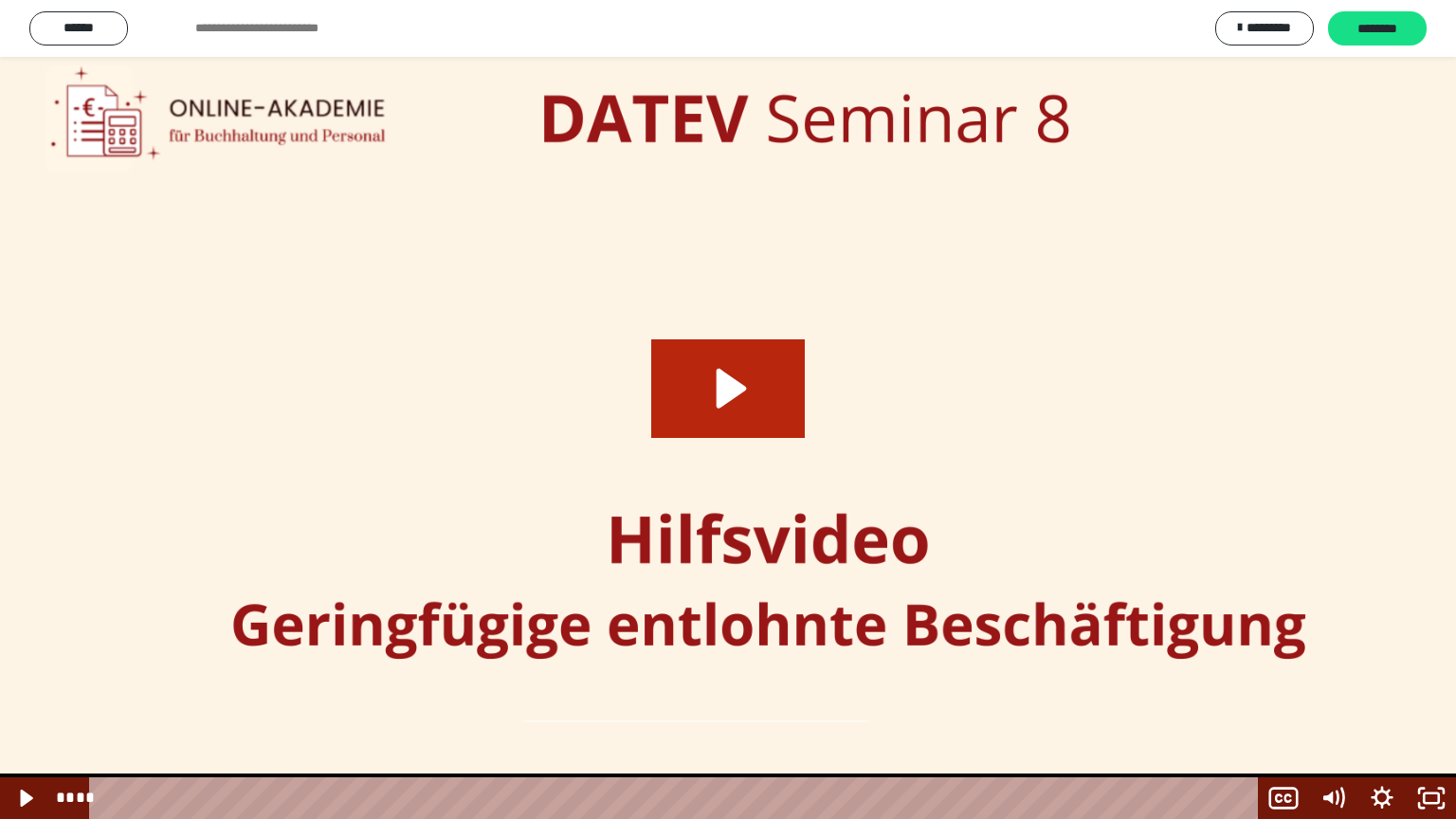 click 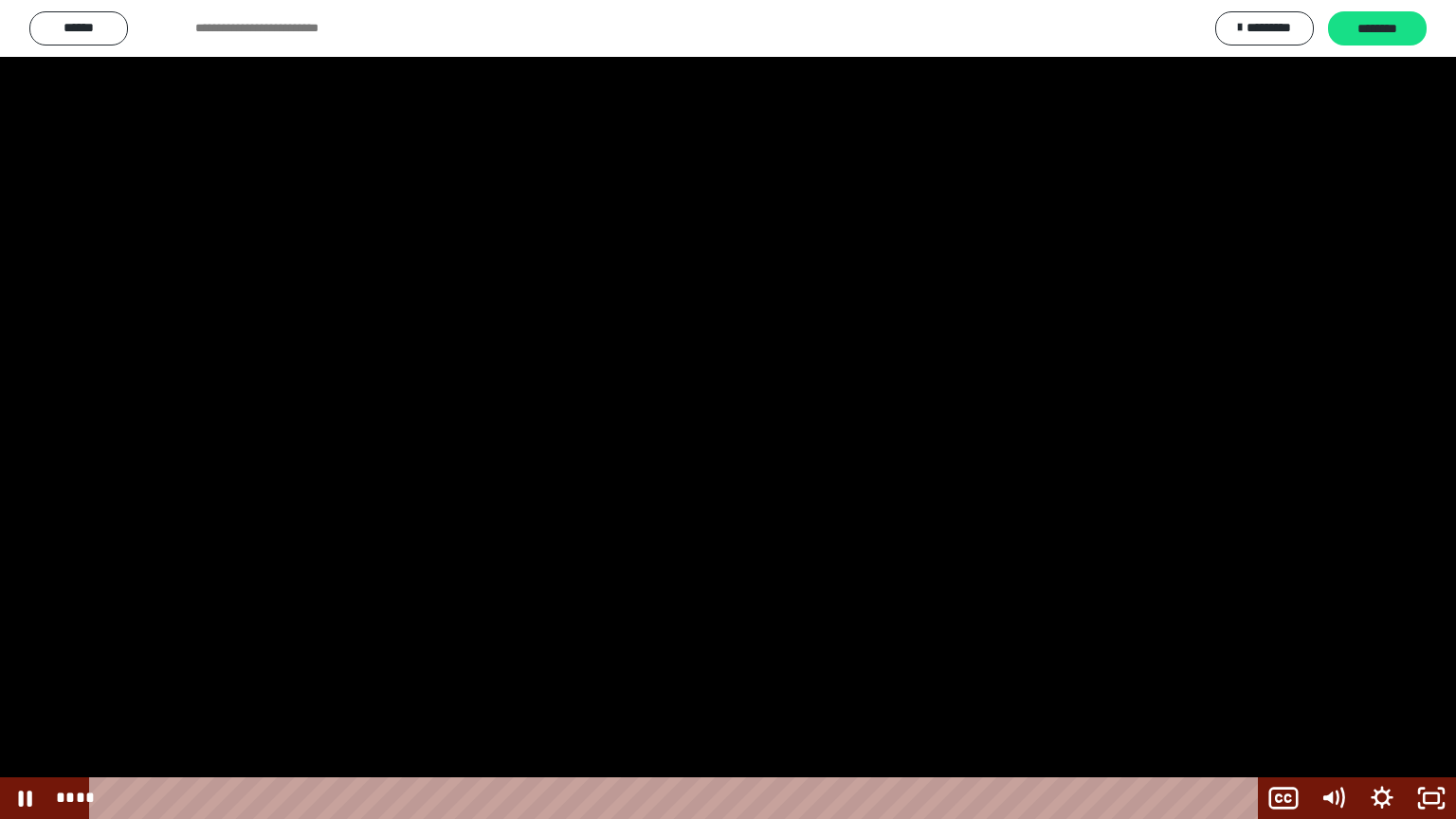 click at bounding box center [728, 410] 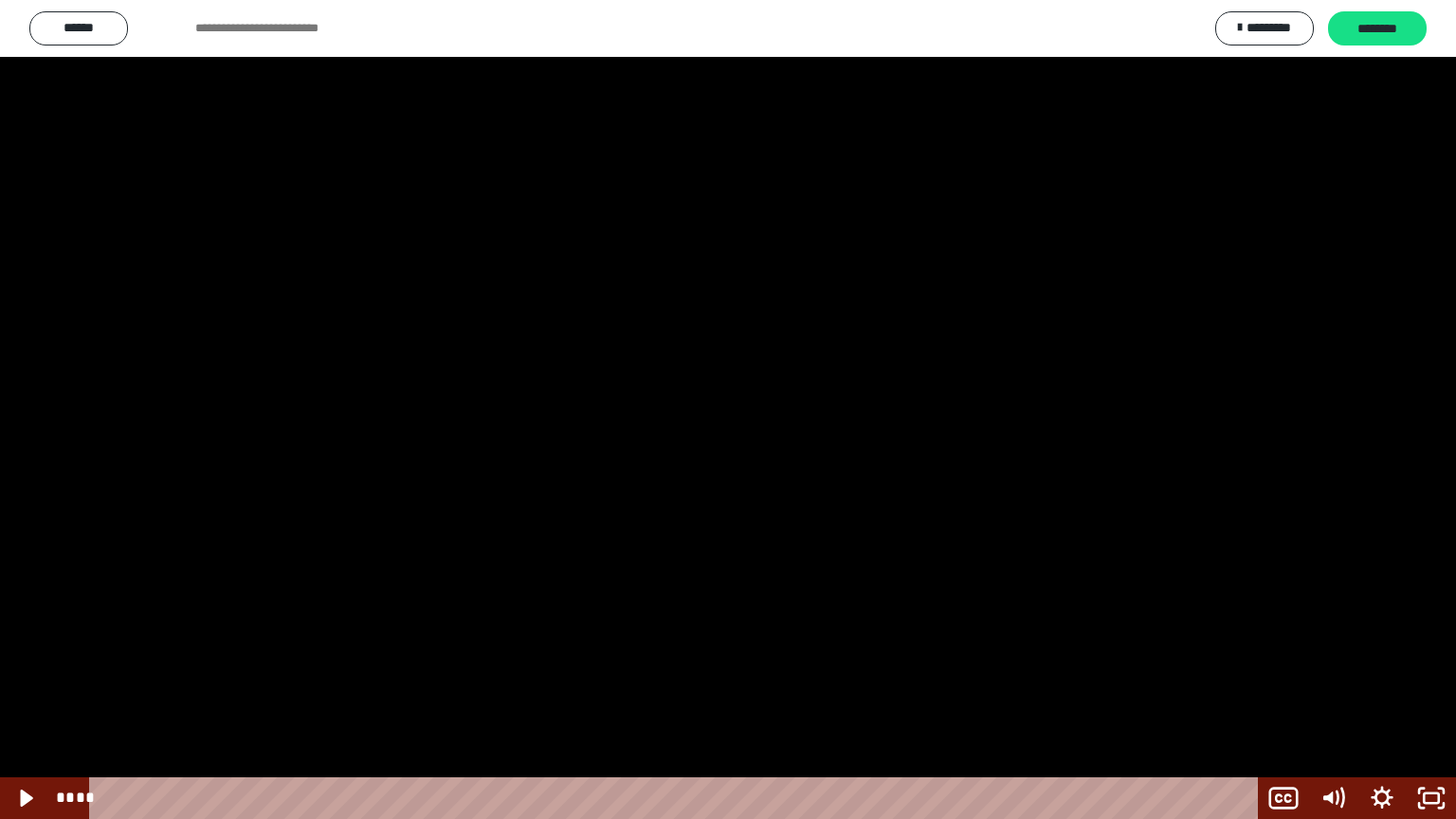click at bounding box center (728, 410) 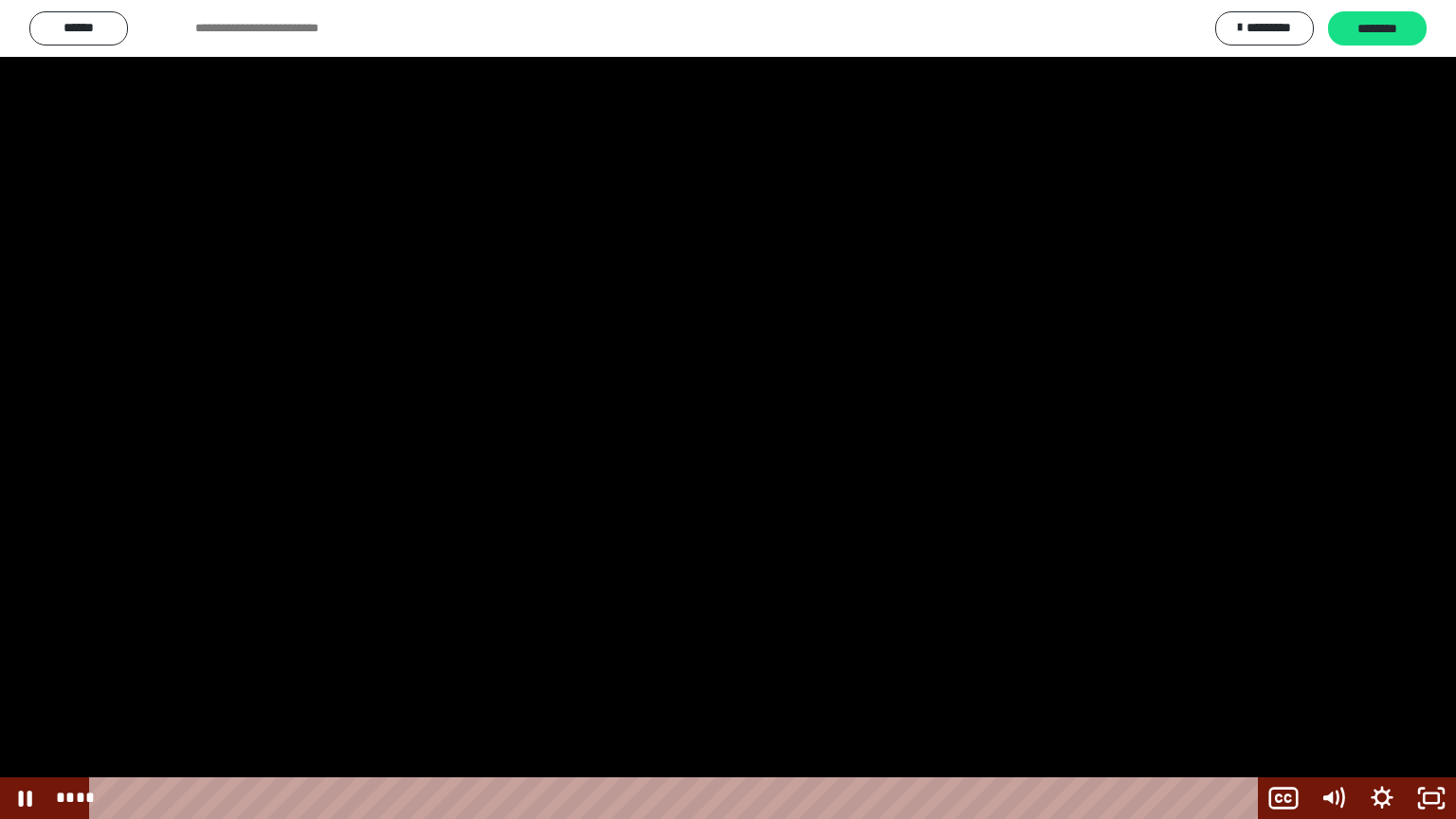 click at bounding box center (728, 410) 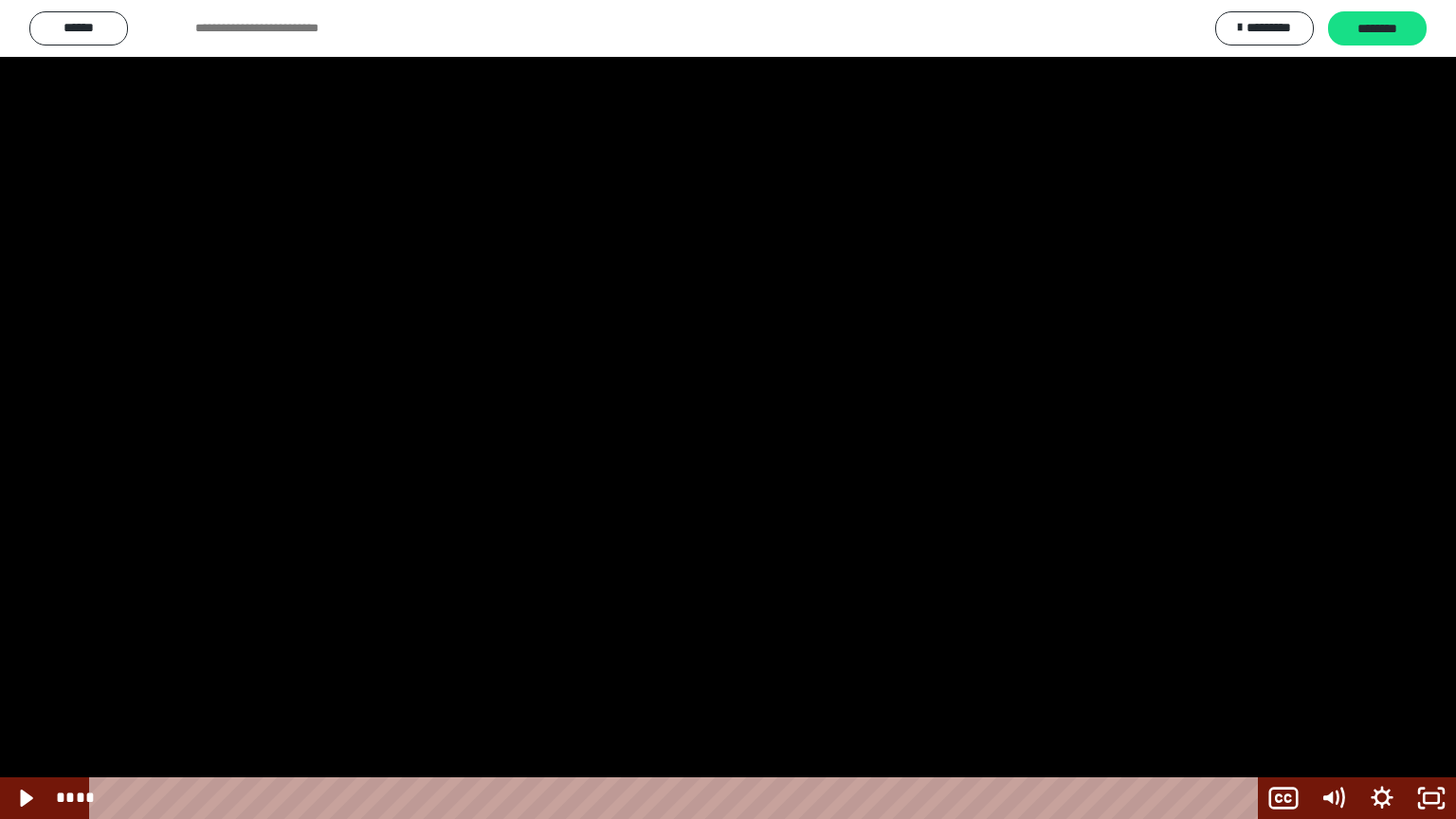 click at bounding box center (728, 410) 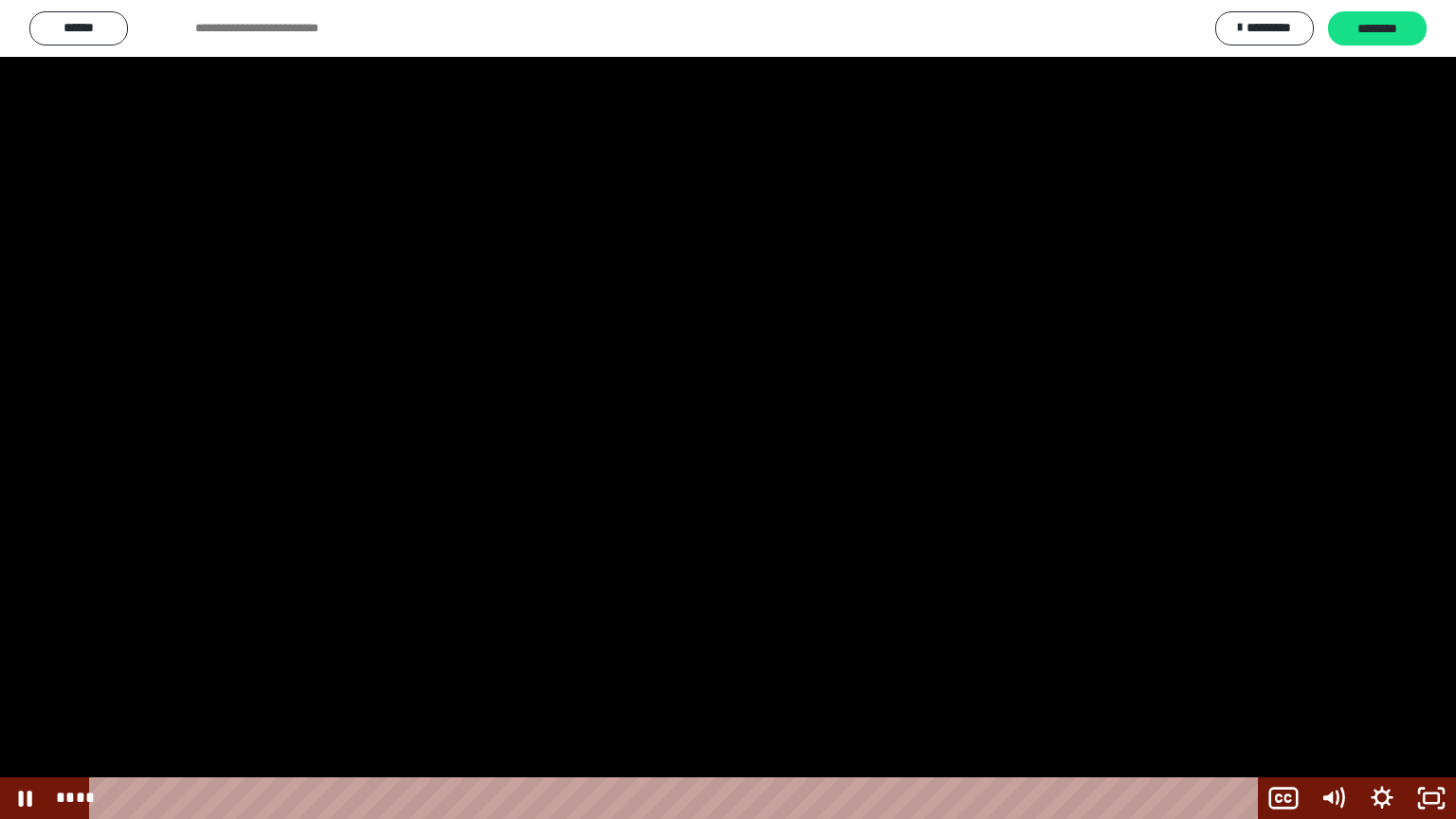 click at bounding box center (728, 410) 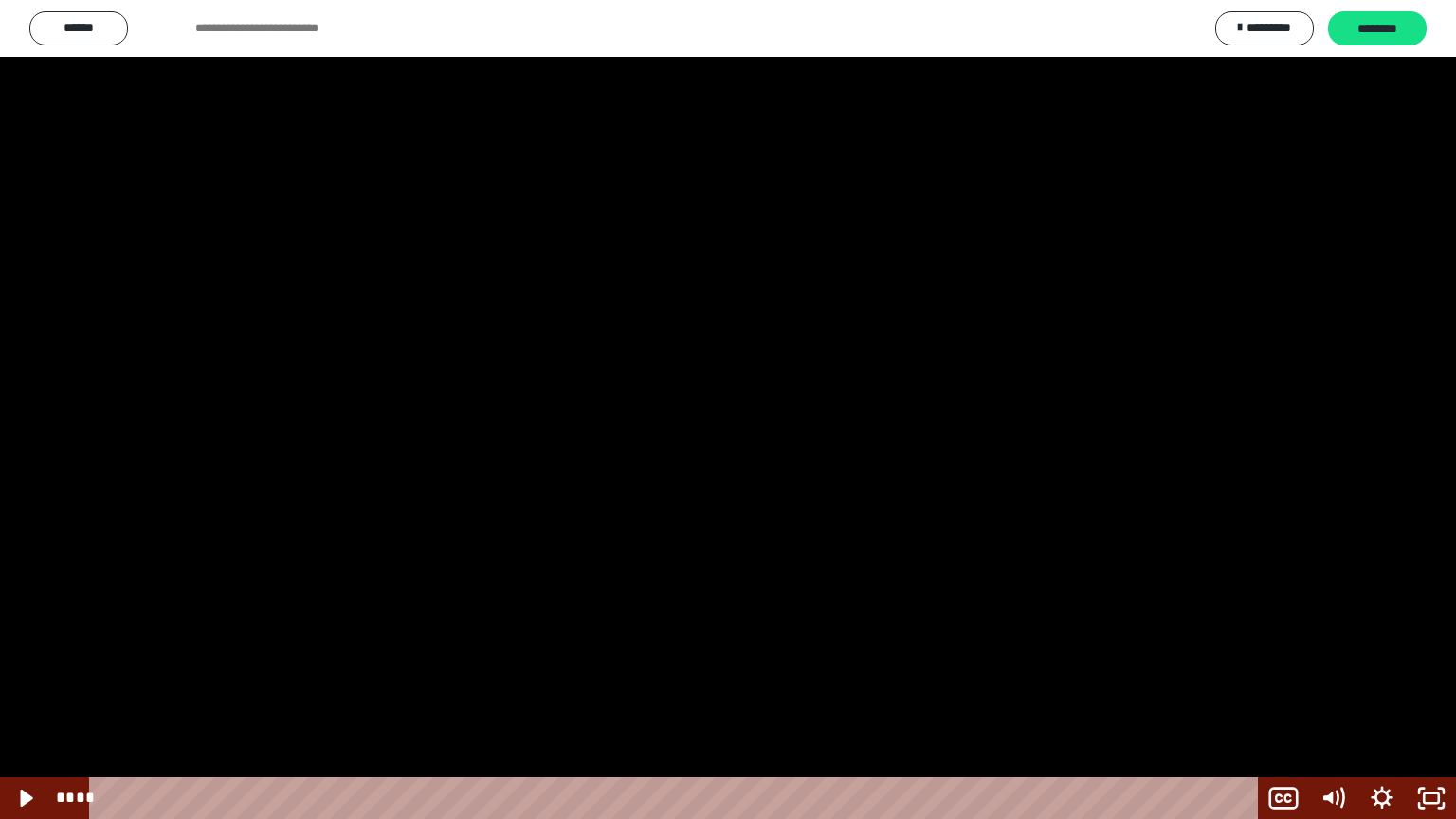 click at bounding box center (728, 410) 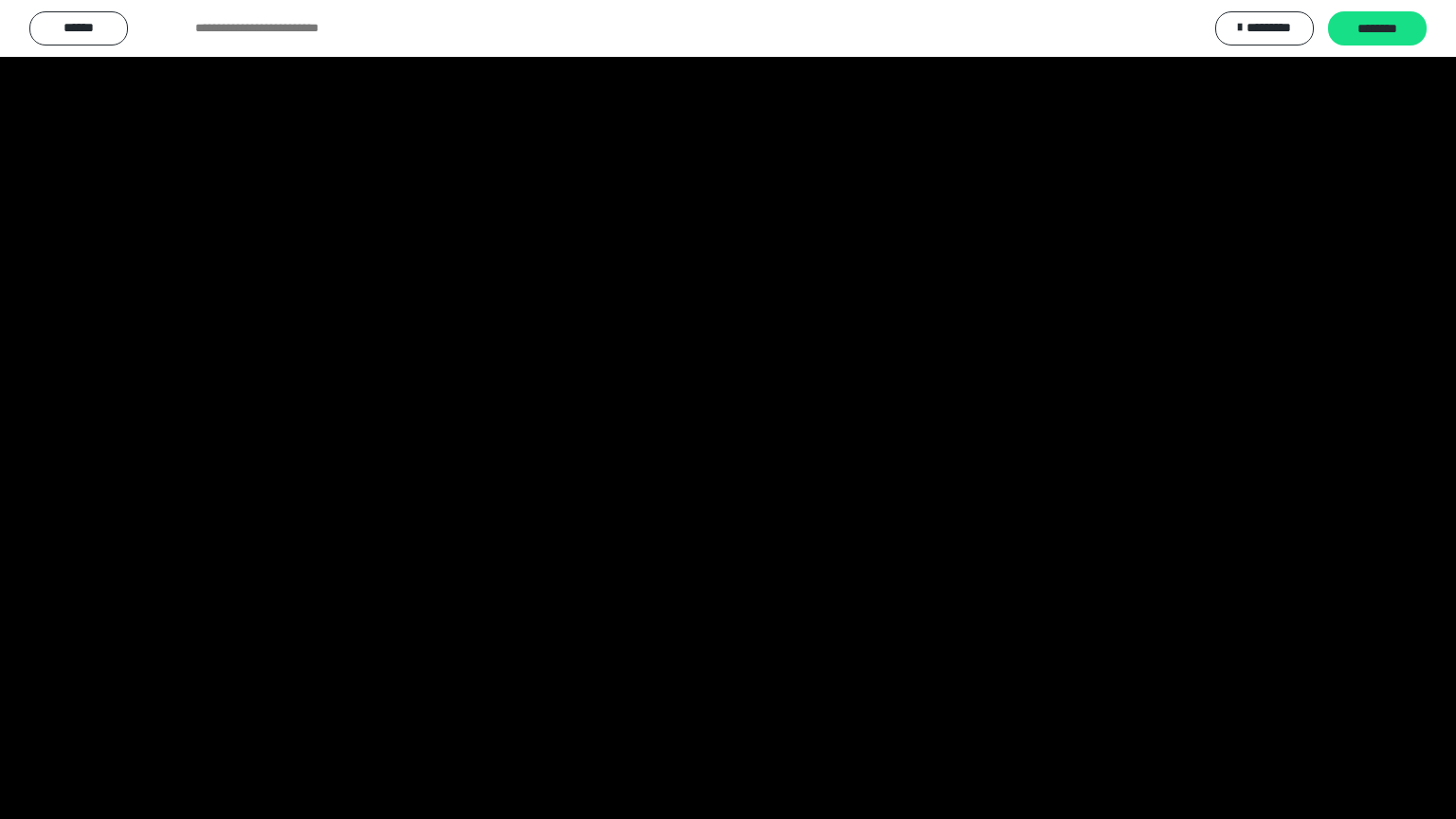 click at bounding box center (728, 410) 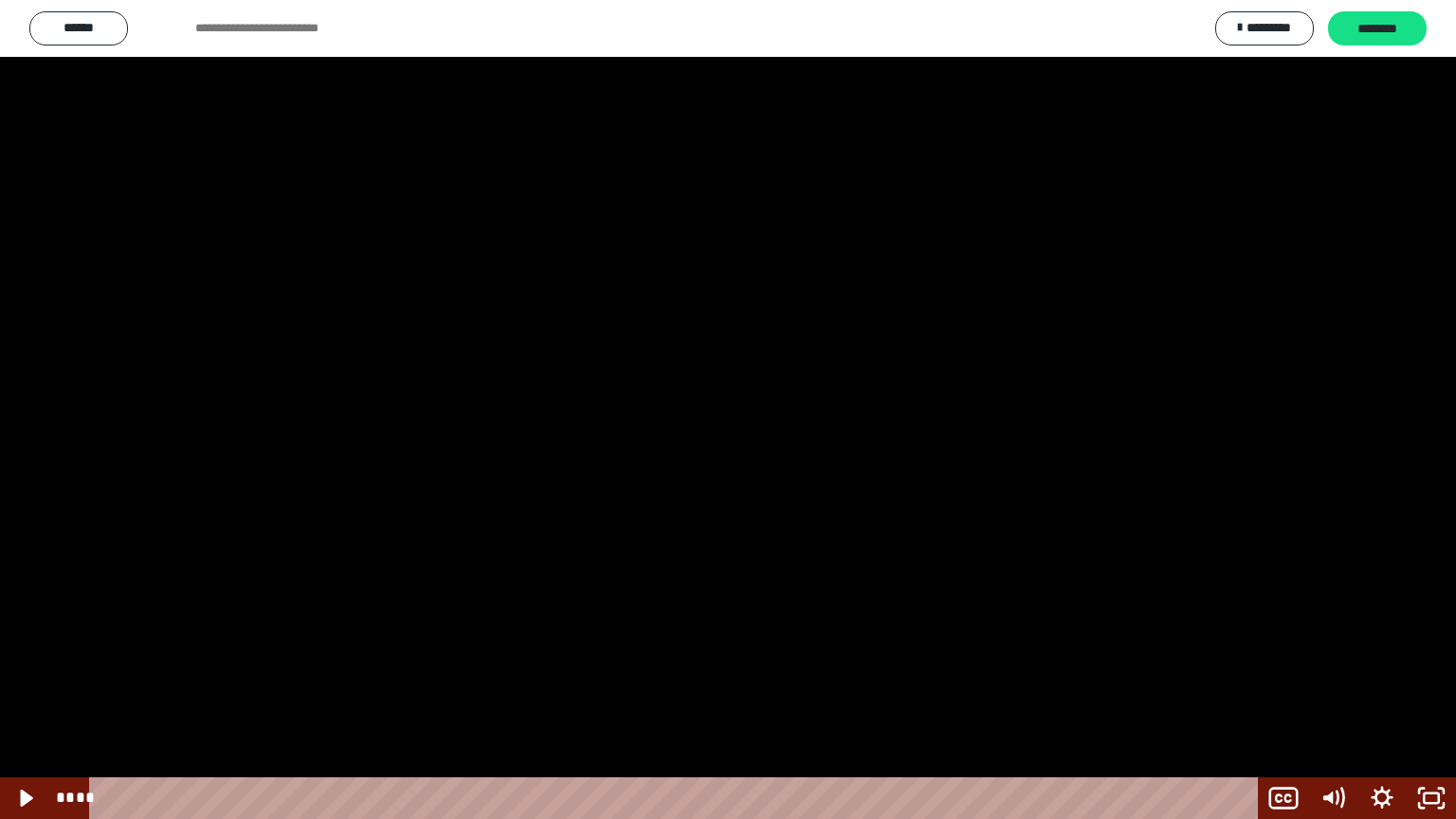 click at bounding box center [728, 410] 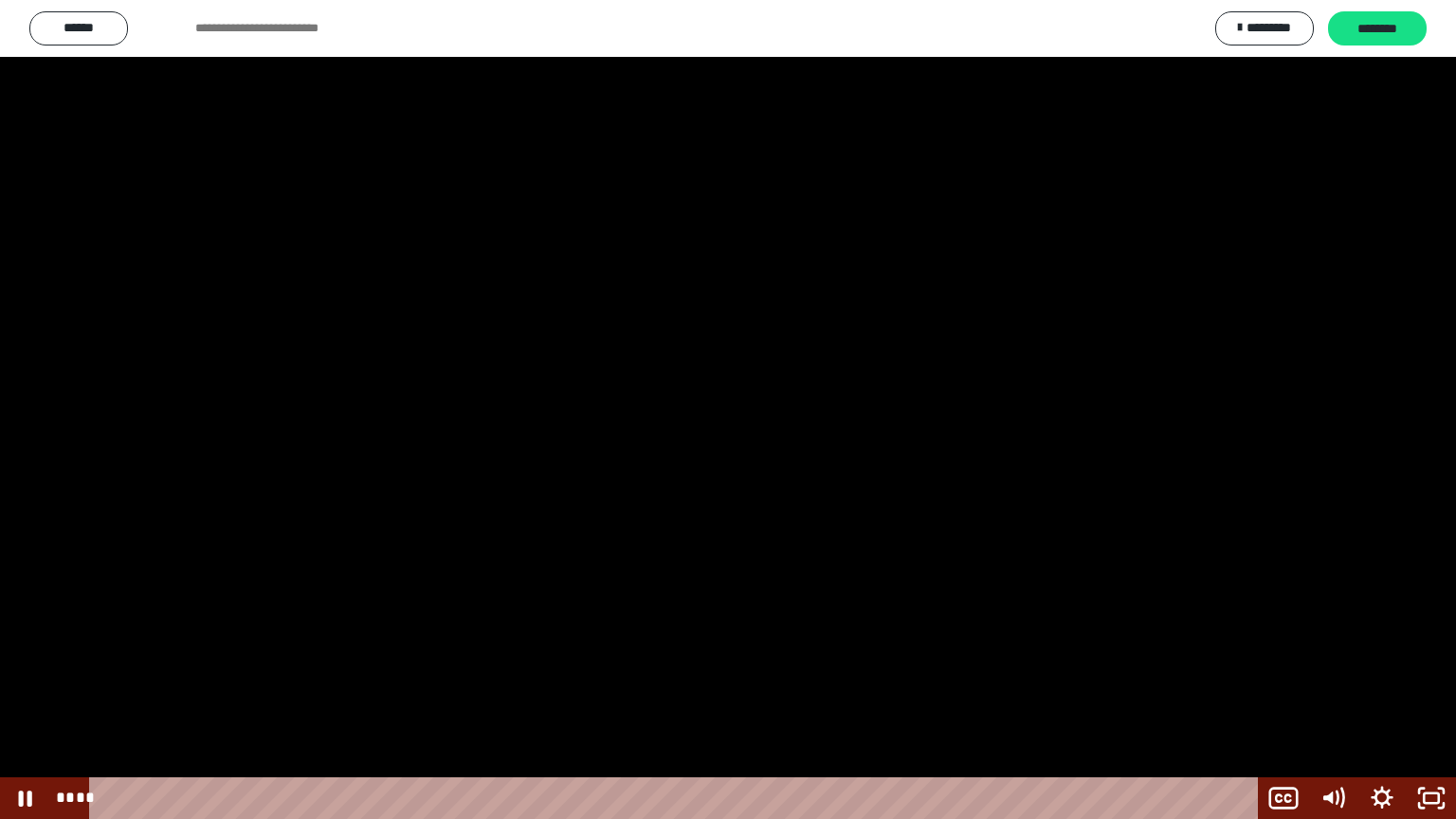 click at bounding box center (728, 410) 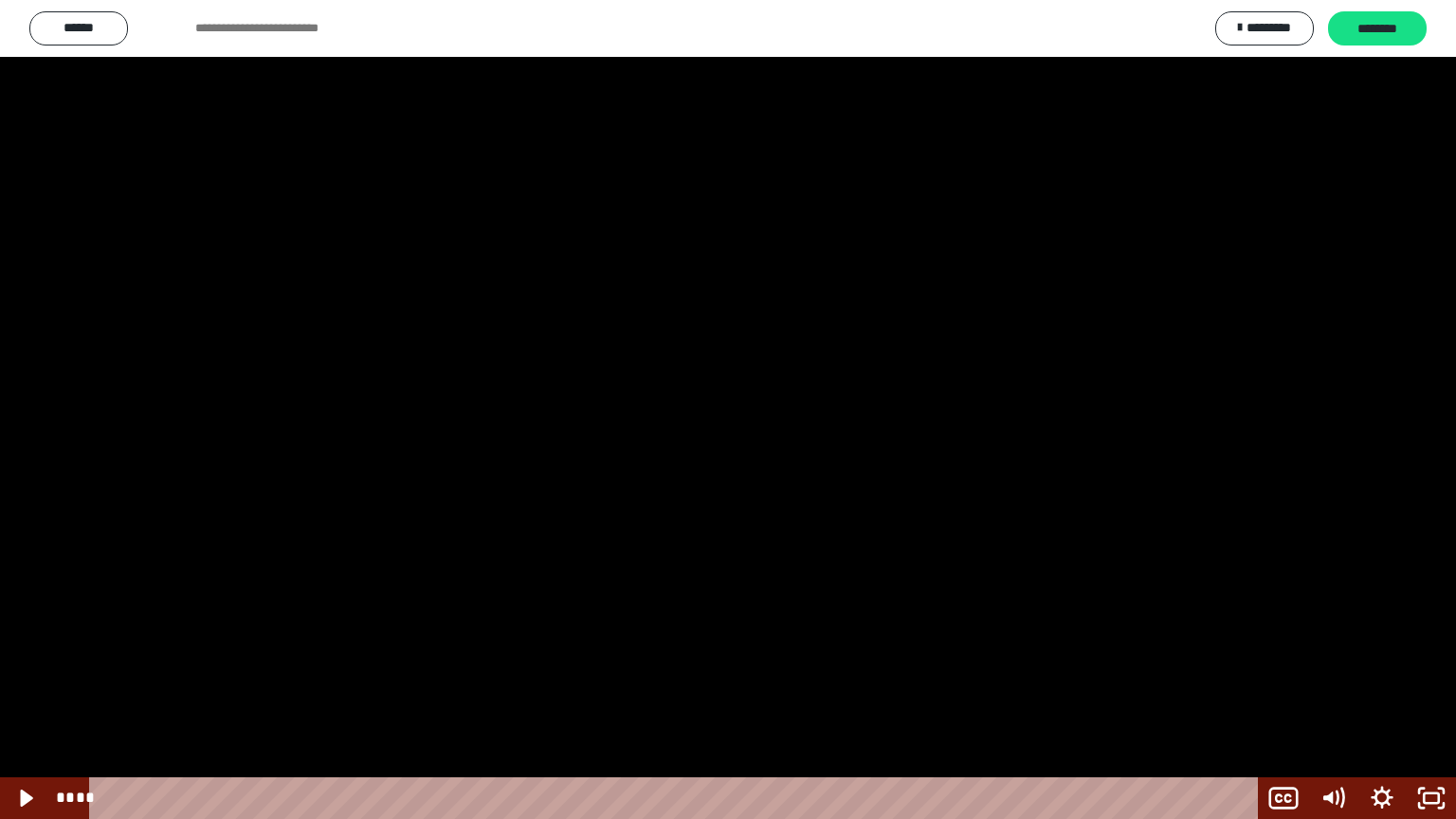 click at bounding box center [728, 410] 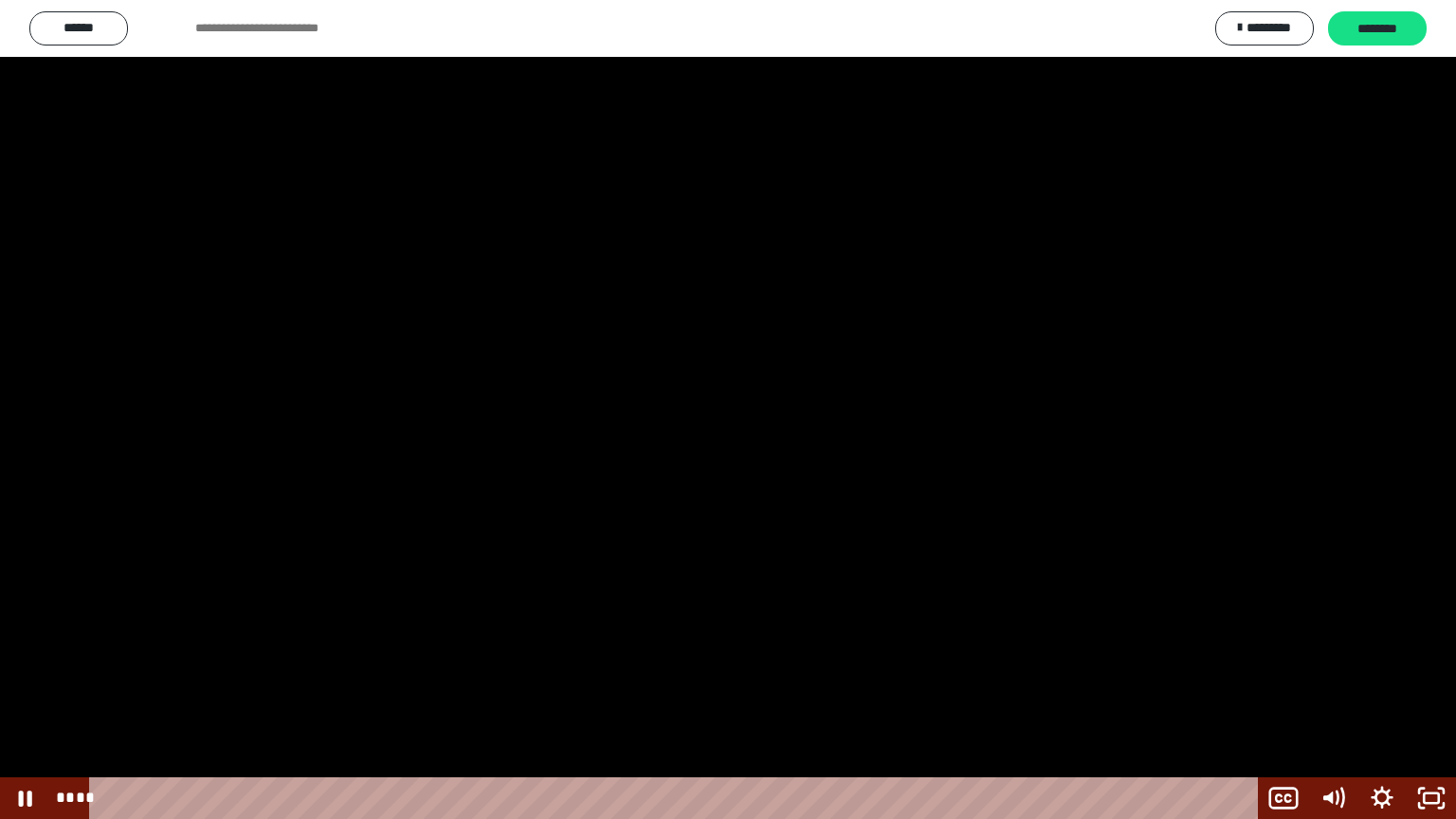 click at bounding box center (728, 410) 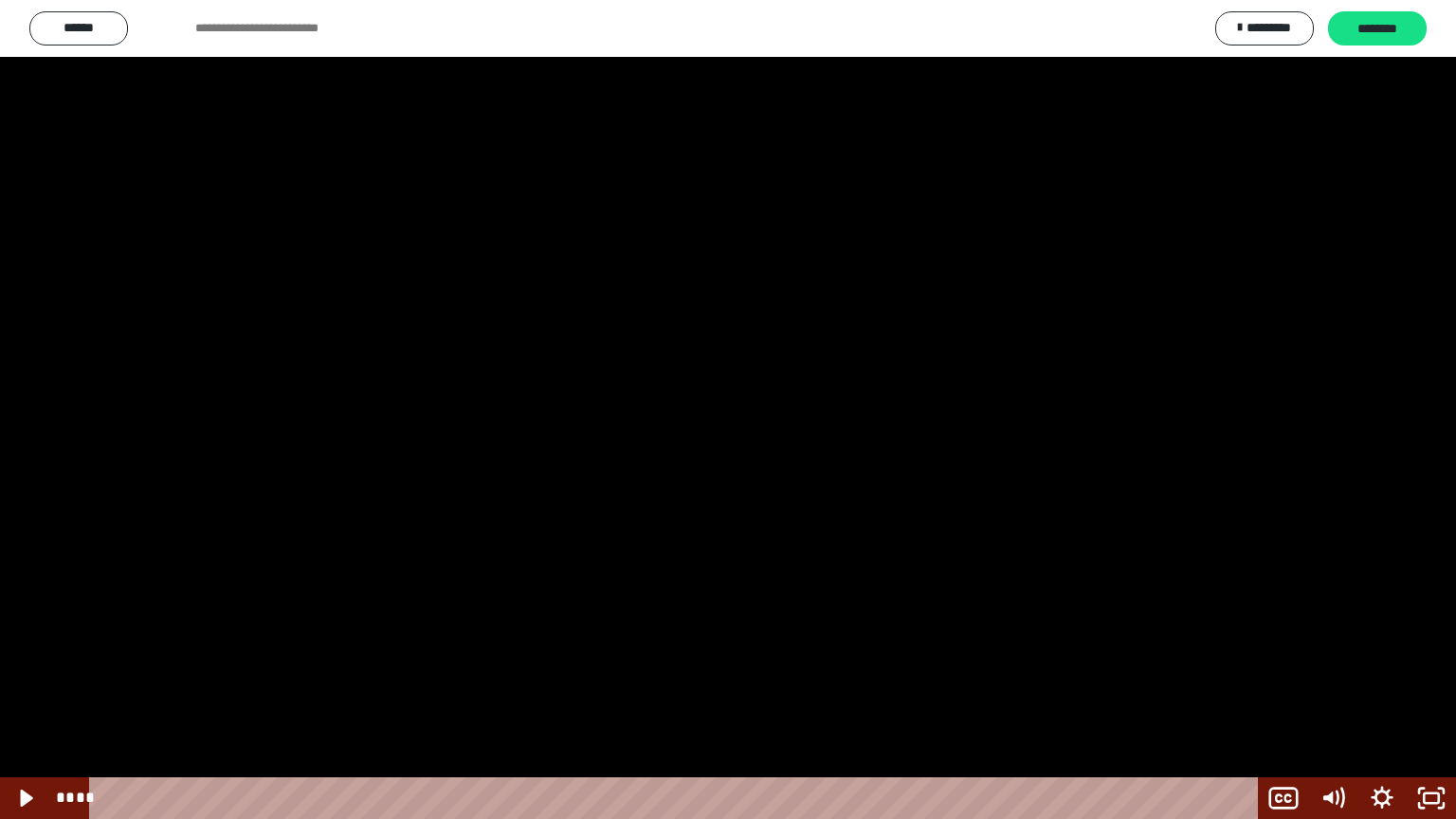 click at bounding box center (728, 410) 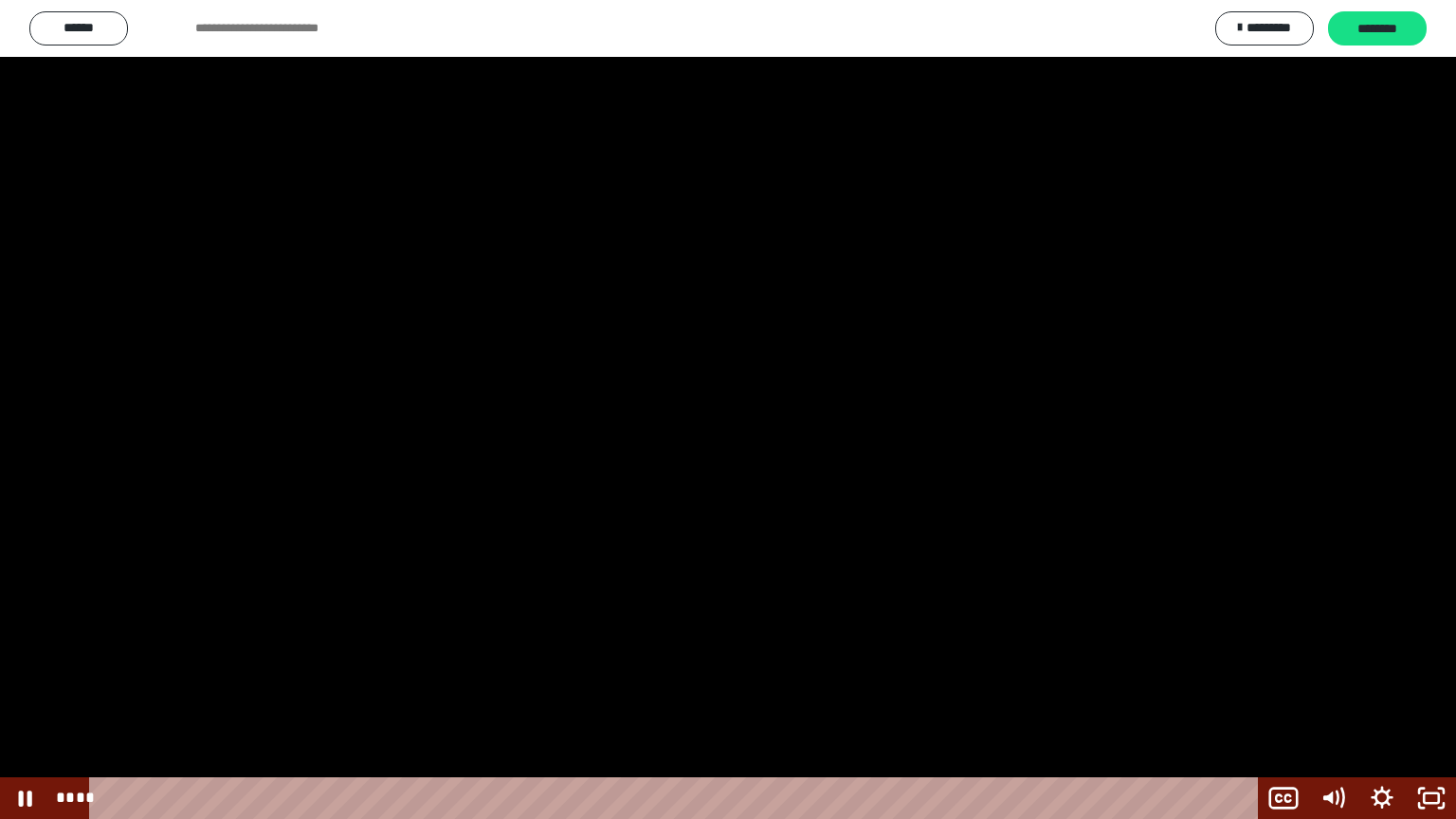 click at bounding box center [728, 410] 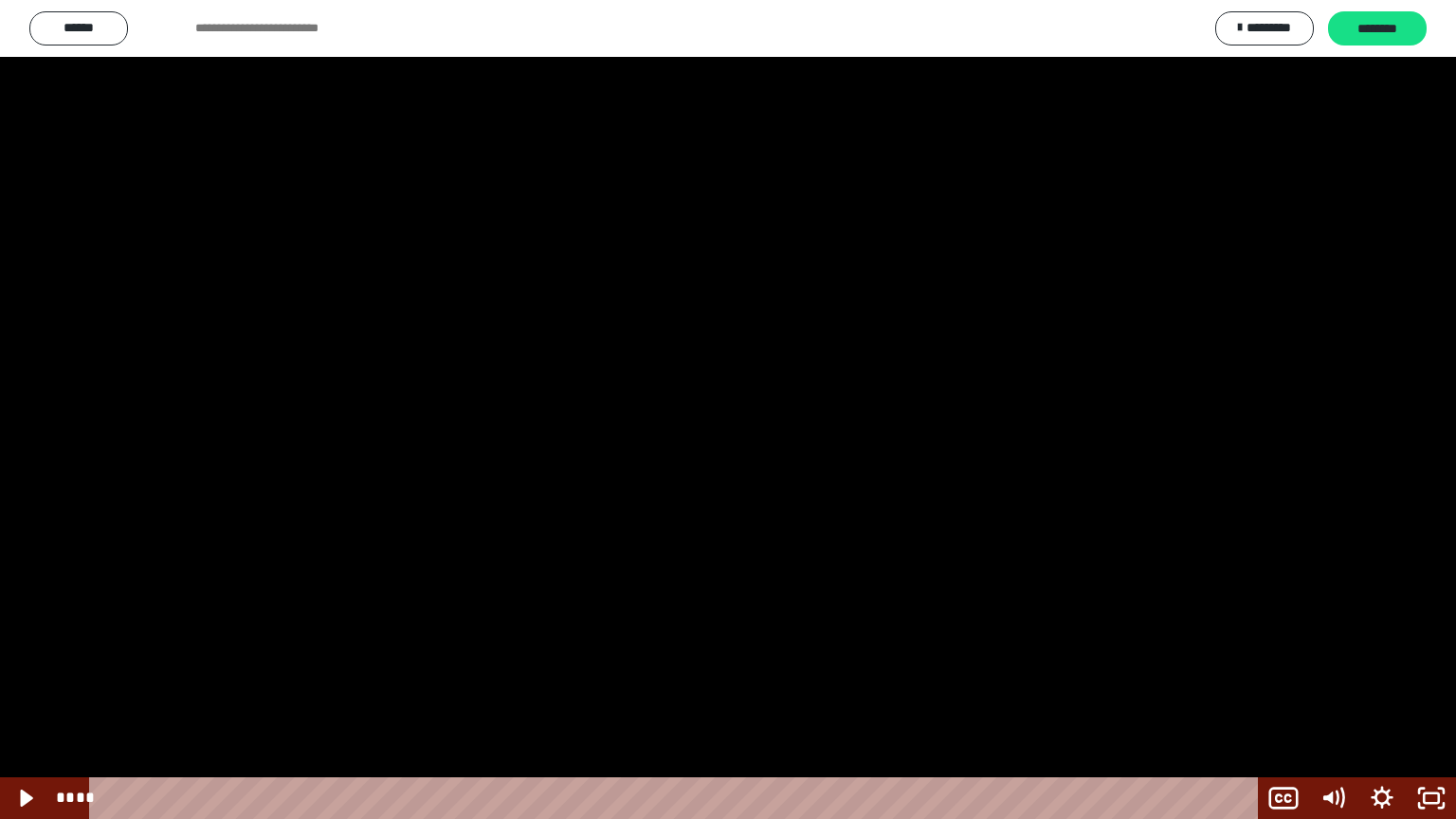 click at bounding box center (728, 410) 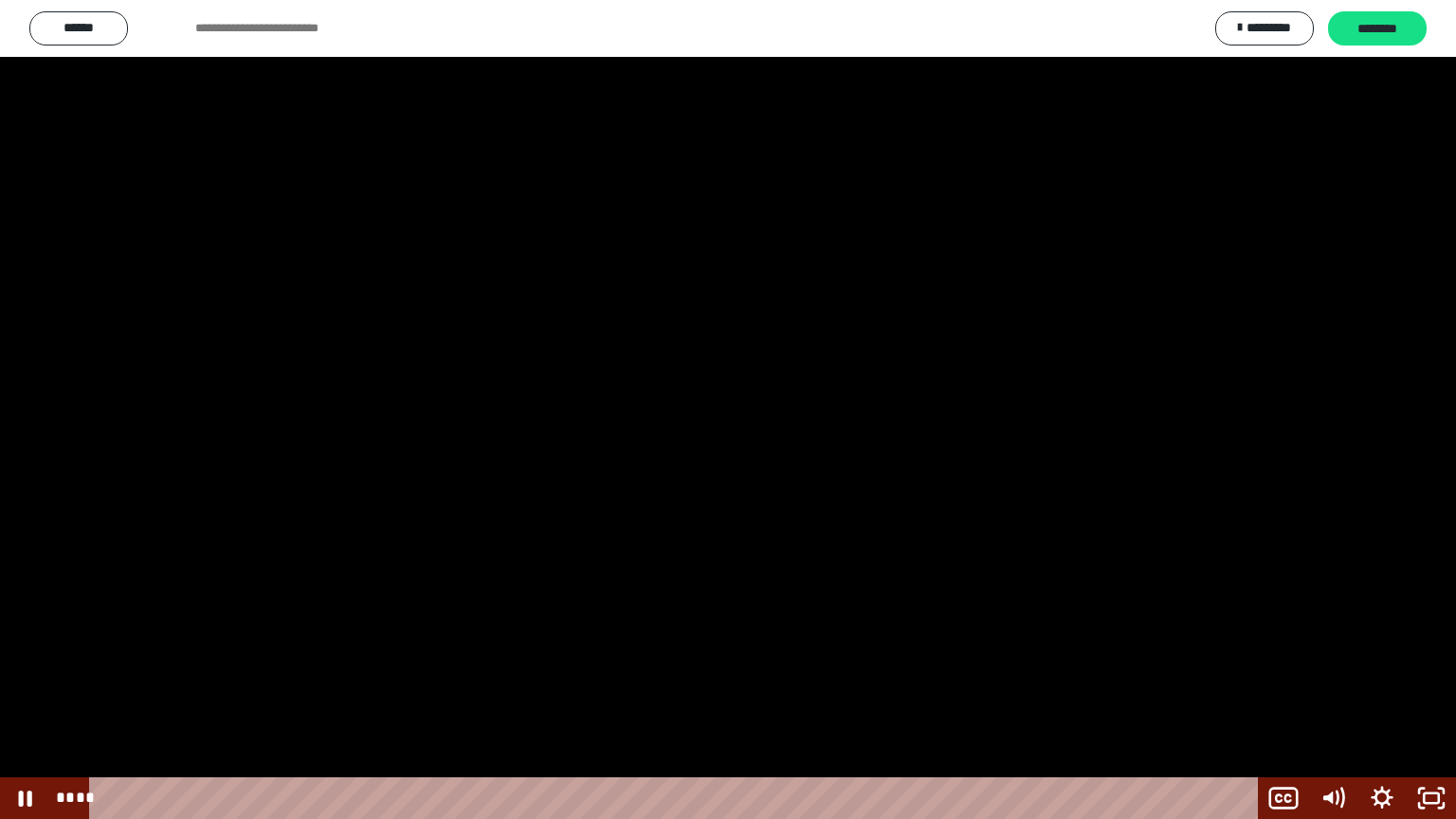 click at bounding box center (728, 410) 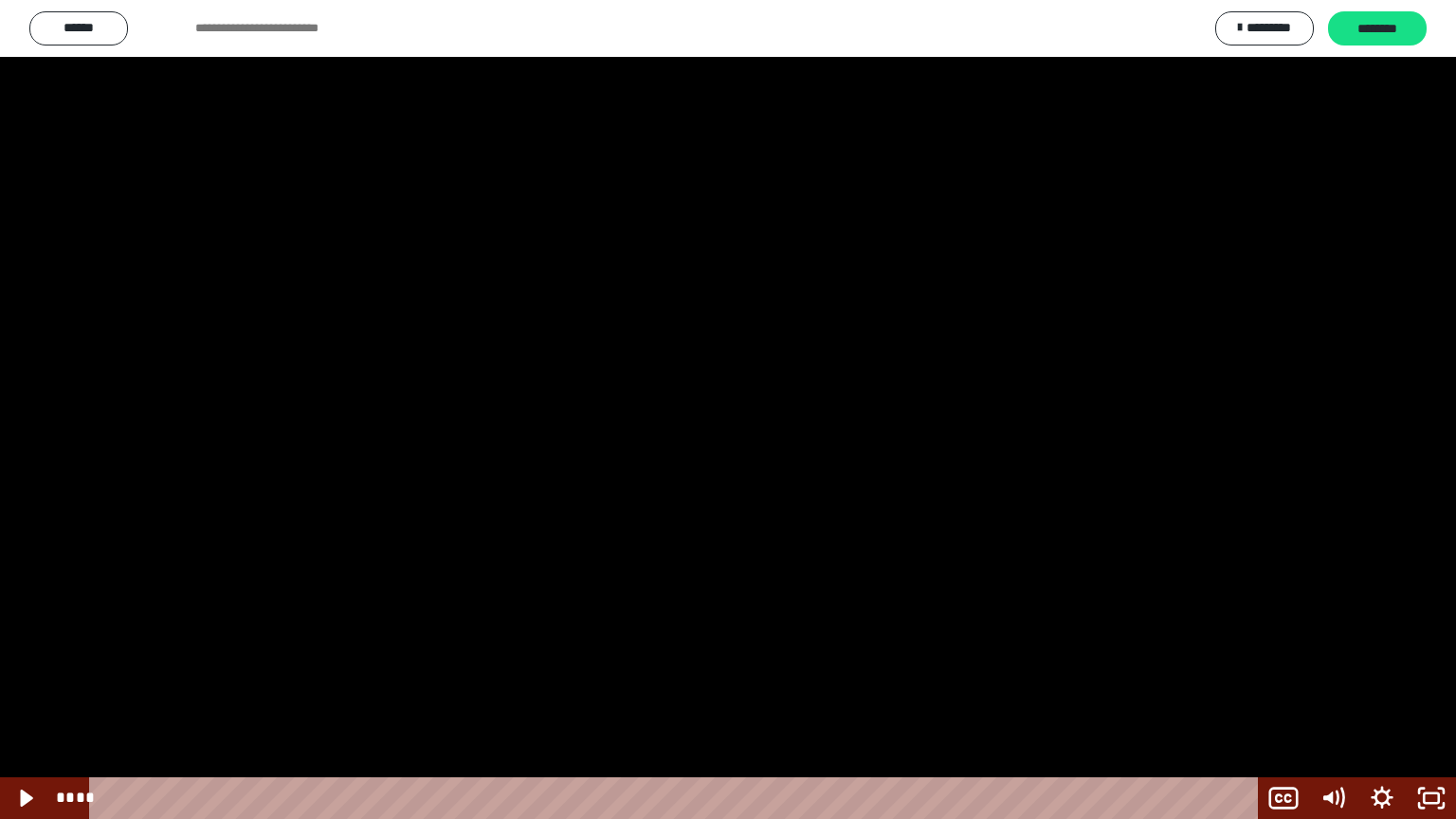 click at bounding box center (728, 410) 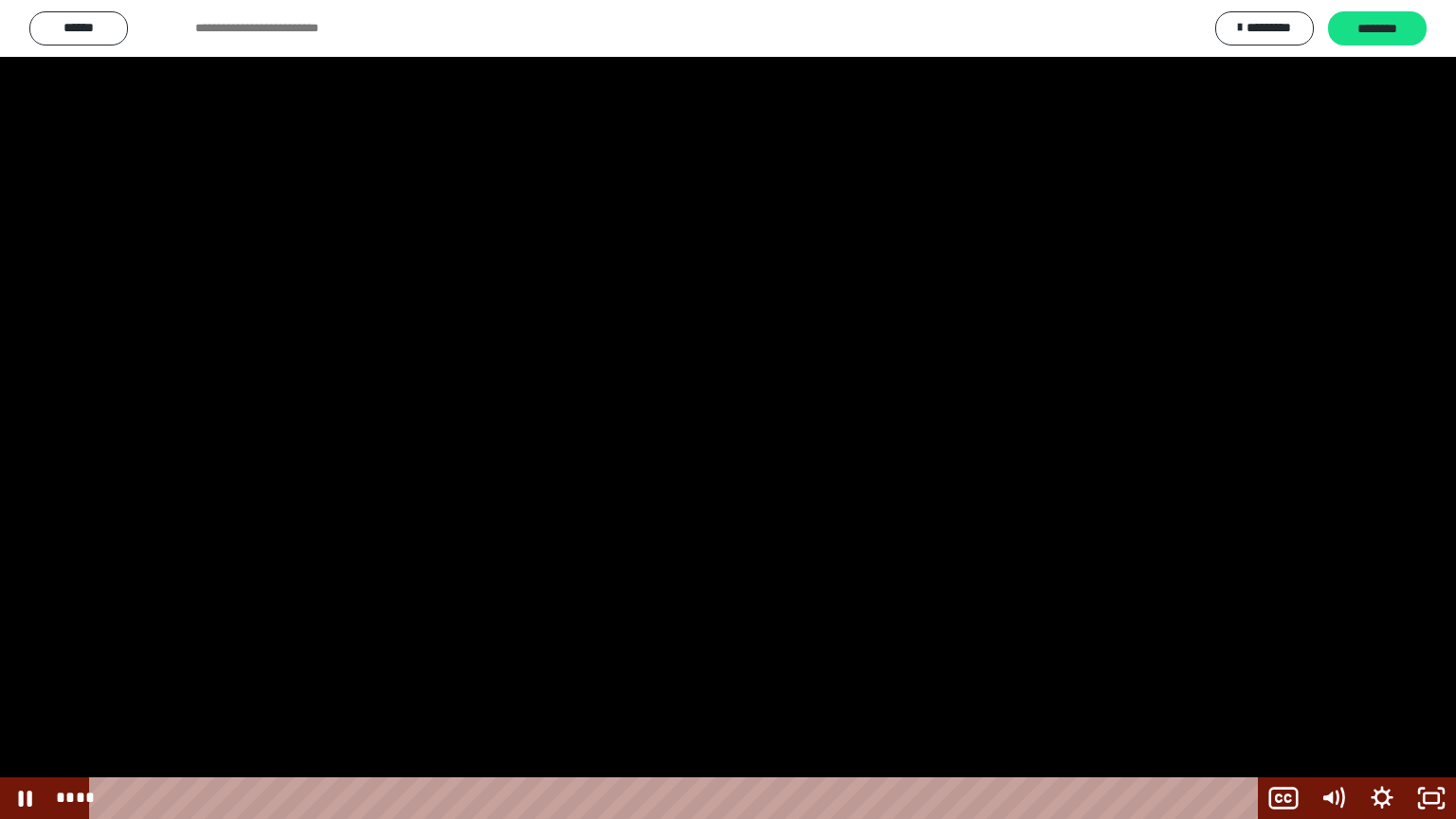 click at bounding box center [728, 410] 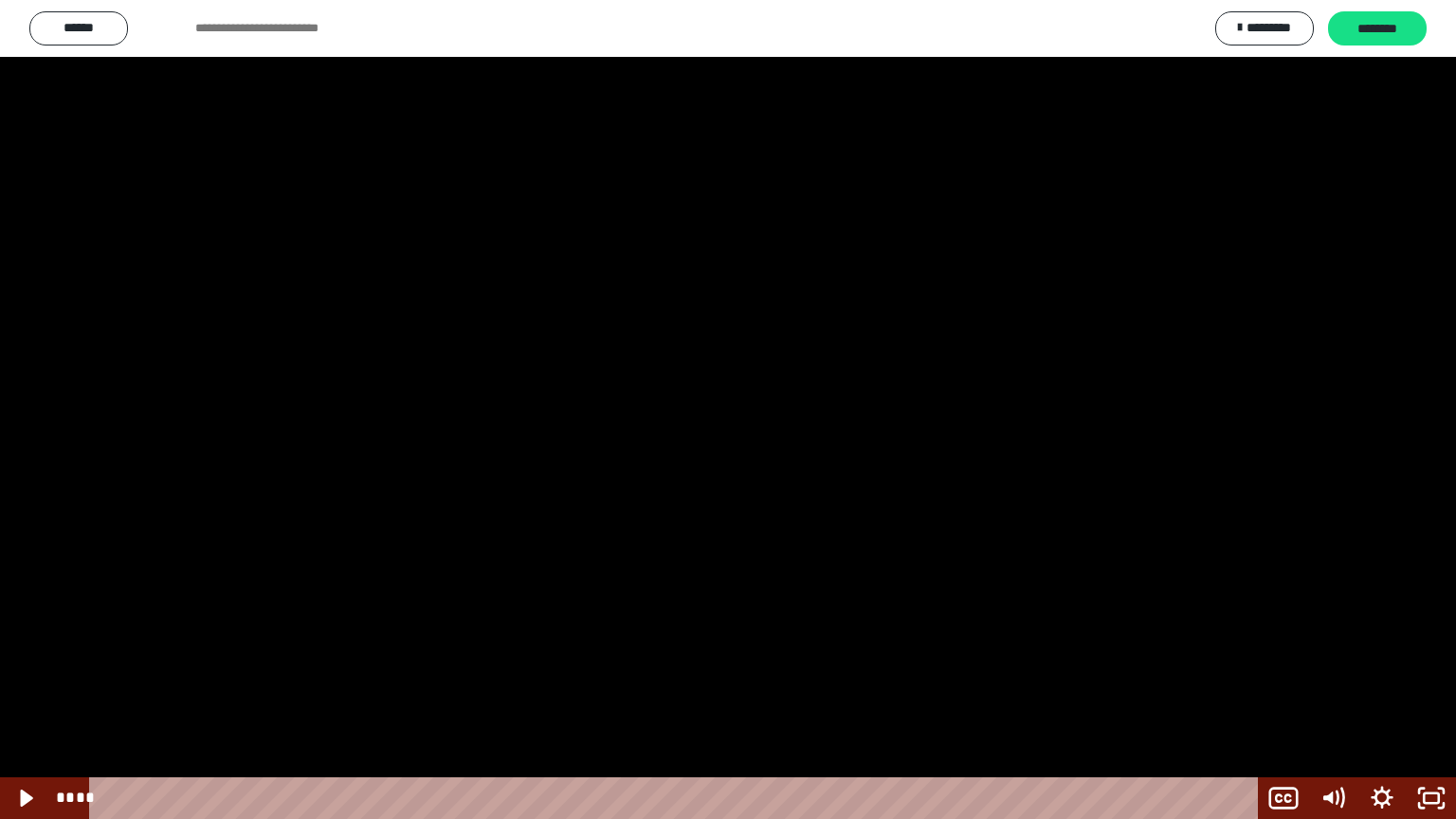 click at bounding box center (728, 410) 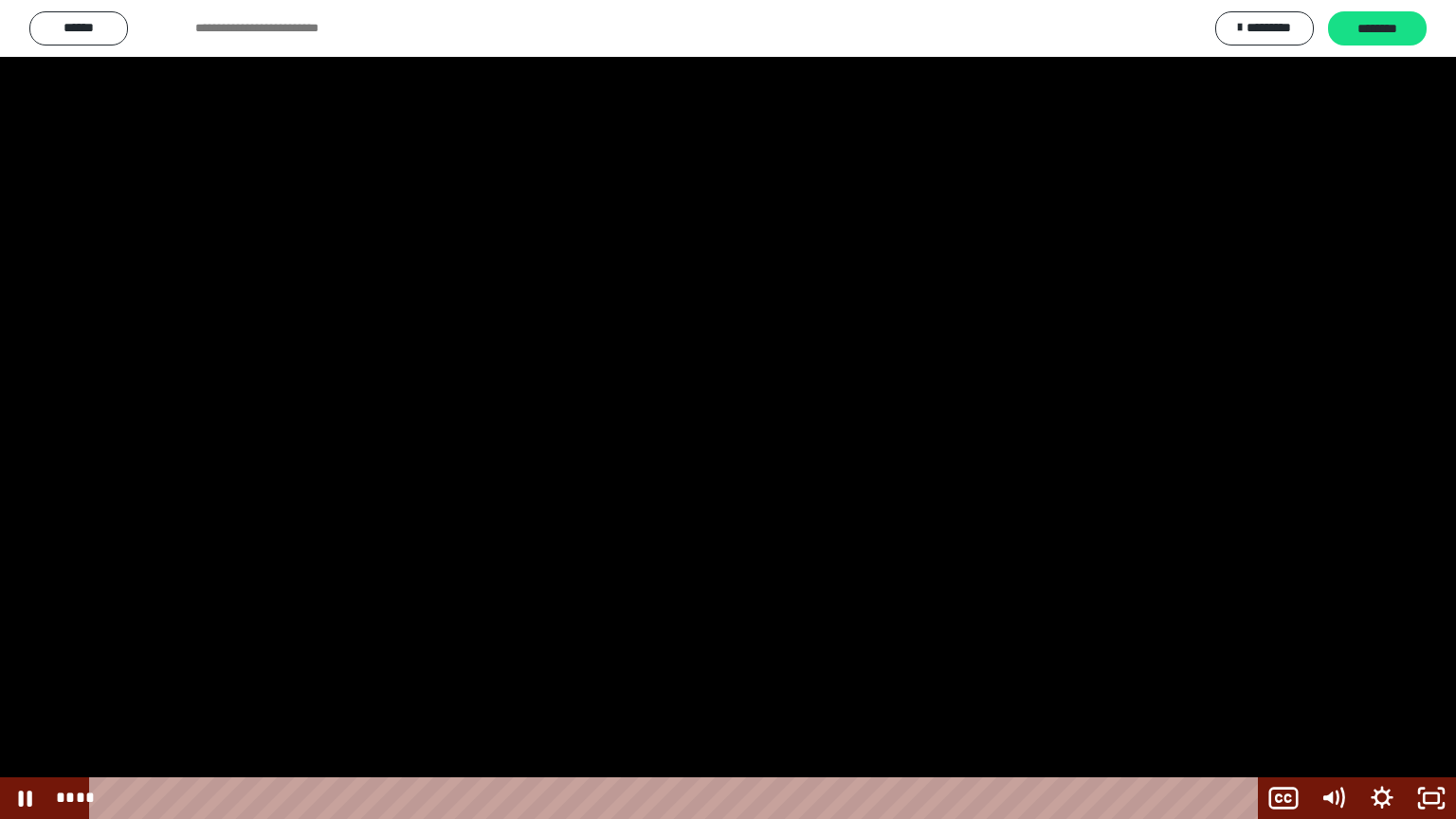 type 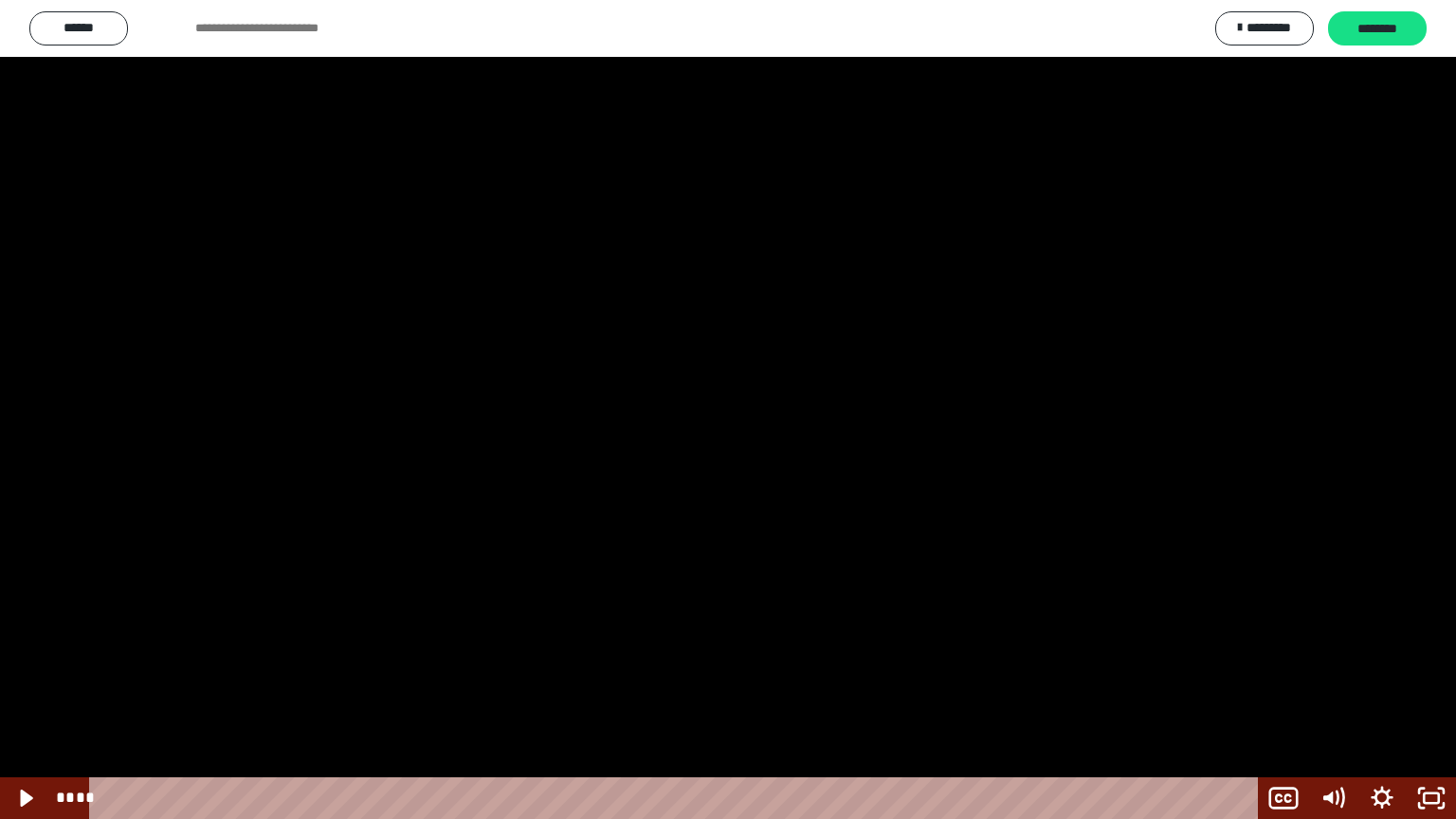 click at bounding box center [728, 410] 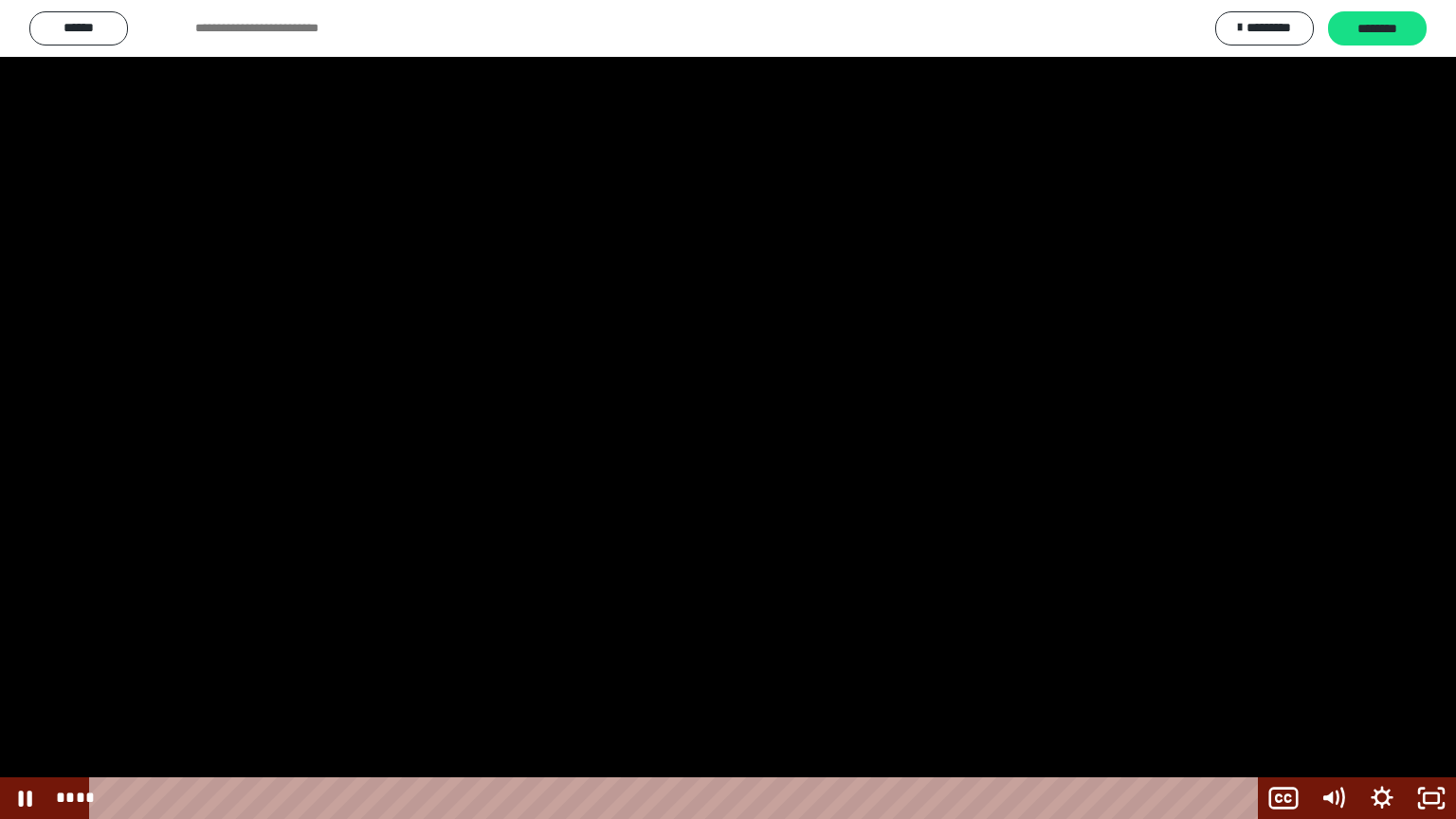 click at bounding box center [728, 410] 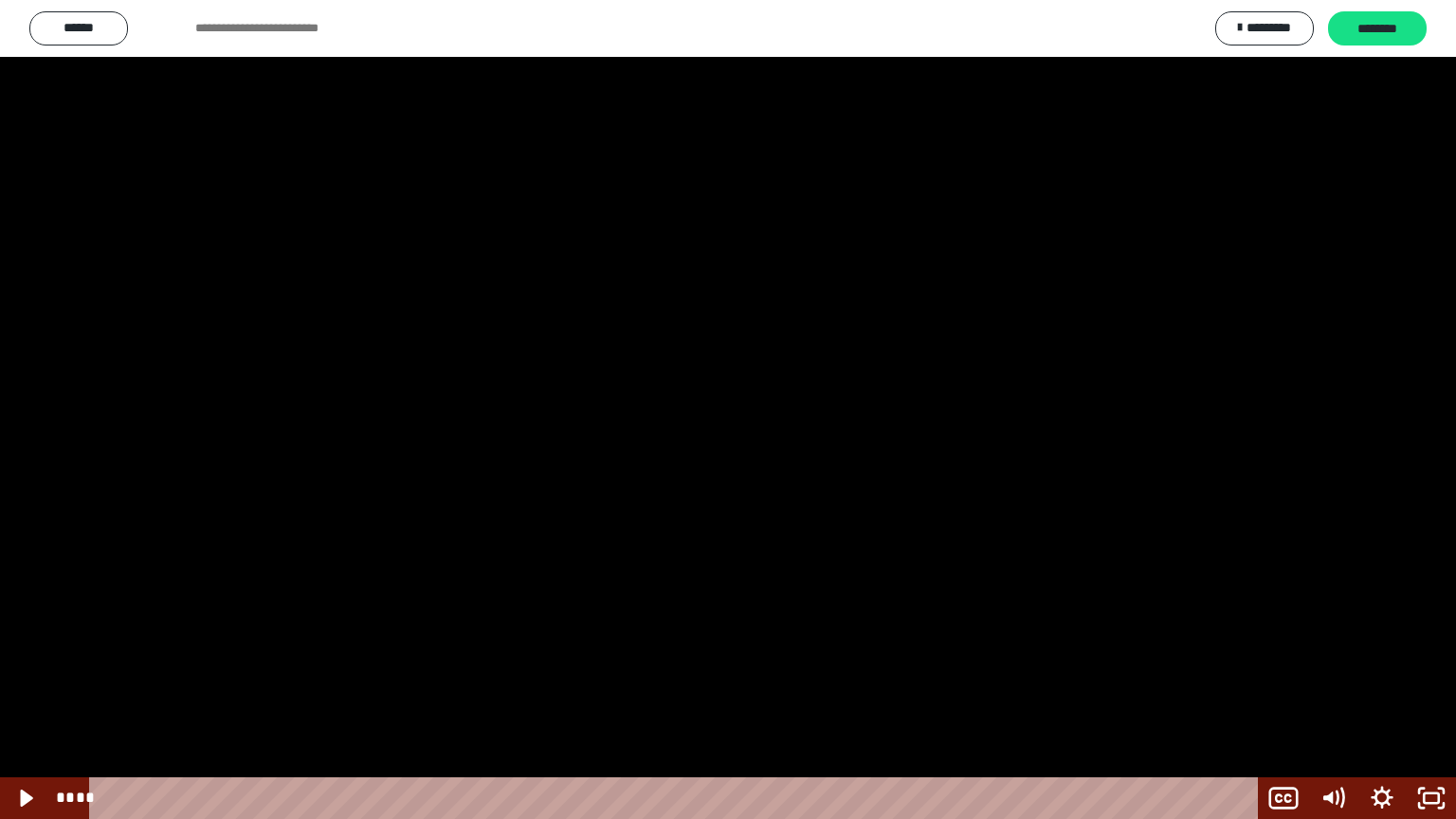 click at bounding box center [728, 410] 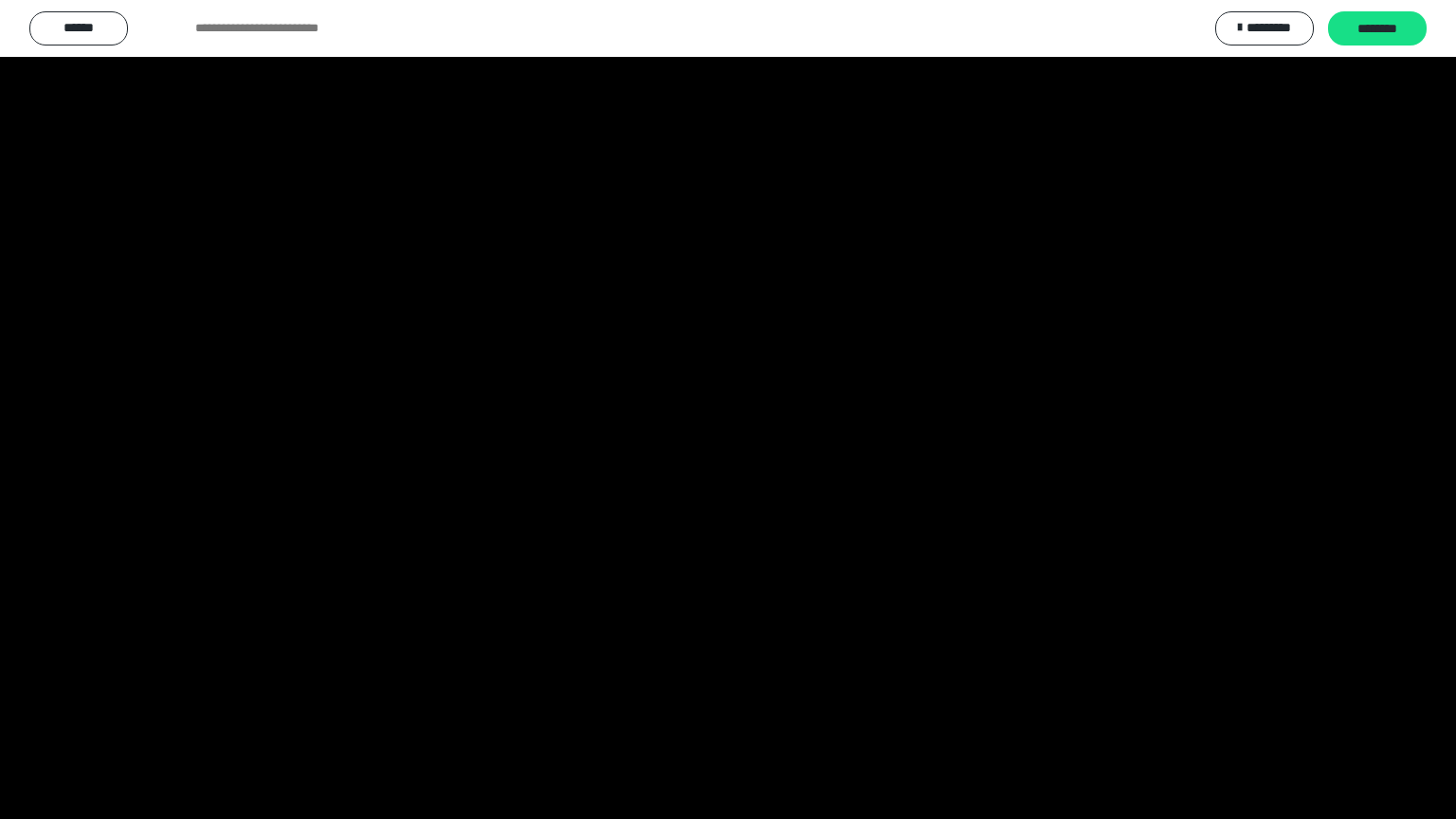 click at bounding box center (728, 410) 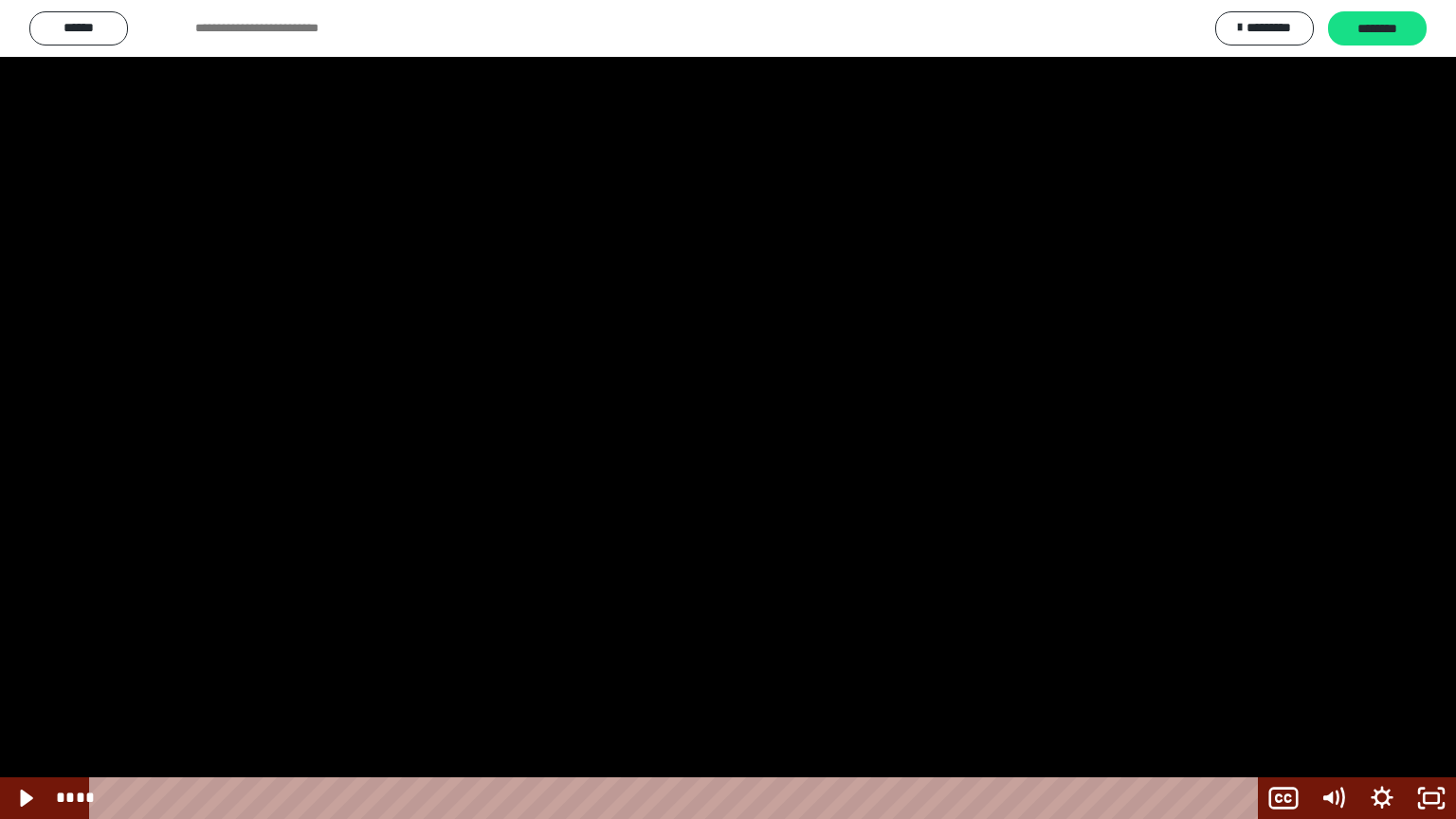 click at bounding box center [728, 410] 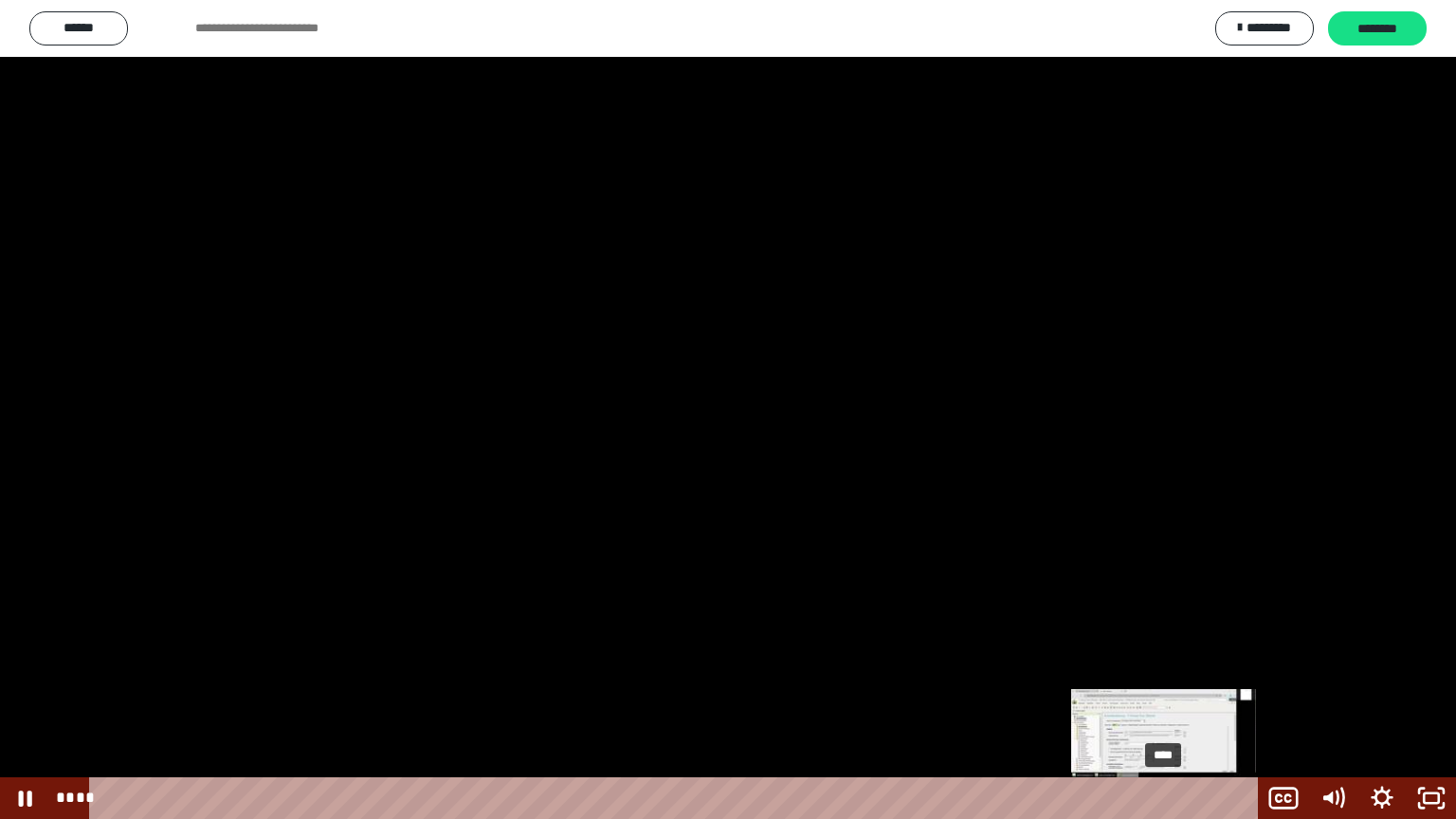 click on "****" at bounding box center [677, 798] 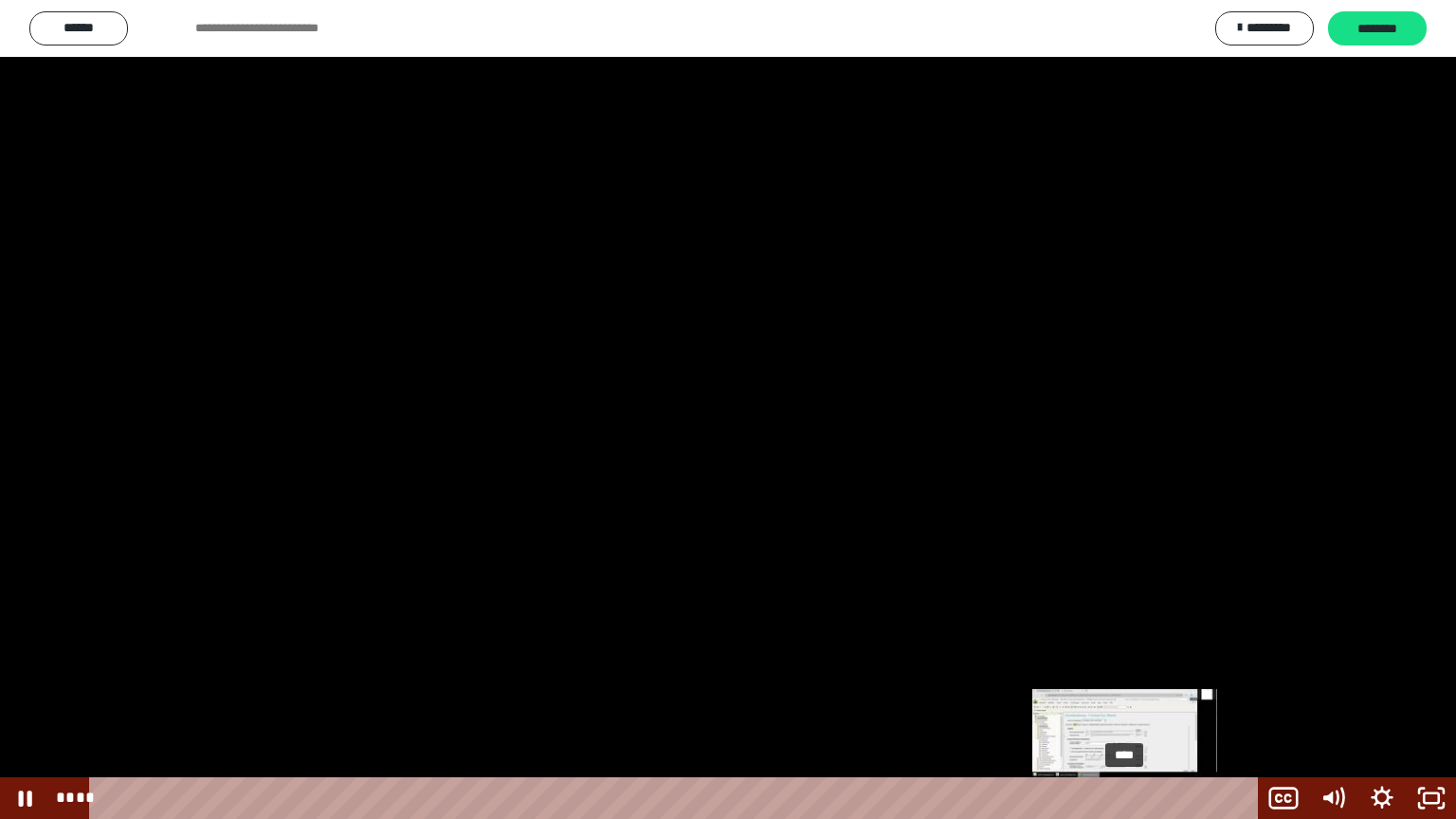 click on "****" at bounding box center (677, 798) 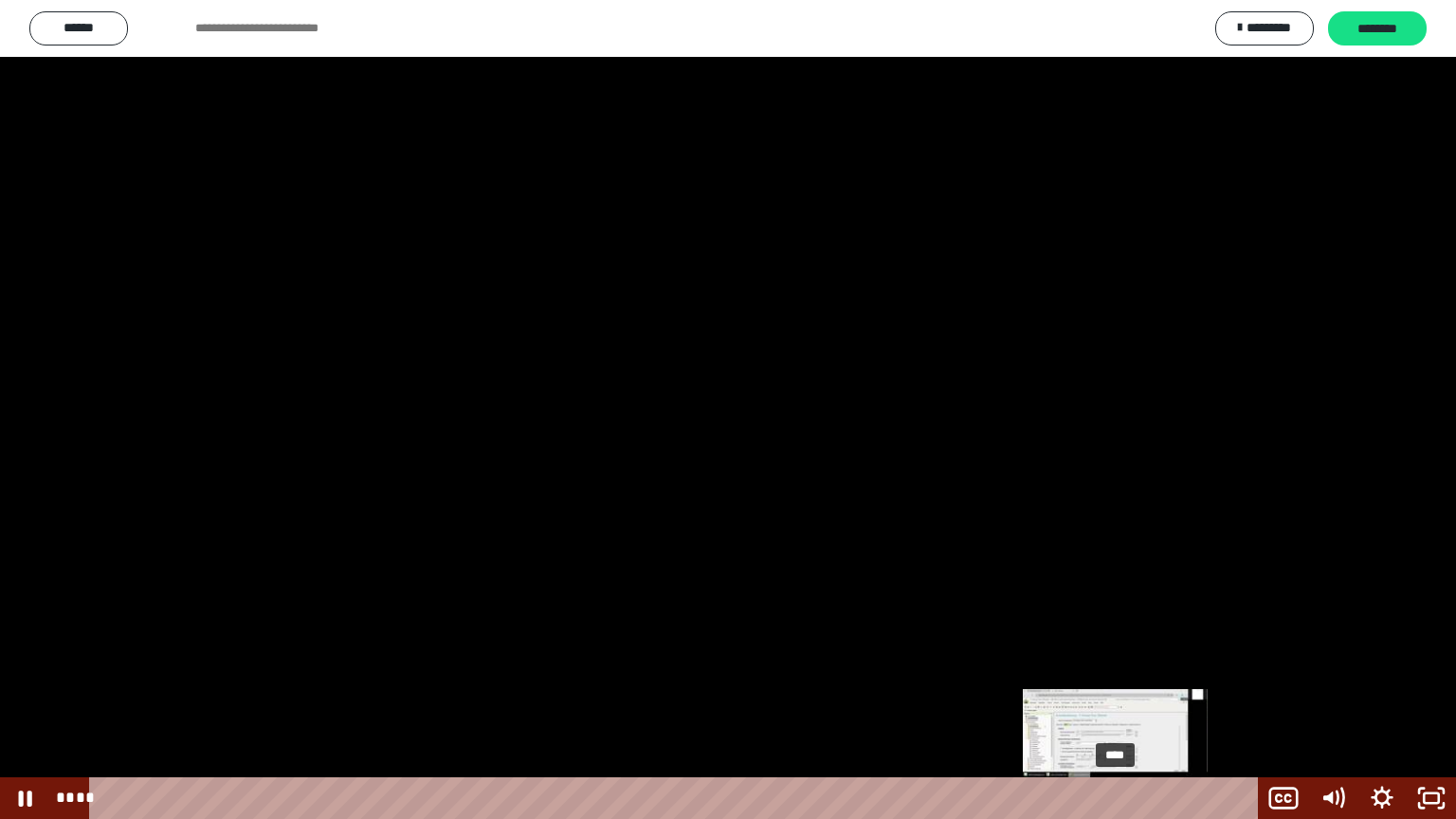 click on "****" at bounding box center (677, 798) 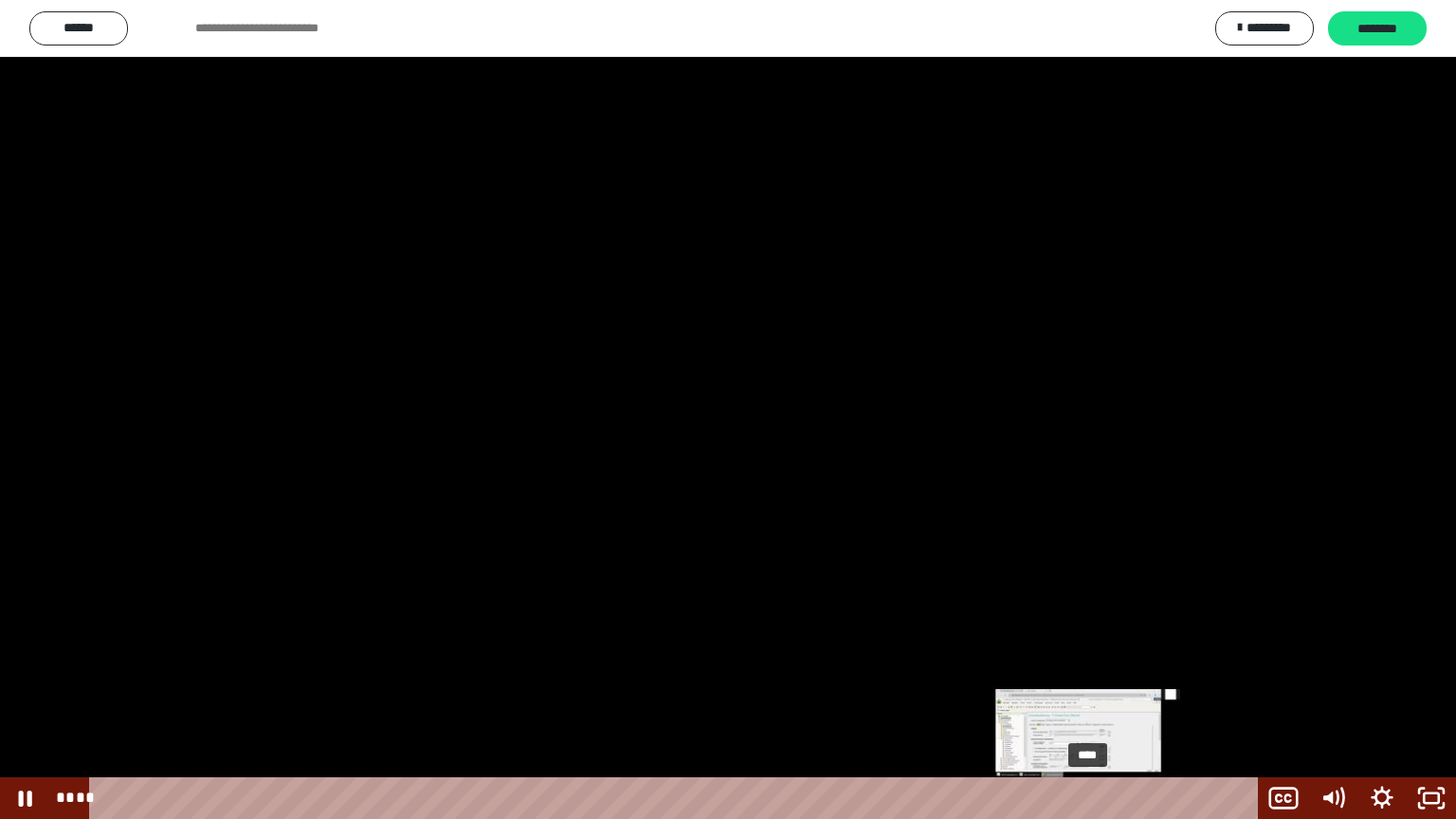 click on "****" at bounding box center (677, 798) 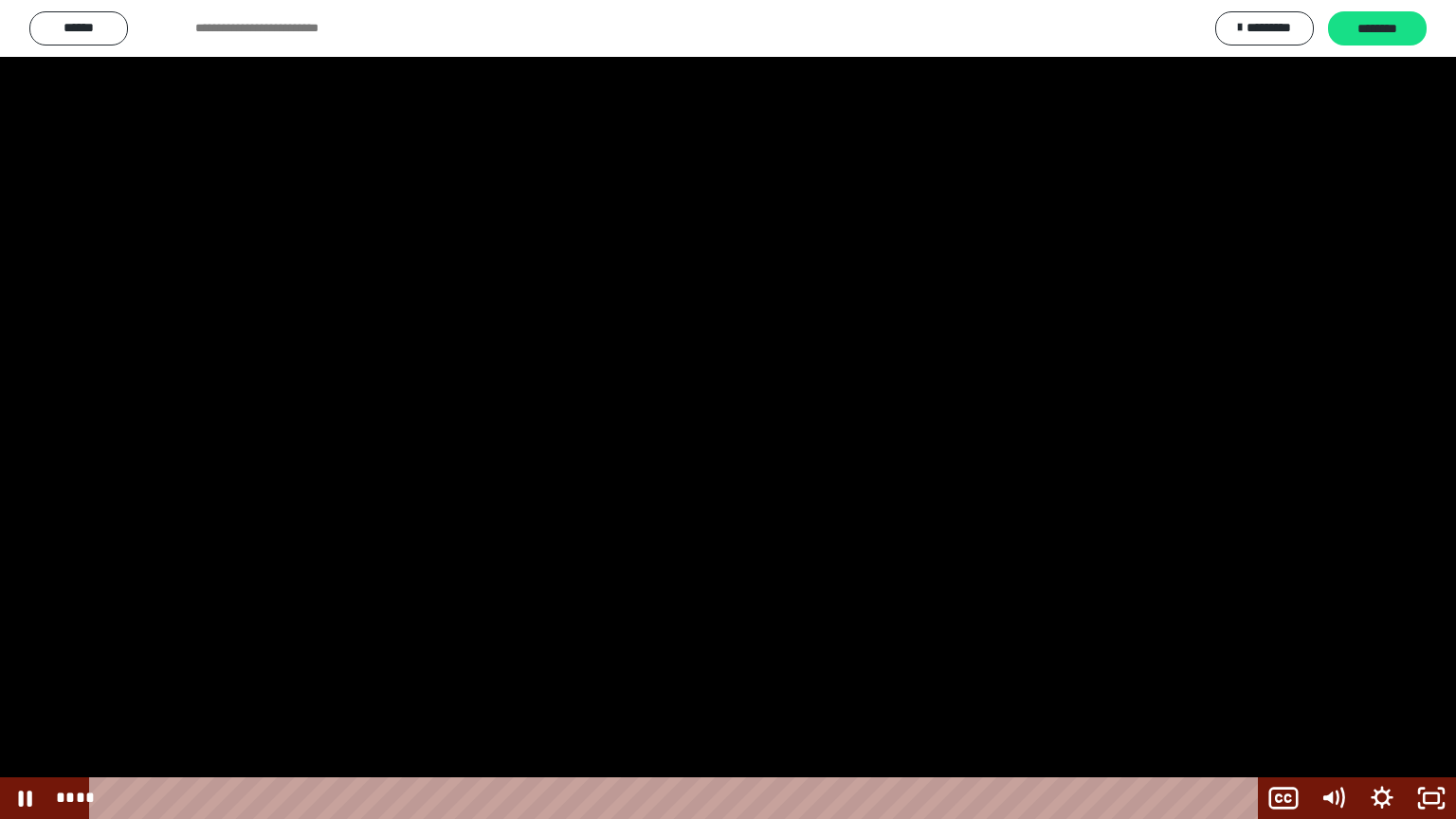 click at bounding box center [728, 410] 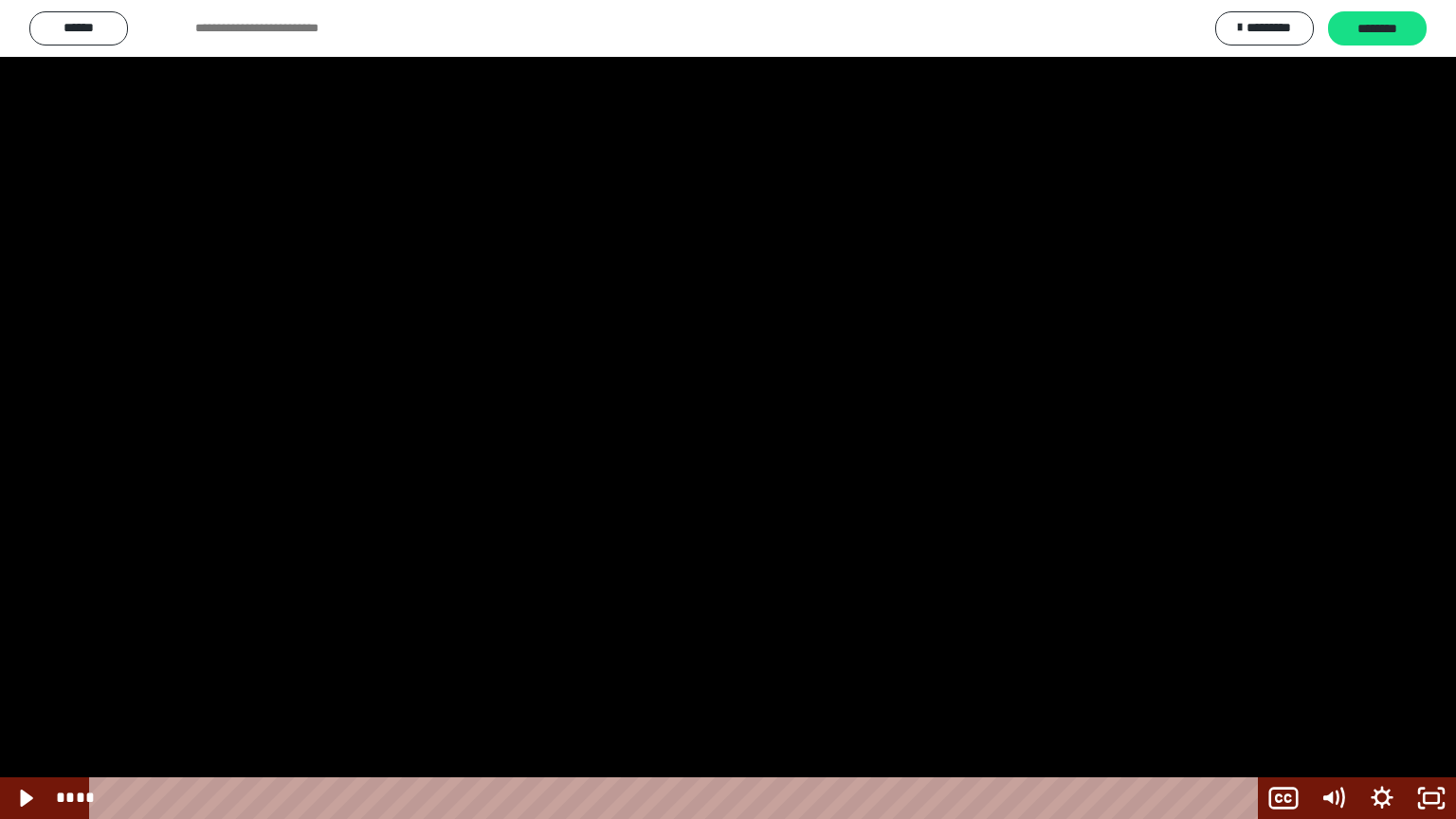 click at bounding box center [728, 410] 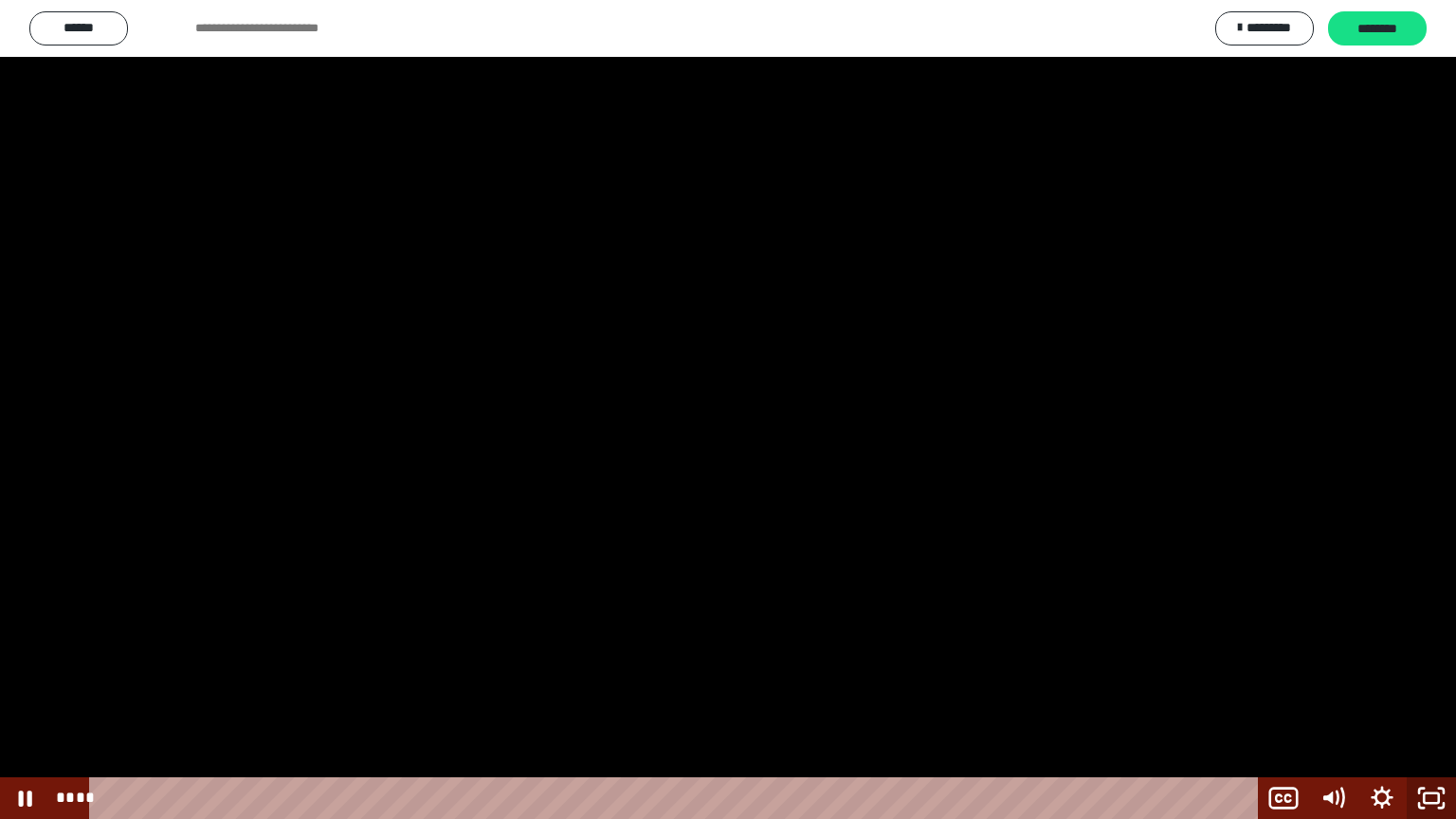 click 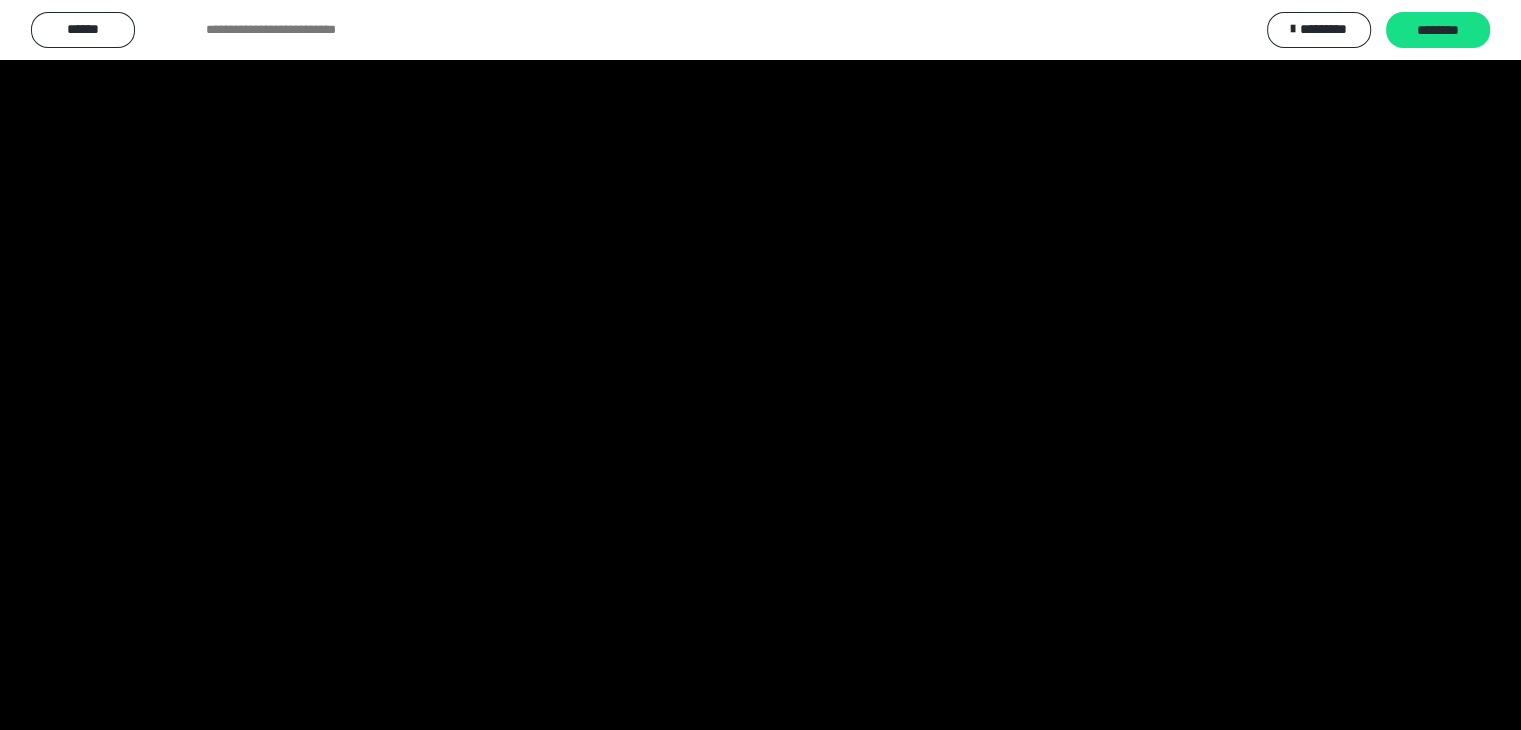 scroll, scrollTop: 2503, scrollLeft: 0, axis: vertical 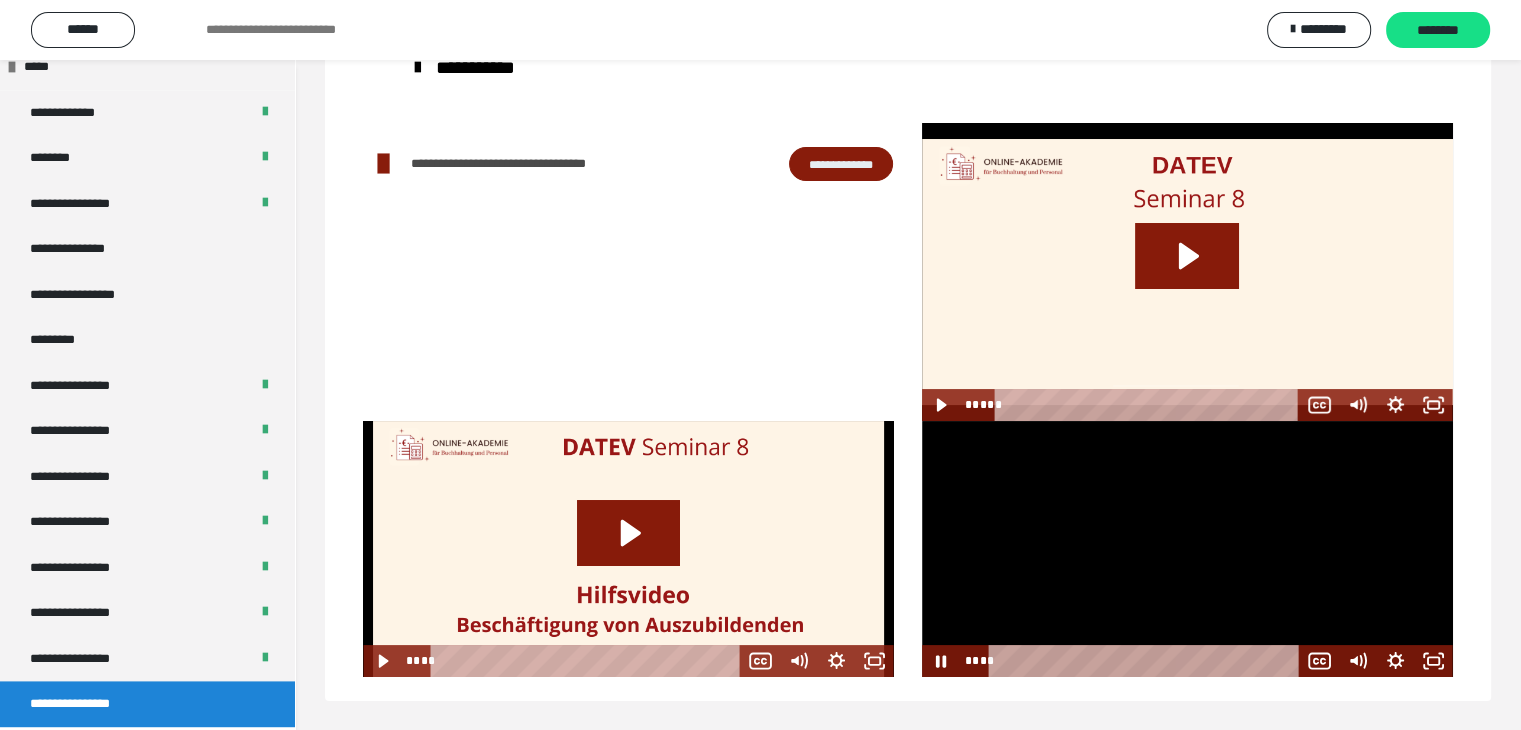click at bounding box center [1187, 549] 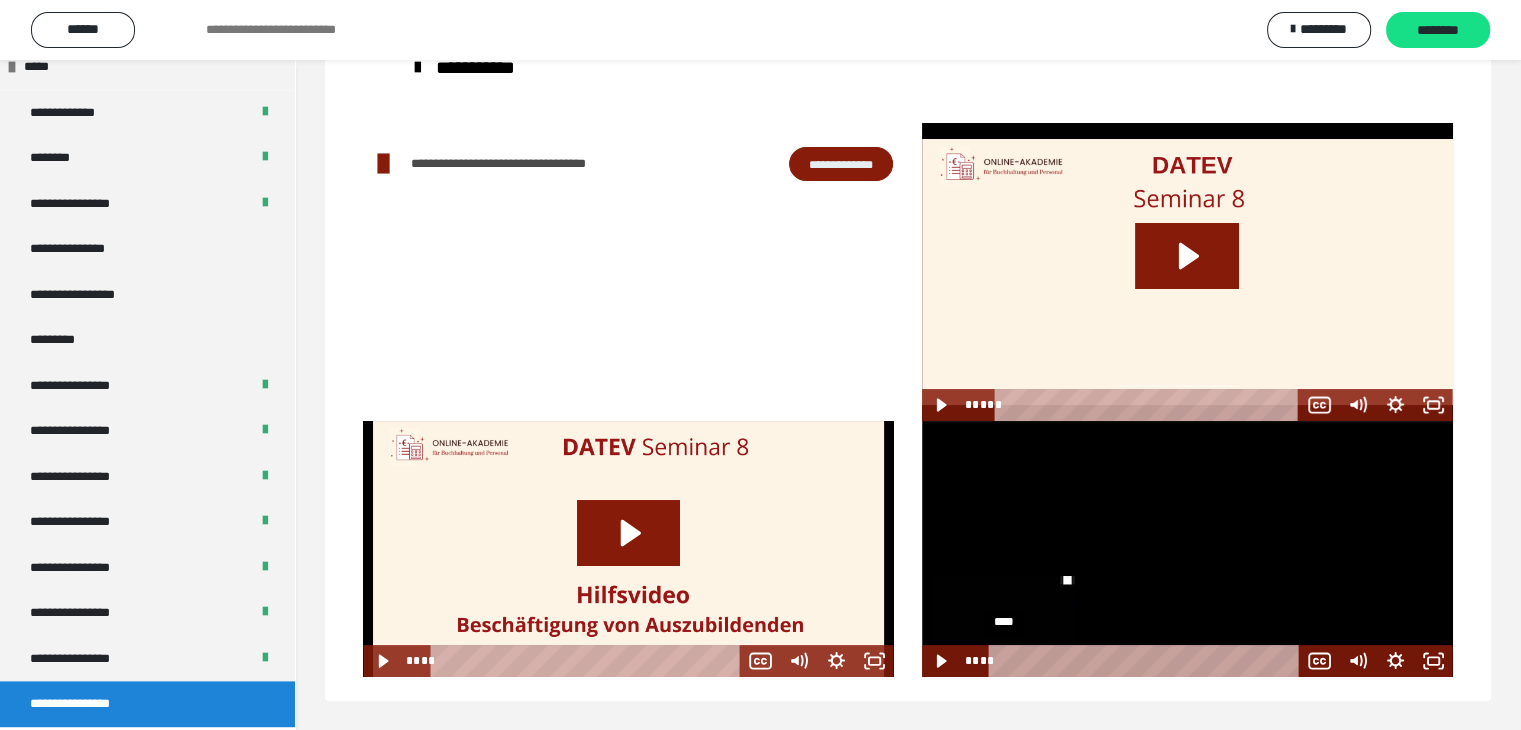 click on "****" at bounding box center [1147, 661] 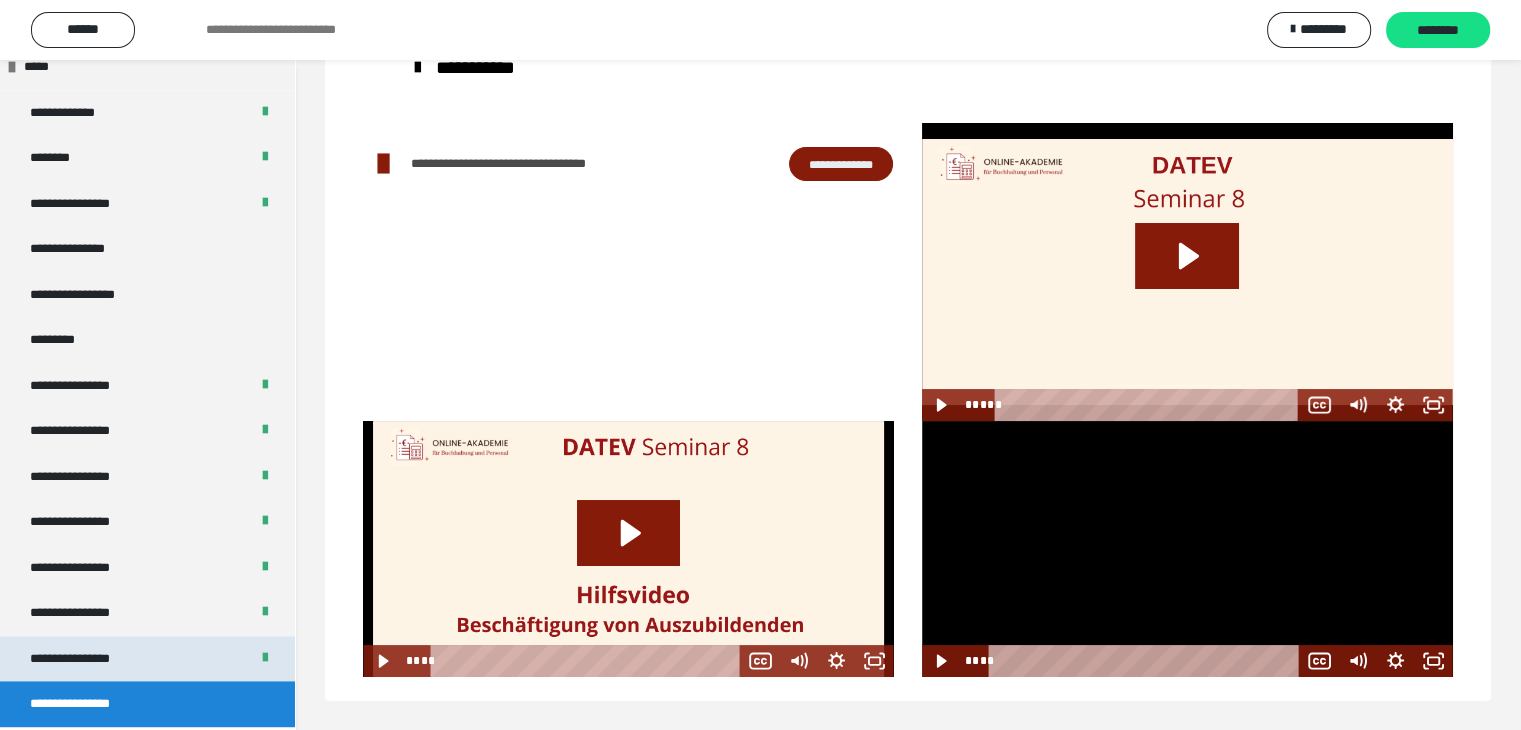 click on "**********" at bounding box center [87, 659] 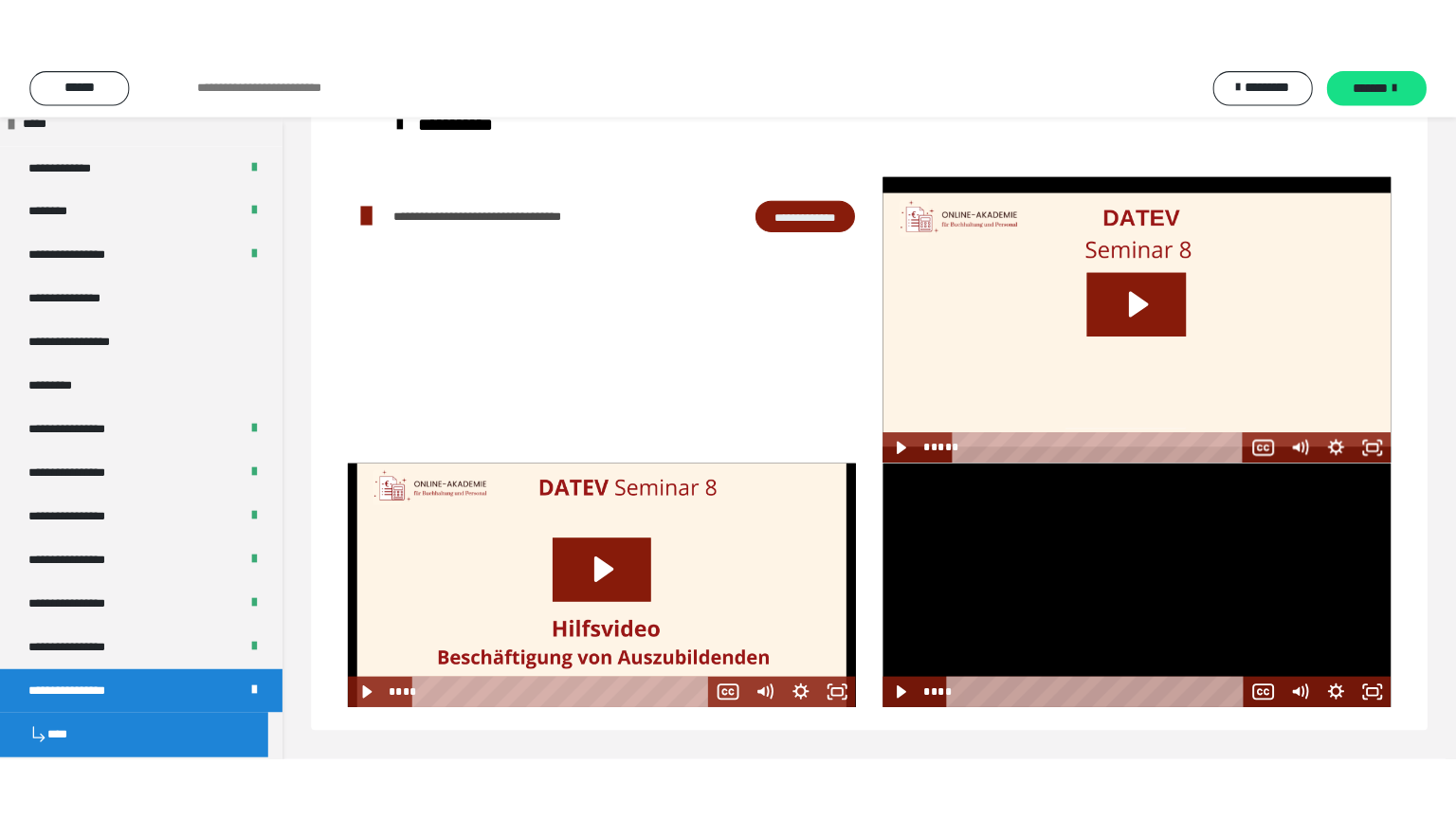 scroll, scrollTop: 57, scrollLeft: 0, axis: vertical 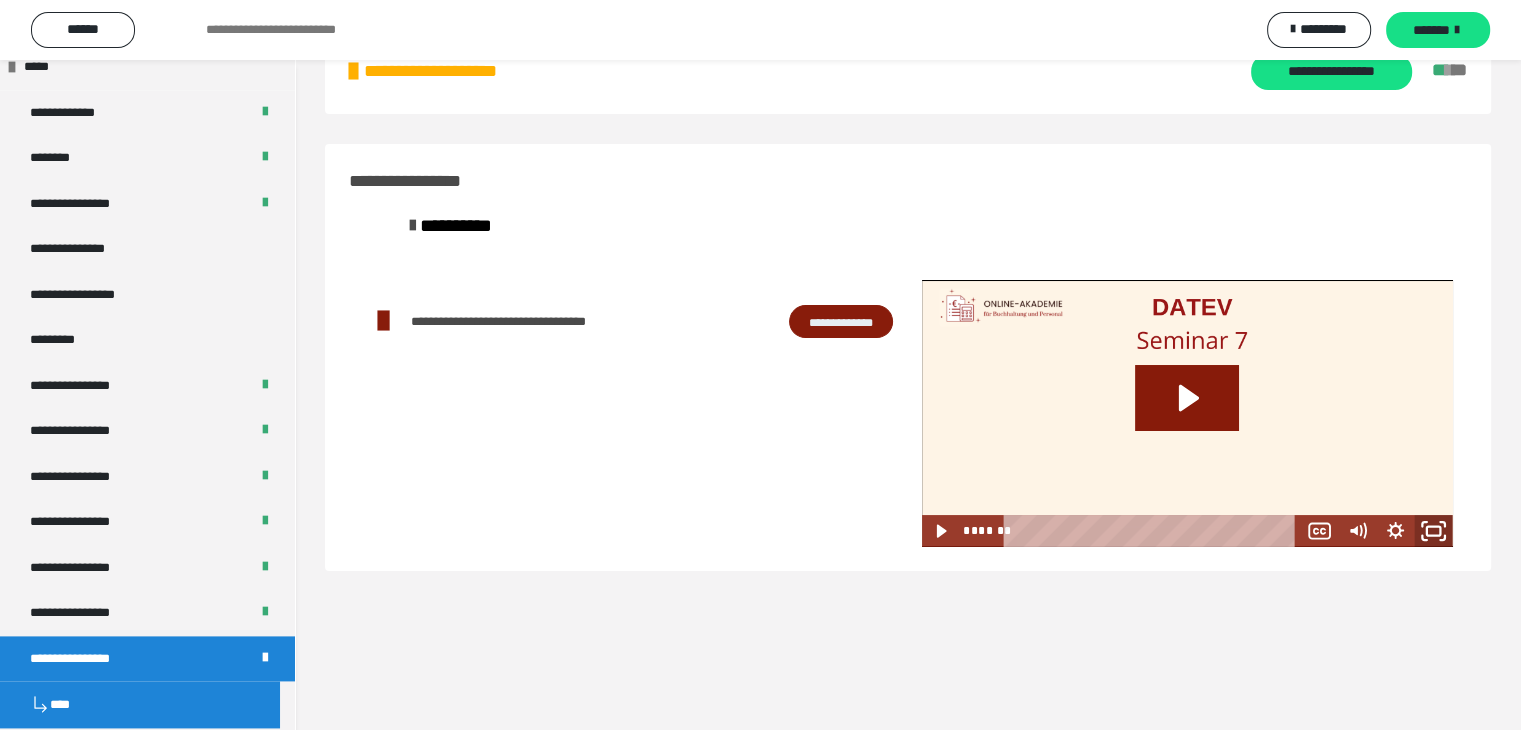 click 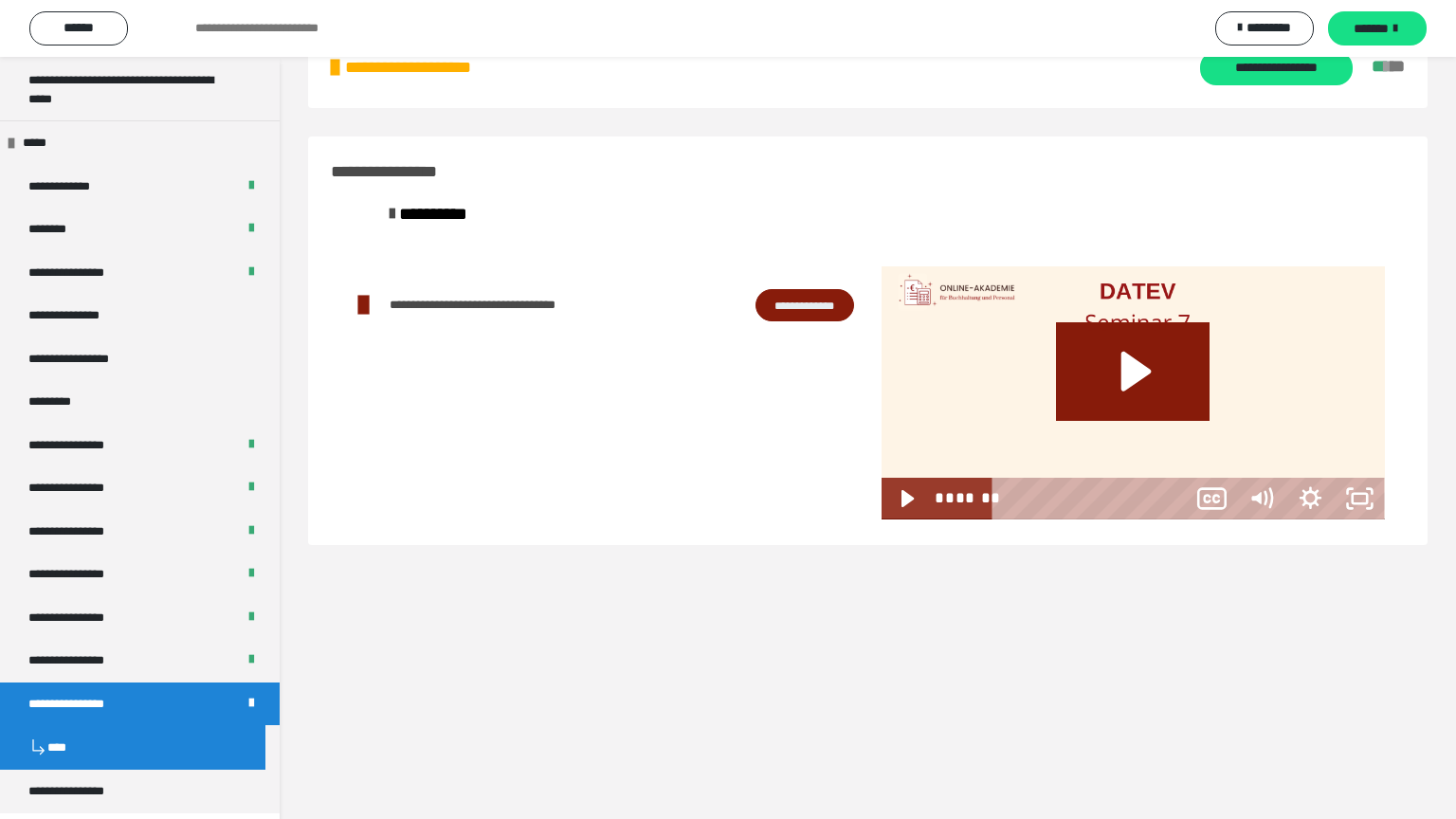 scroll, scrollTop: 2289, scrollLeft: 0, axis: vertical 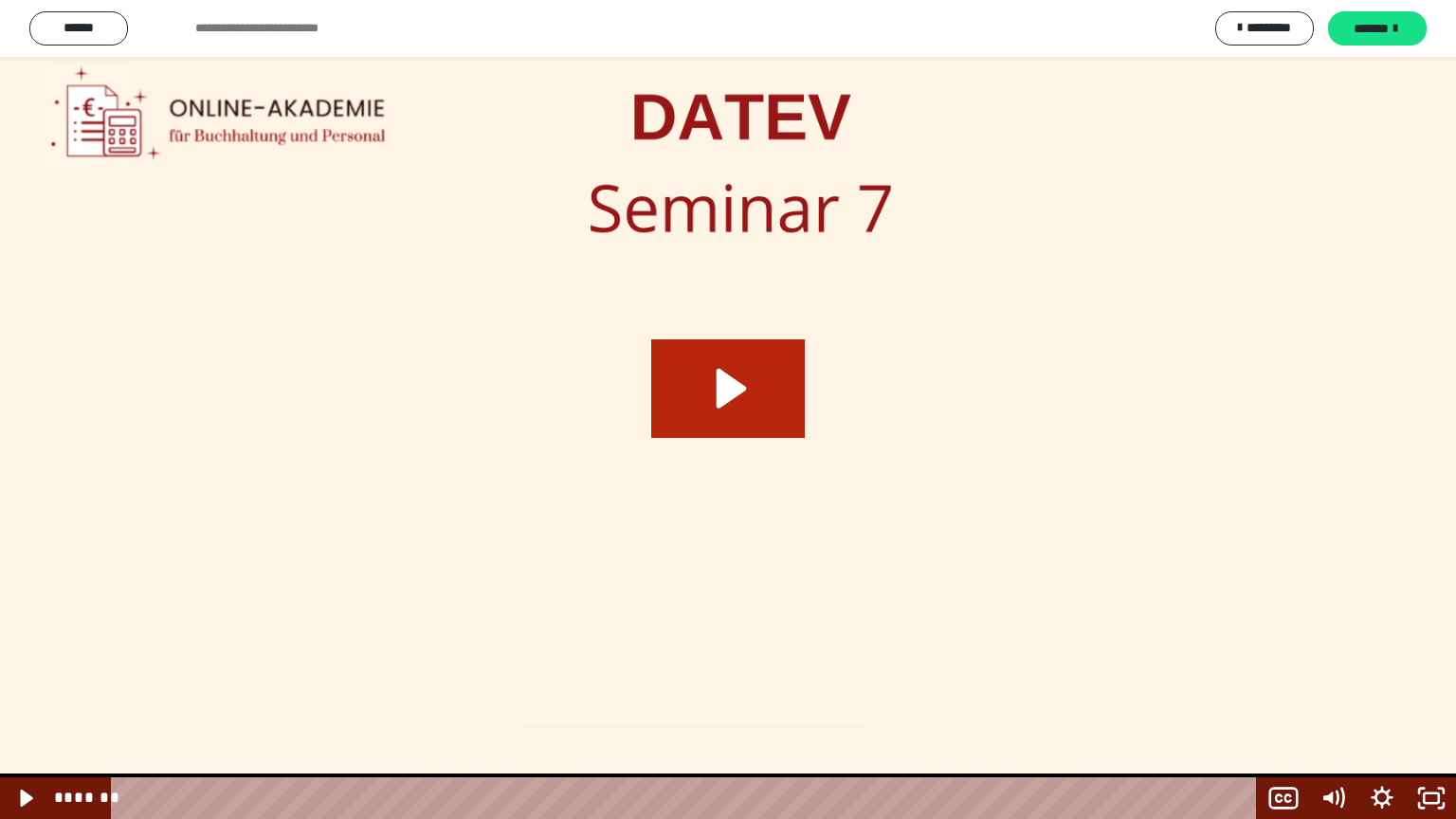 click 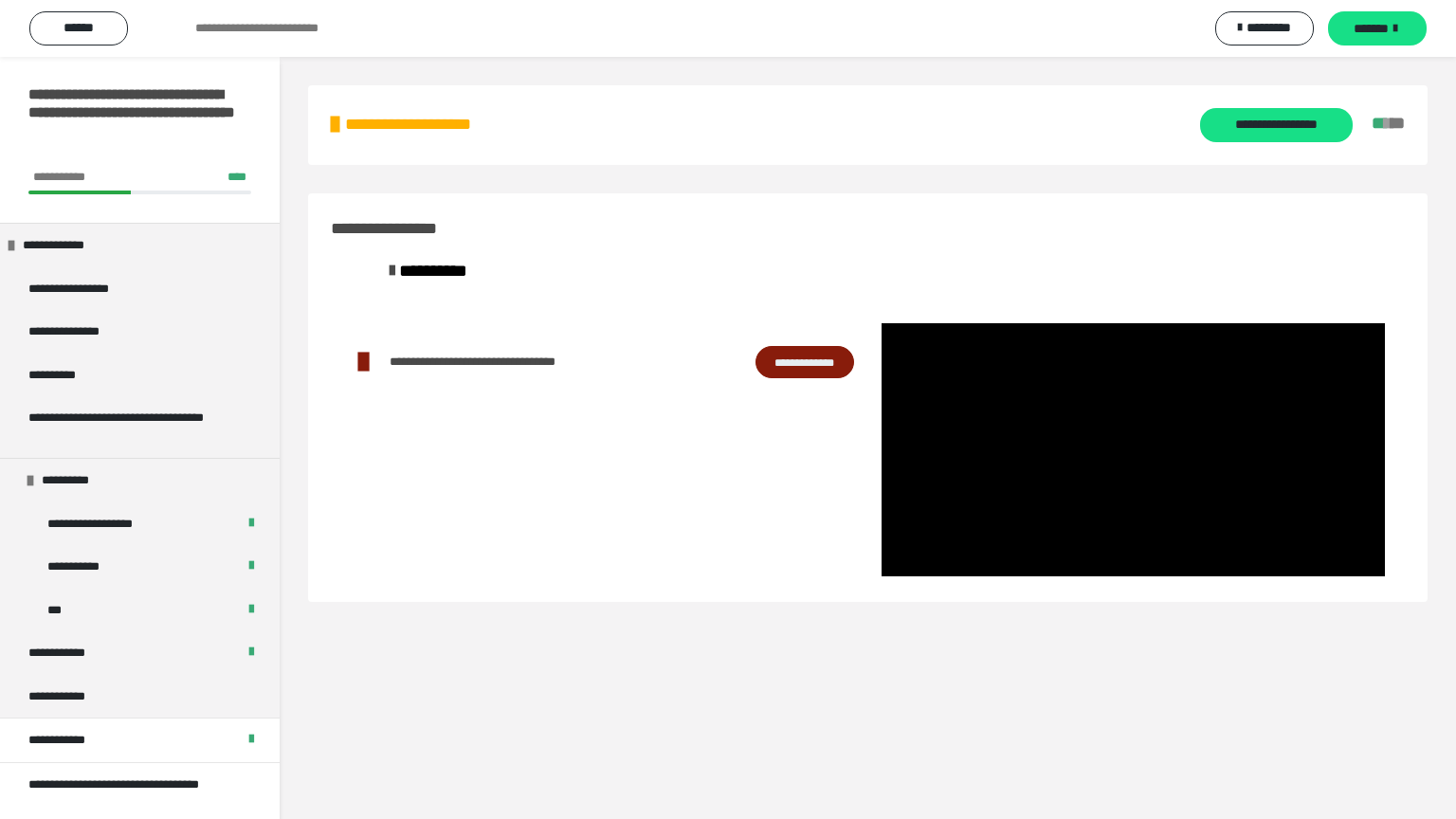 scroll, scrollTop: 57, scrollLeft: 0, axis: vertical 